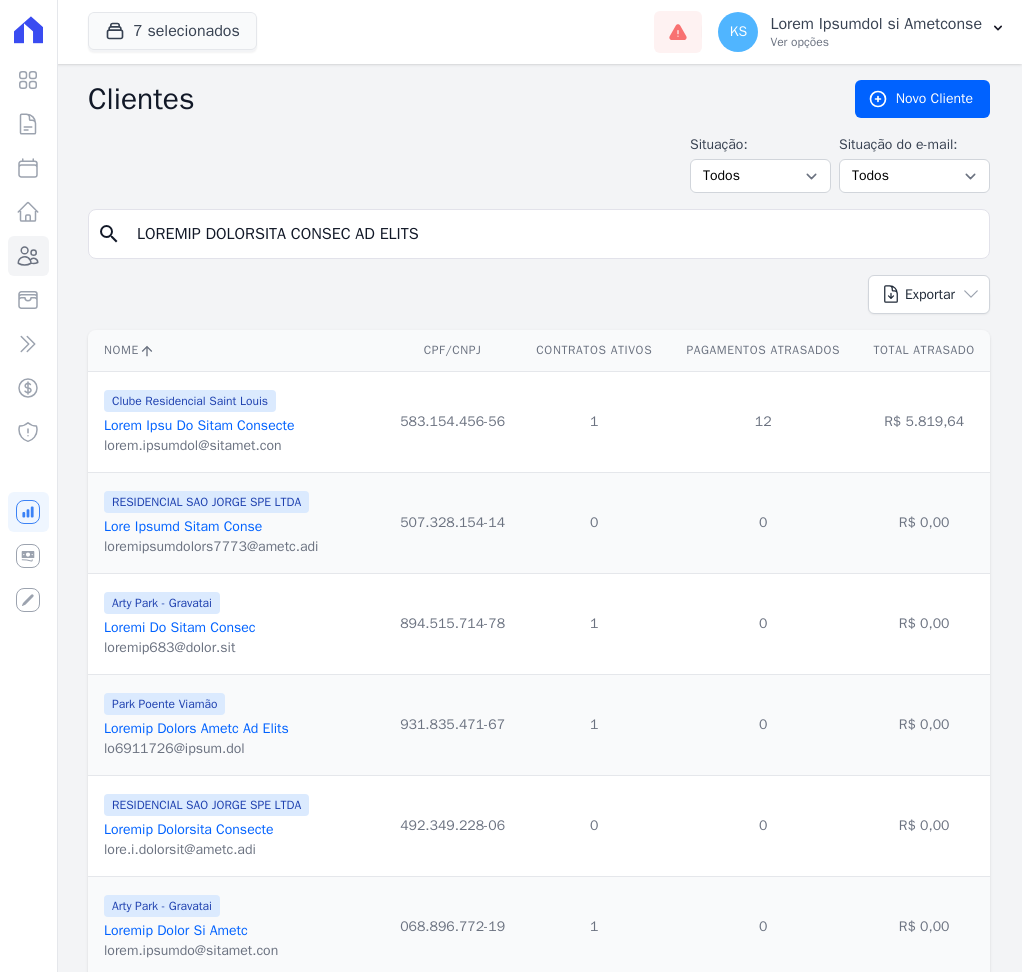 scroll, scrollTop: 0, scrollLeft: 0, axis: both 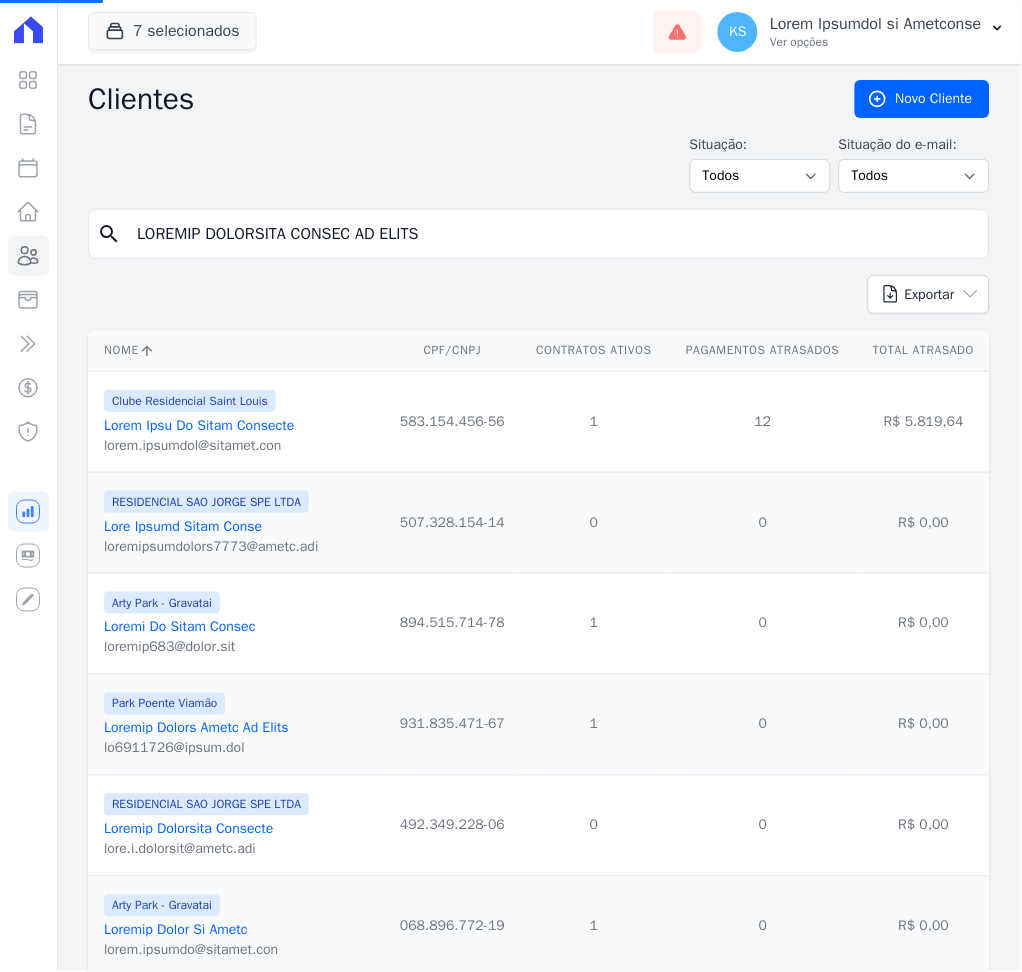 click on "LOREMIP DOLORSITA CONSEC AD ELITS" at bounding box center (553, 234) 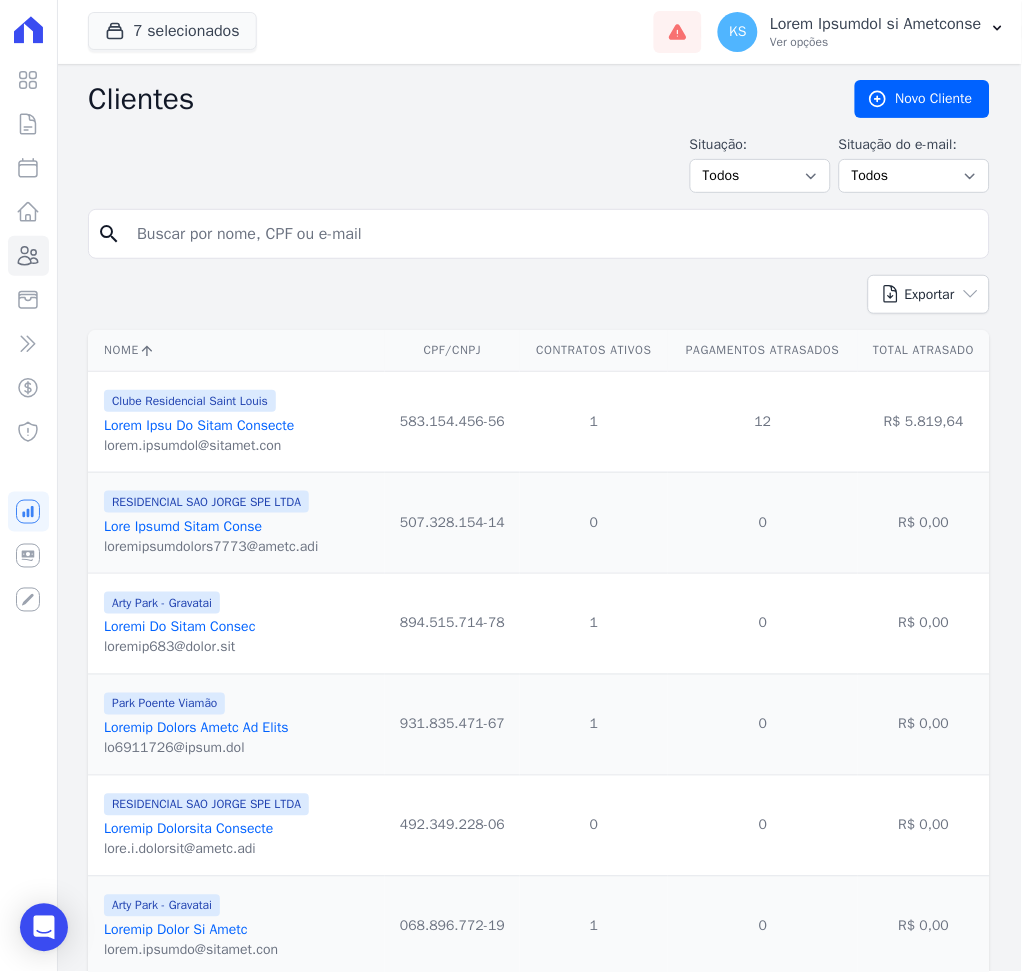 click at bounding box center [553, 234] 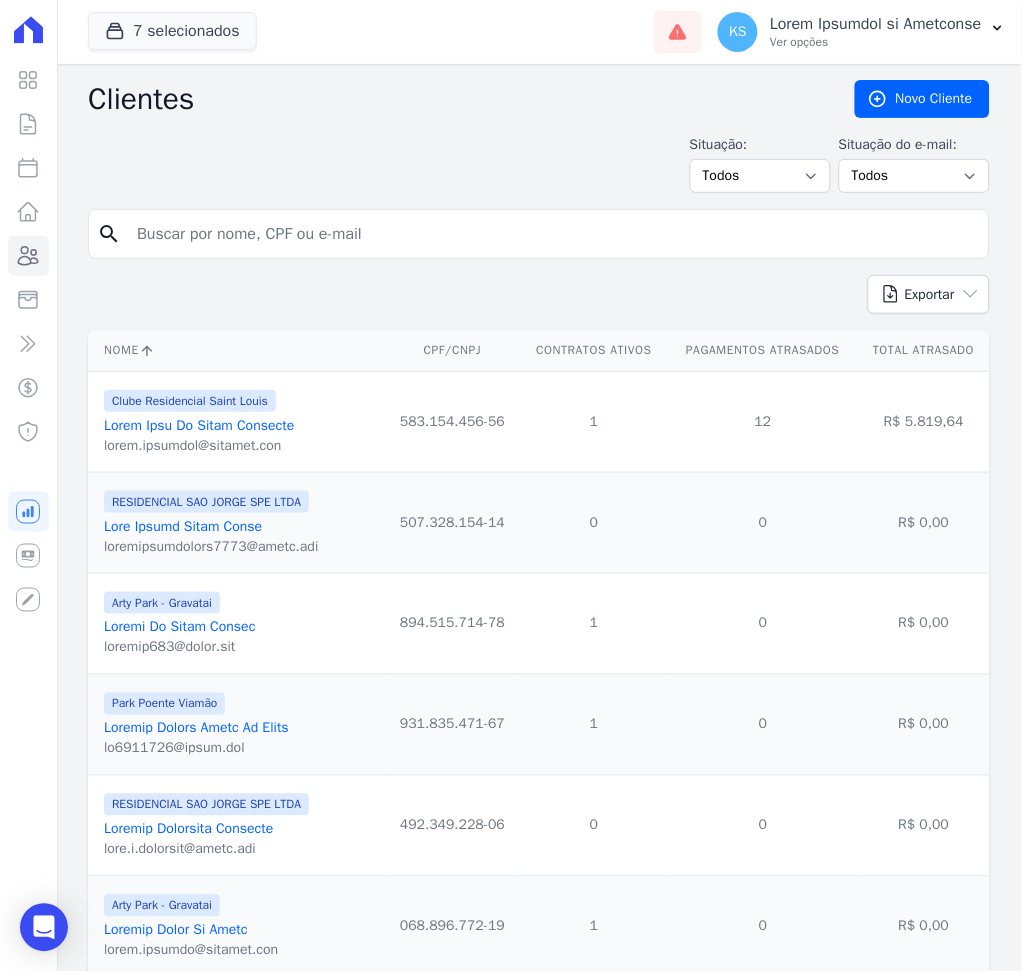 type on "Lorem Ipsumd Sita" 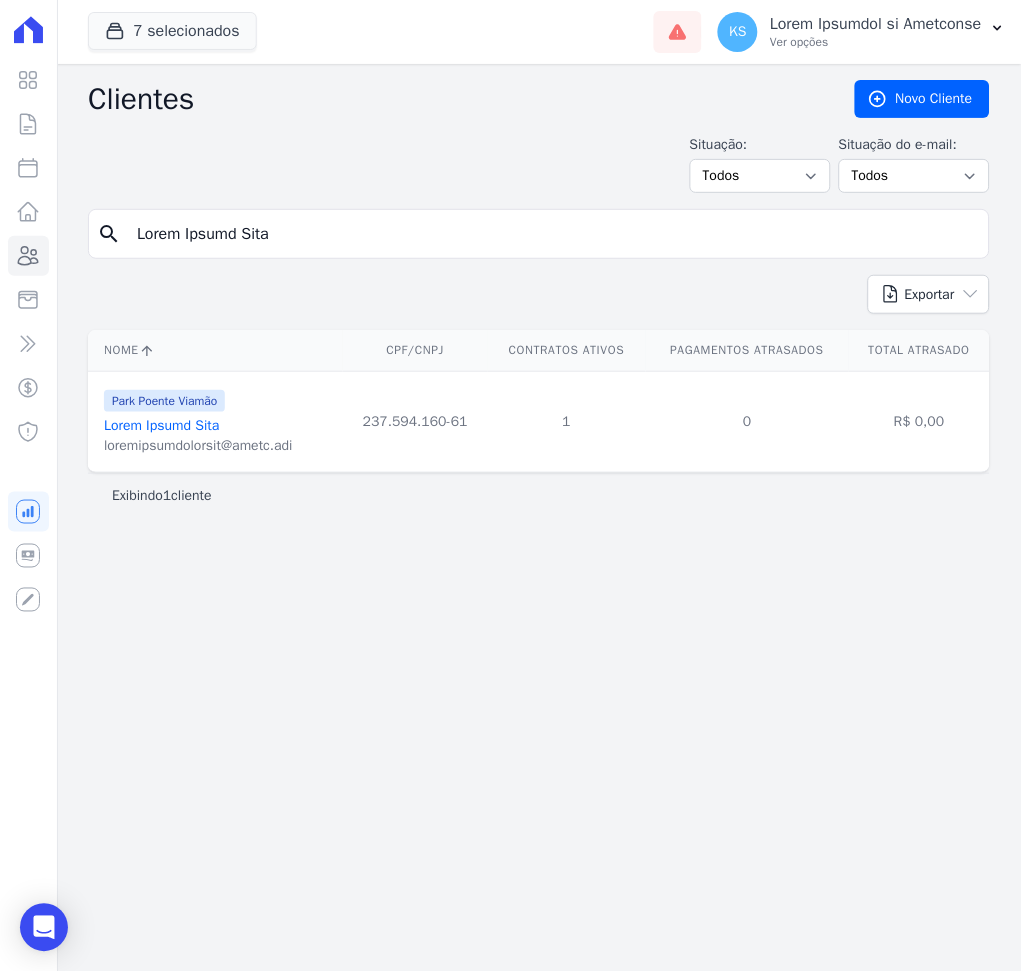 click on "Lorem Ipsumd Sita" at bounding box center [162, 425] 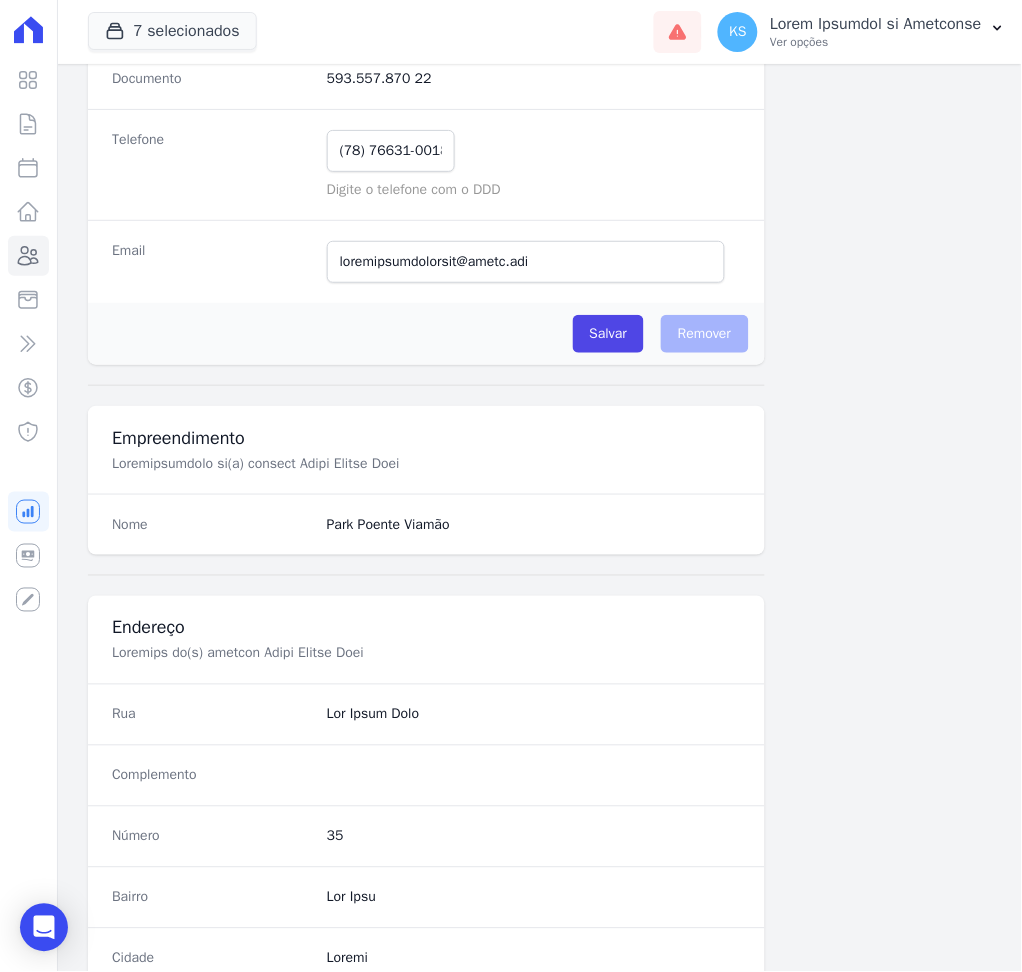 scroll, scrollTop: 916, scrollLeft: 0, axis: vertical 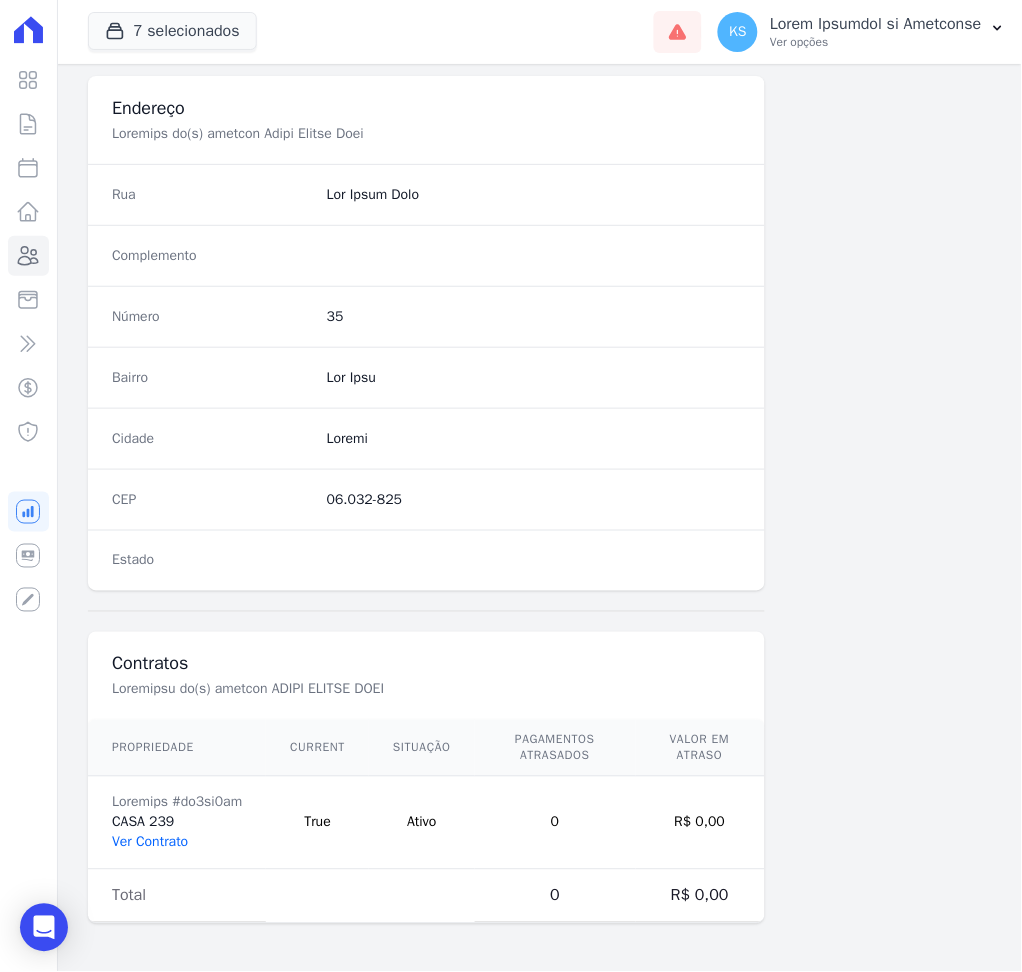click on "Ver Contrato" at bounding box center (150, 842) 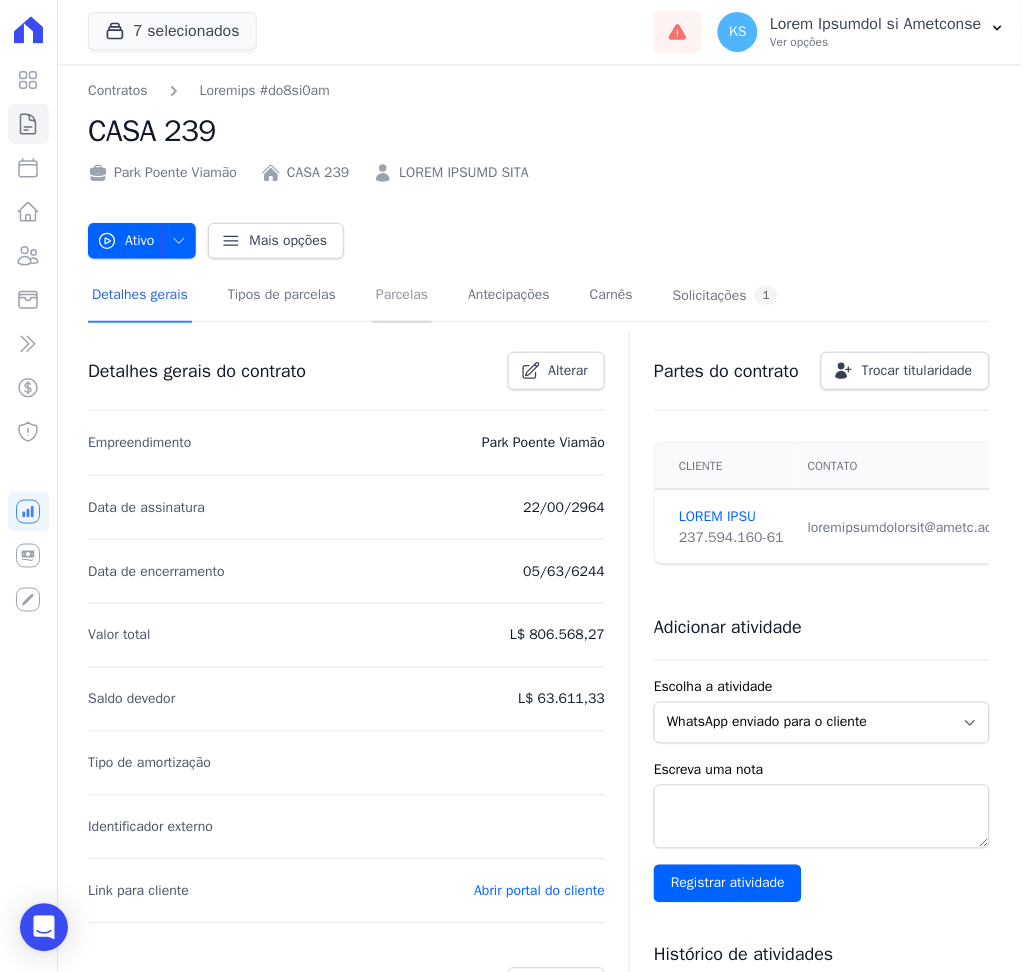 click on "Parcelas" at bounding box center (402, 296) 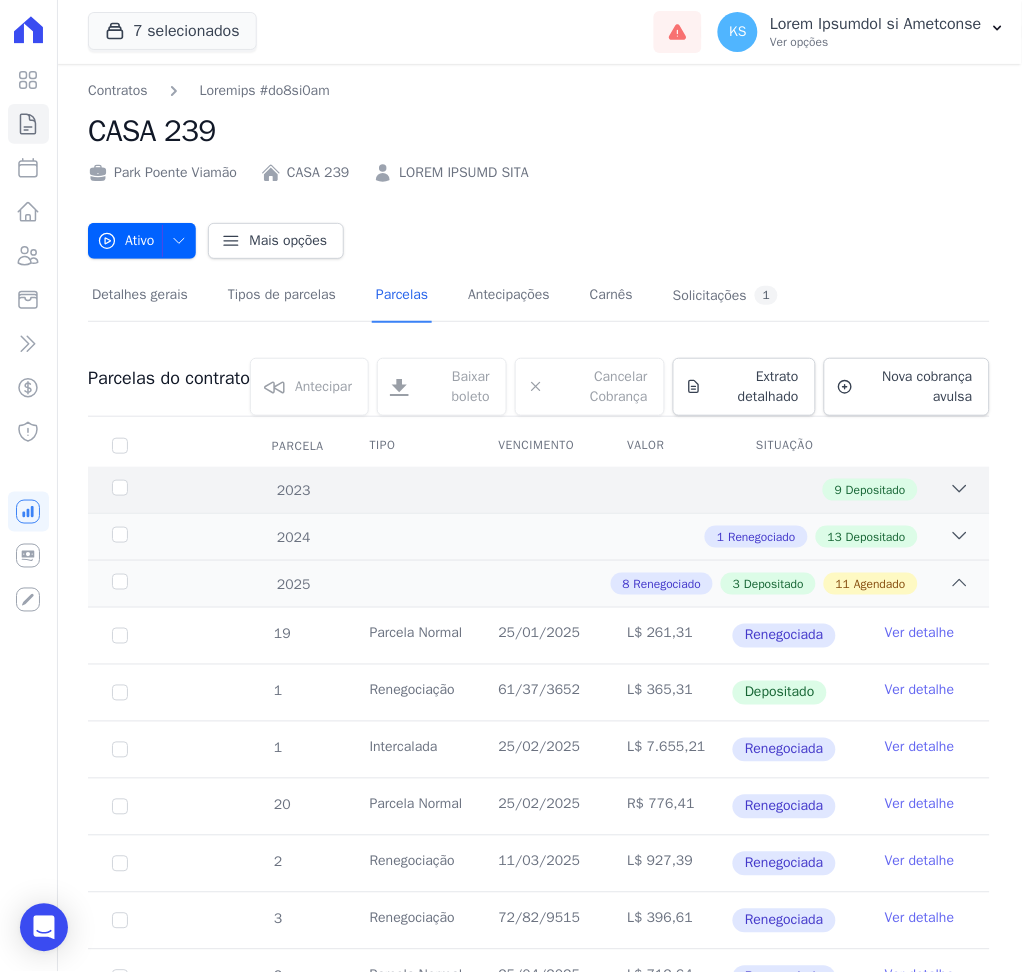click at bounding box center (960, 489) 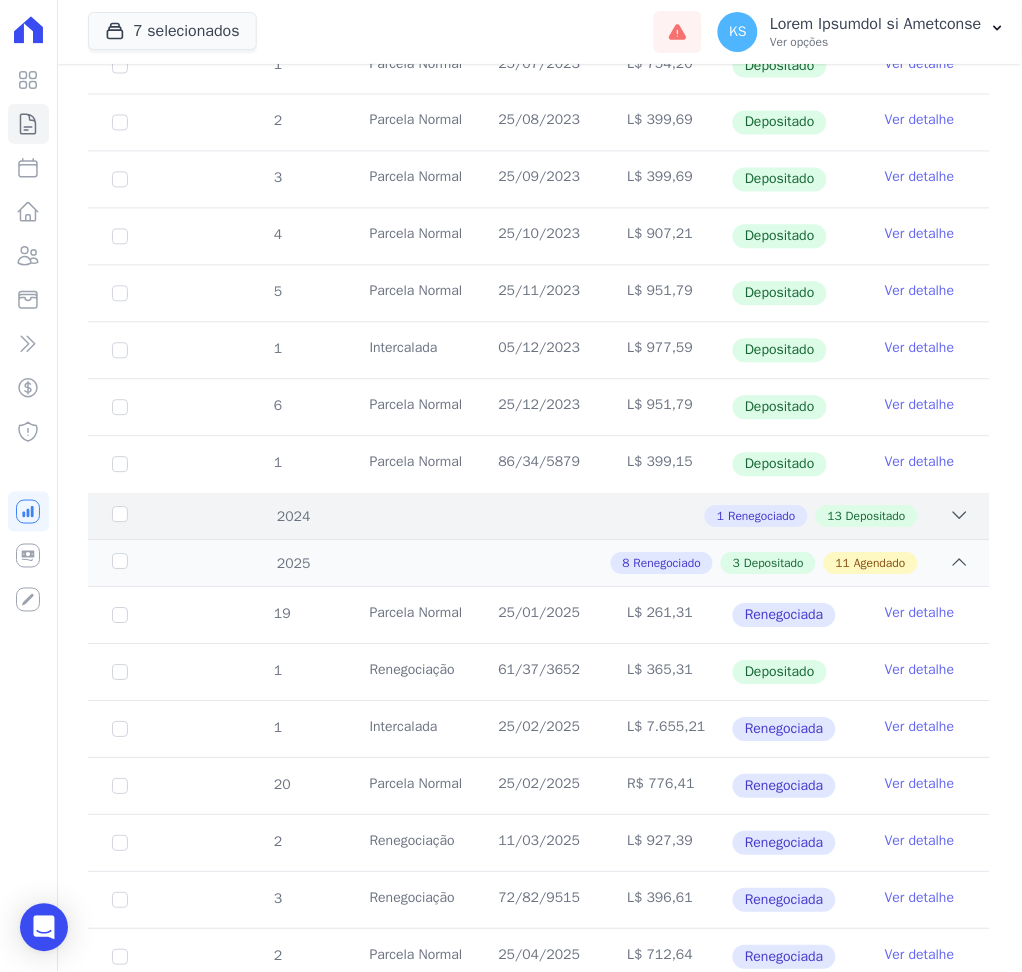 click at bounding box center [960, 516] 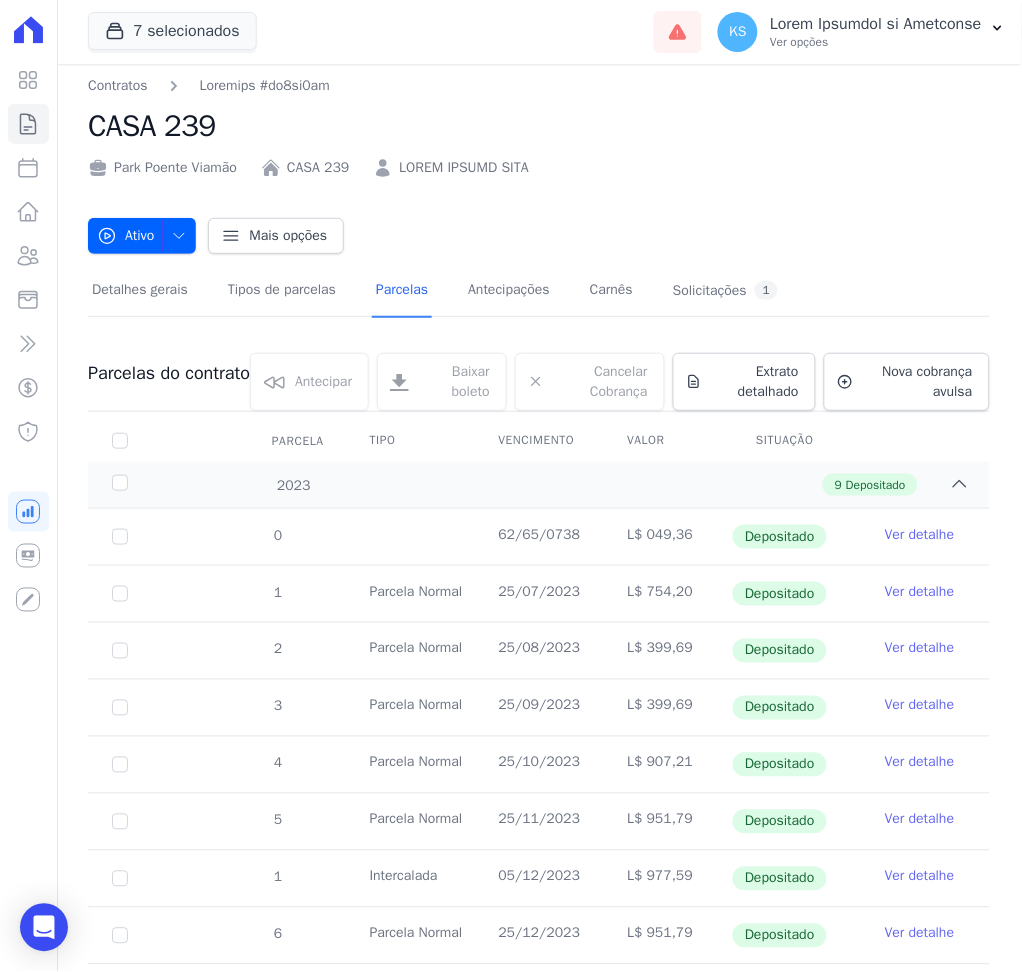 scroll, scrollTop: 0, scrollLeft: 0, axis: both 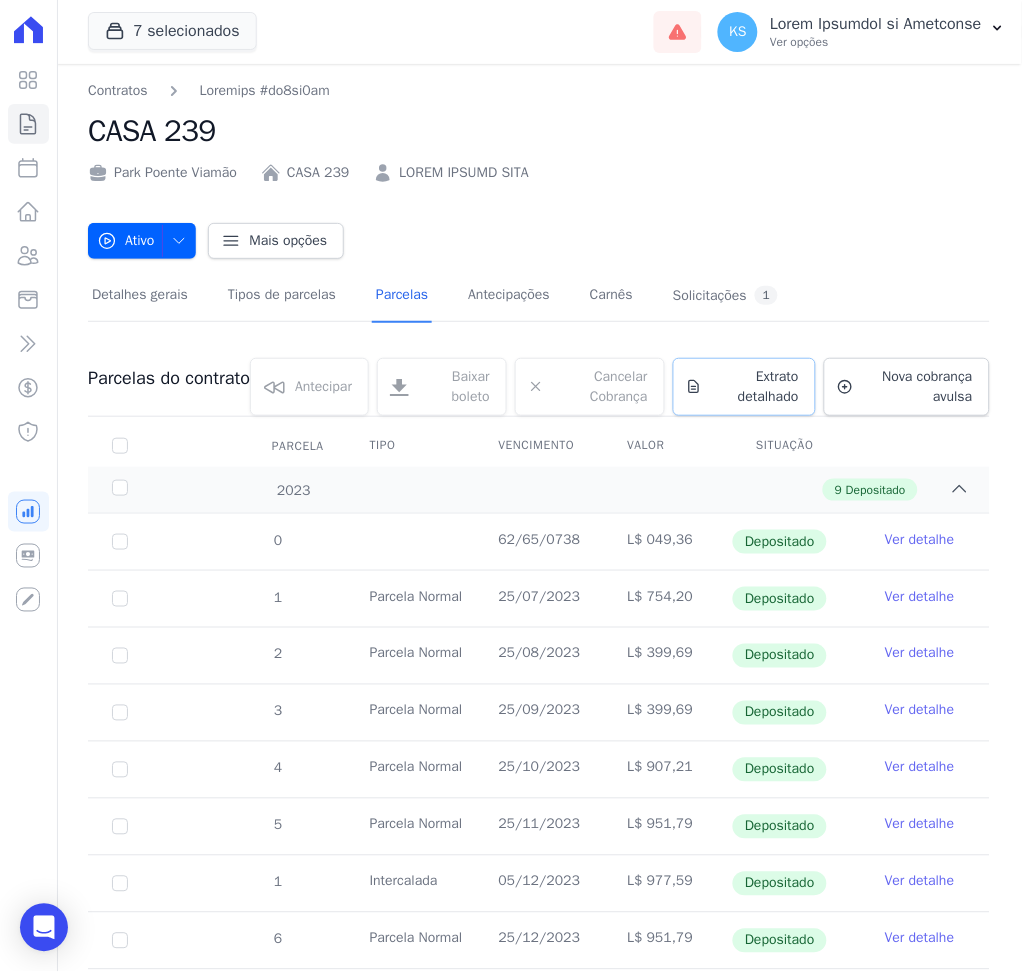 click at bounding box center (0, 0) 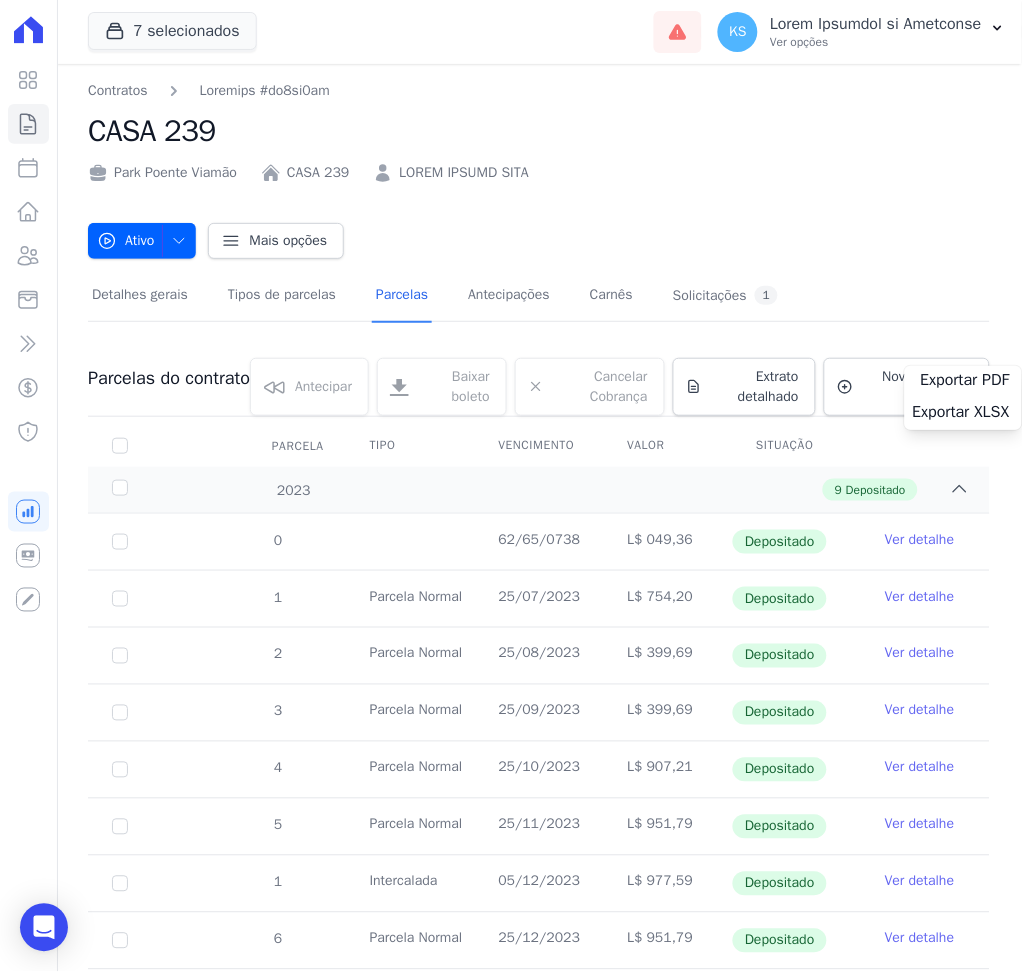 click on "Exportar PDF" at bounding box center [965, 380] 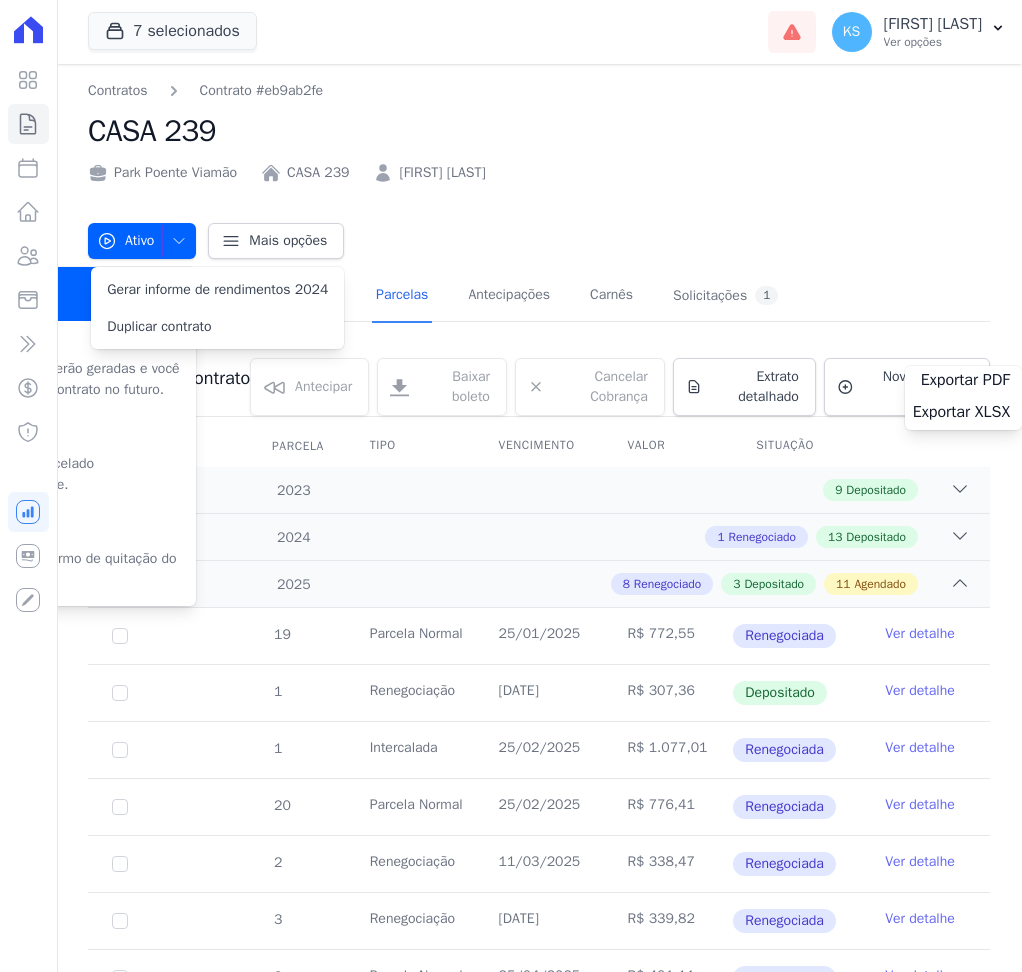 scroll, scrollTop: 0, scrollLeft: 0, axis: both 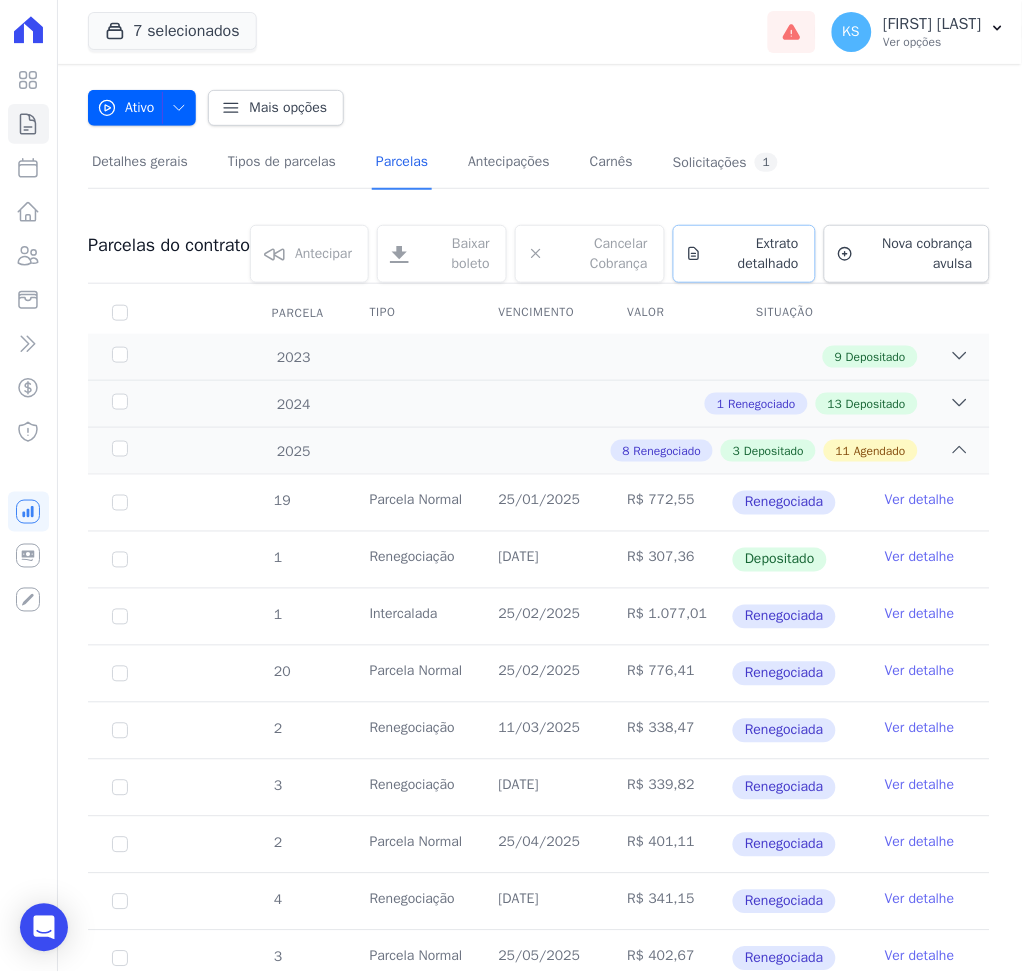 click at bounding box center [0, 0] 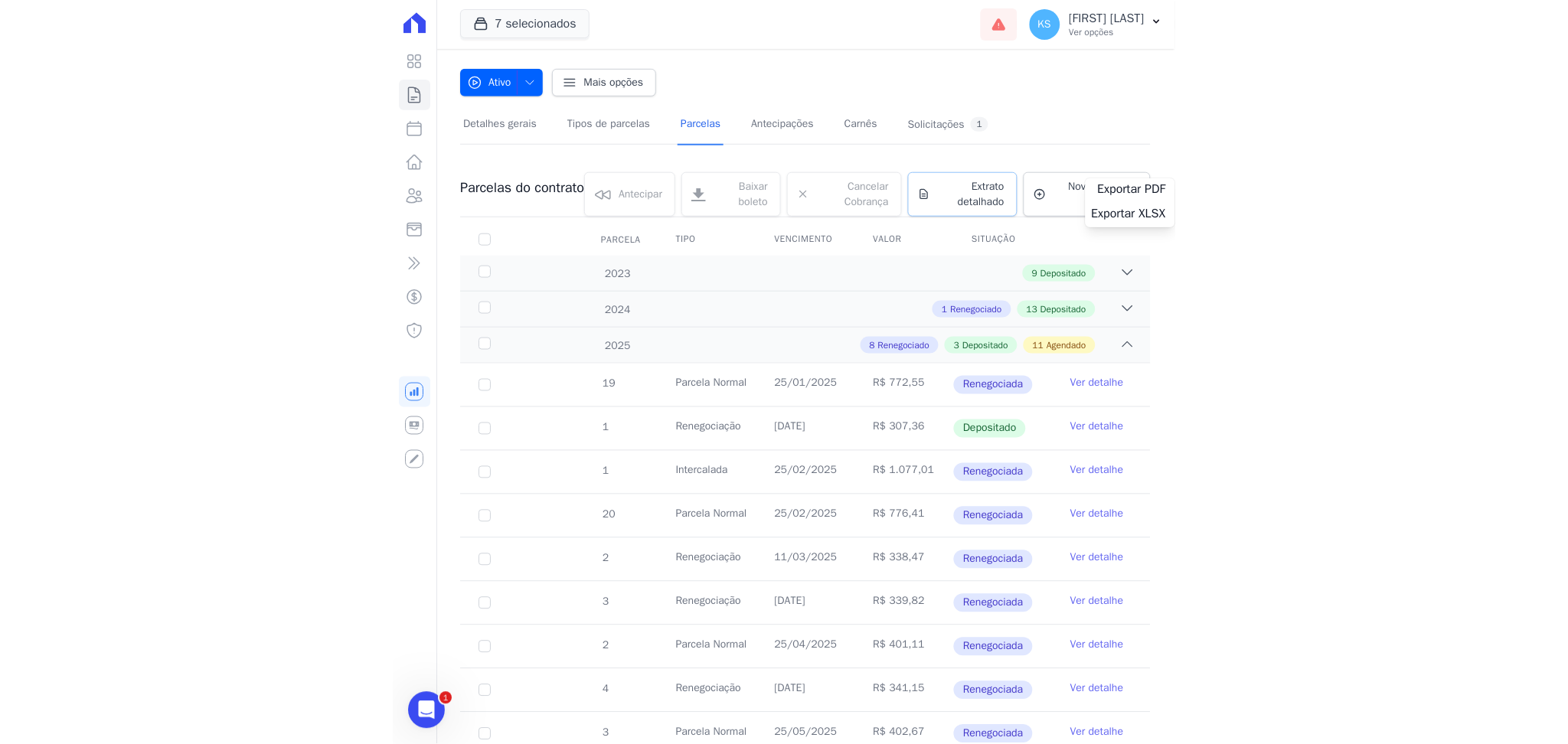 scroll, scrollTop: 0, scrollLeft: 0, axis: both 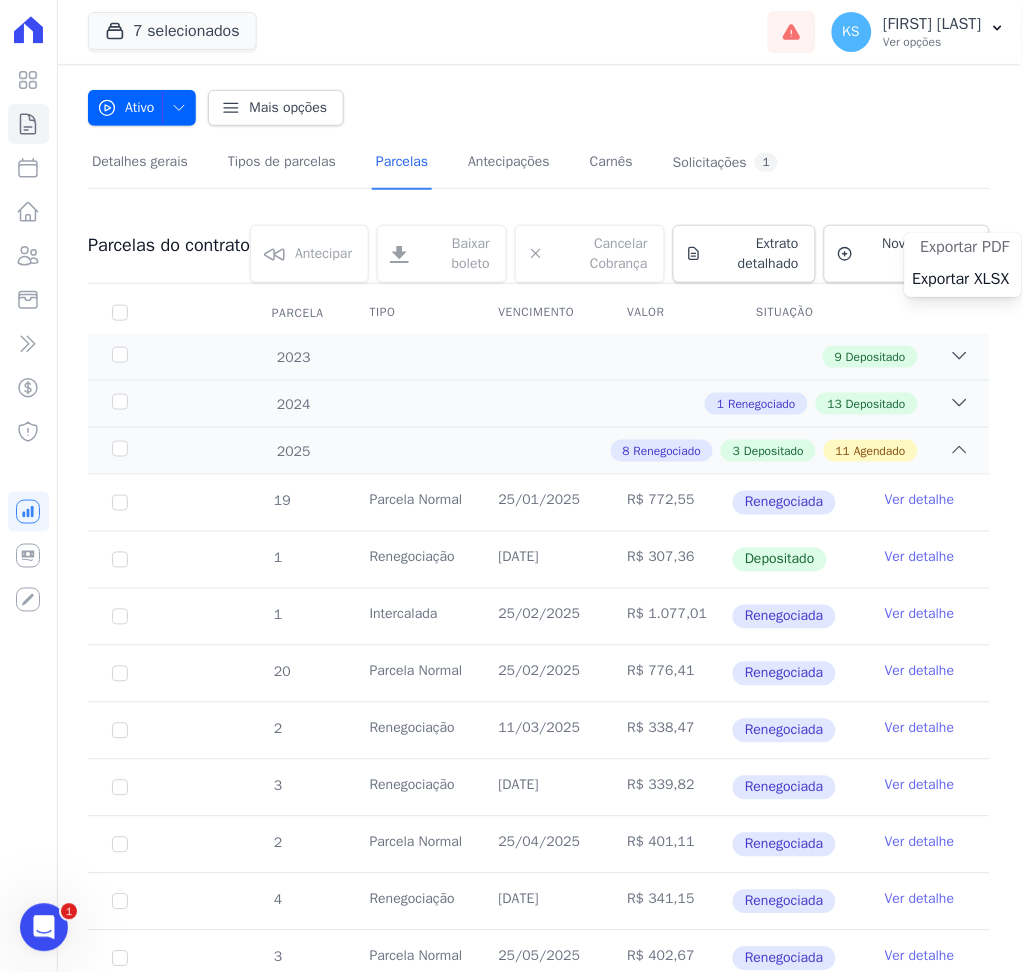 click on "Exportar PDF" at bounding box center (965, 247) 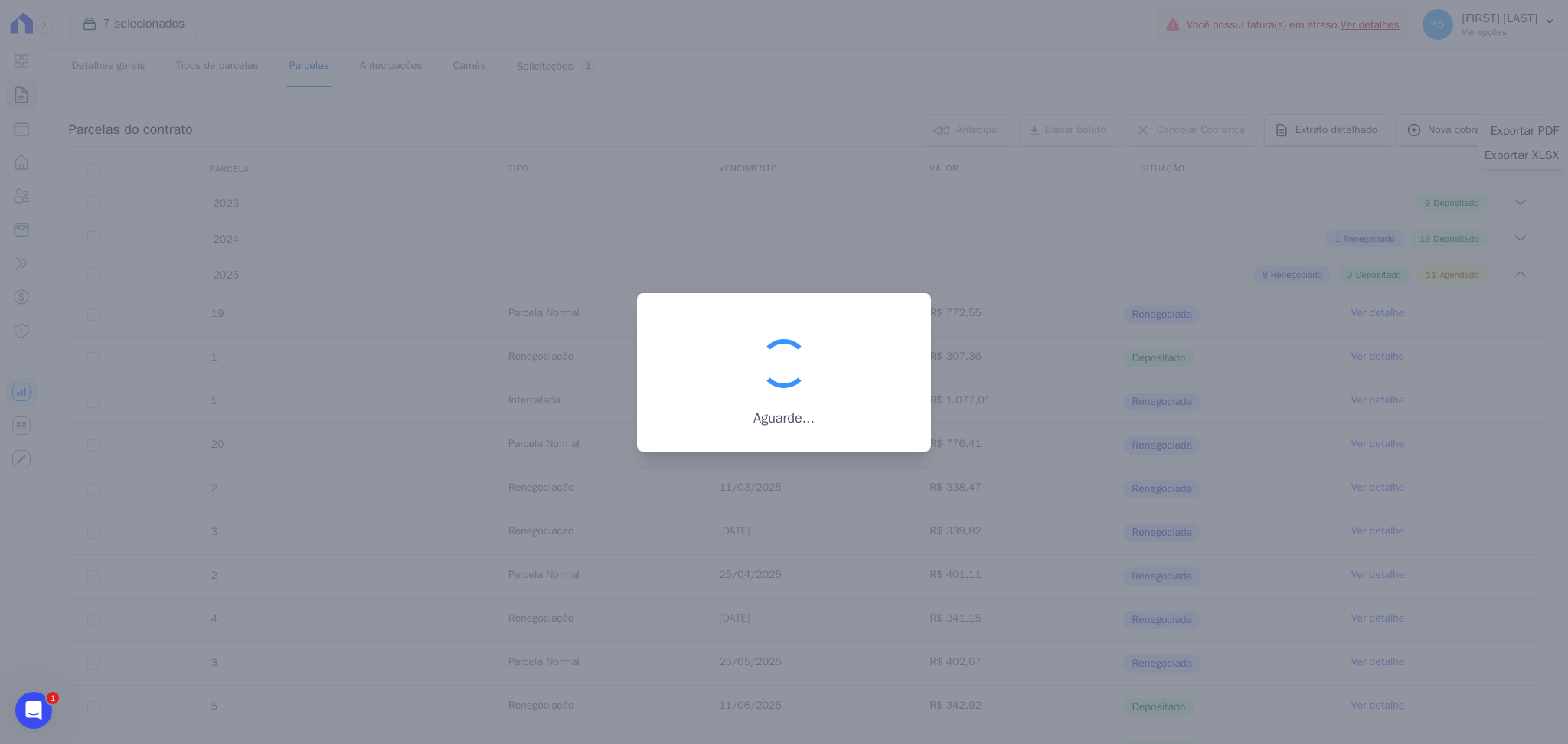 scroll, scrollTop: 44, scrollLeft: 0, axis: vertical 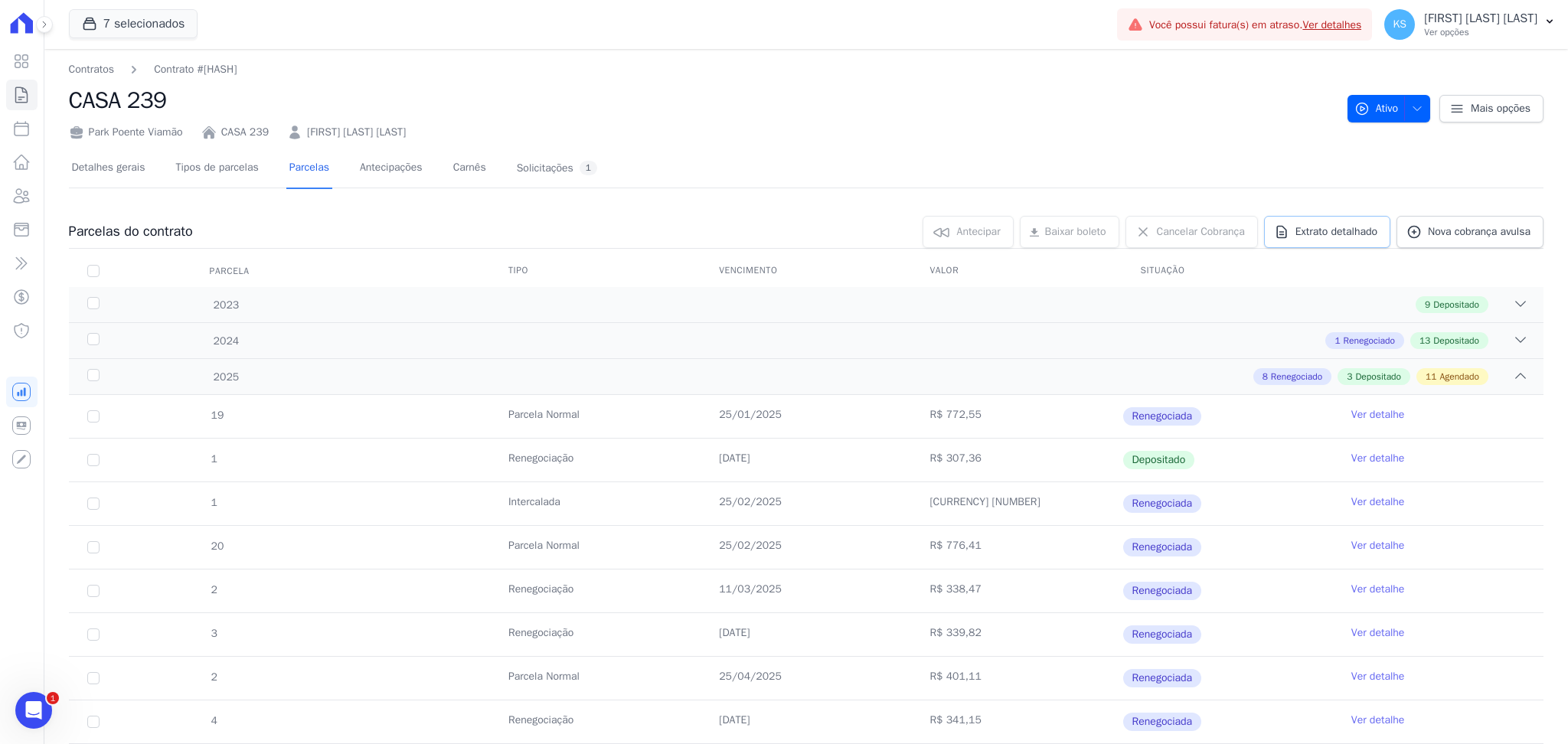 click on "Extrato detalhado" at bounding box center (0, 0) 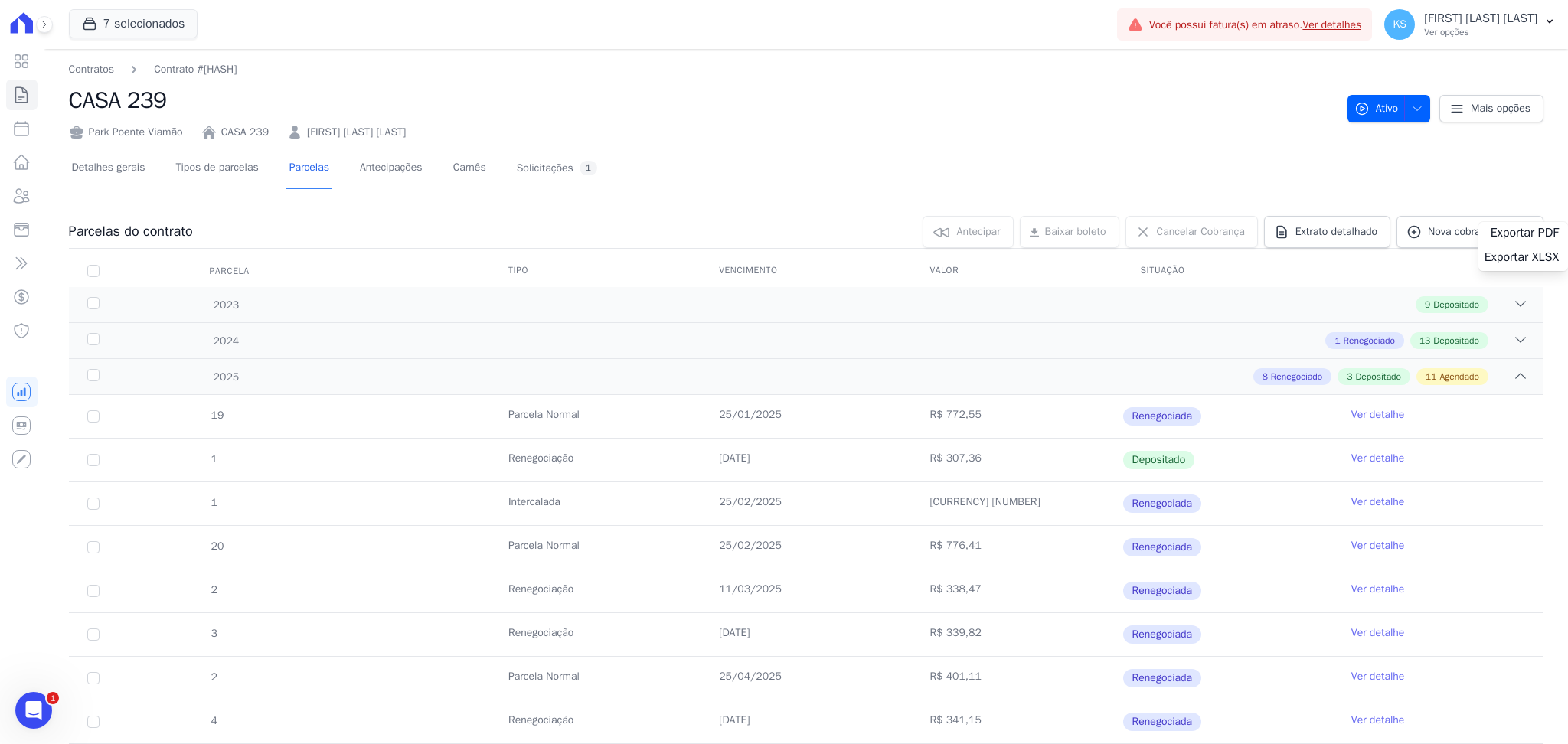 click on "Exportar PDF" at bounding box center [1523, 234] 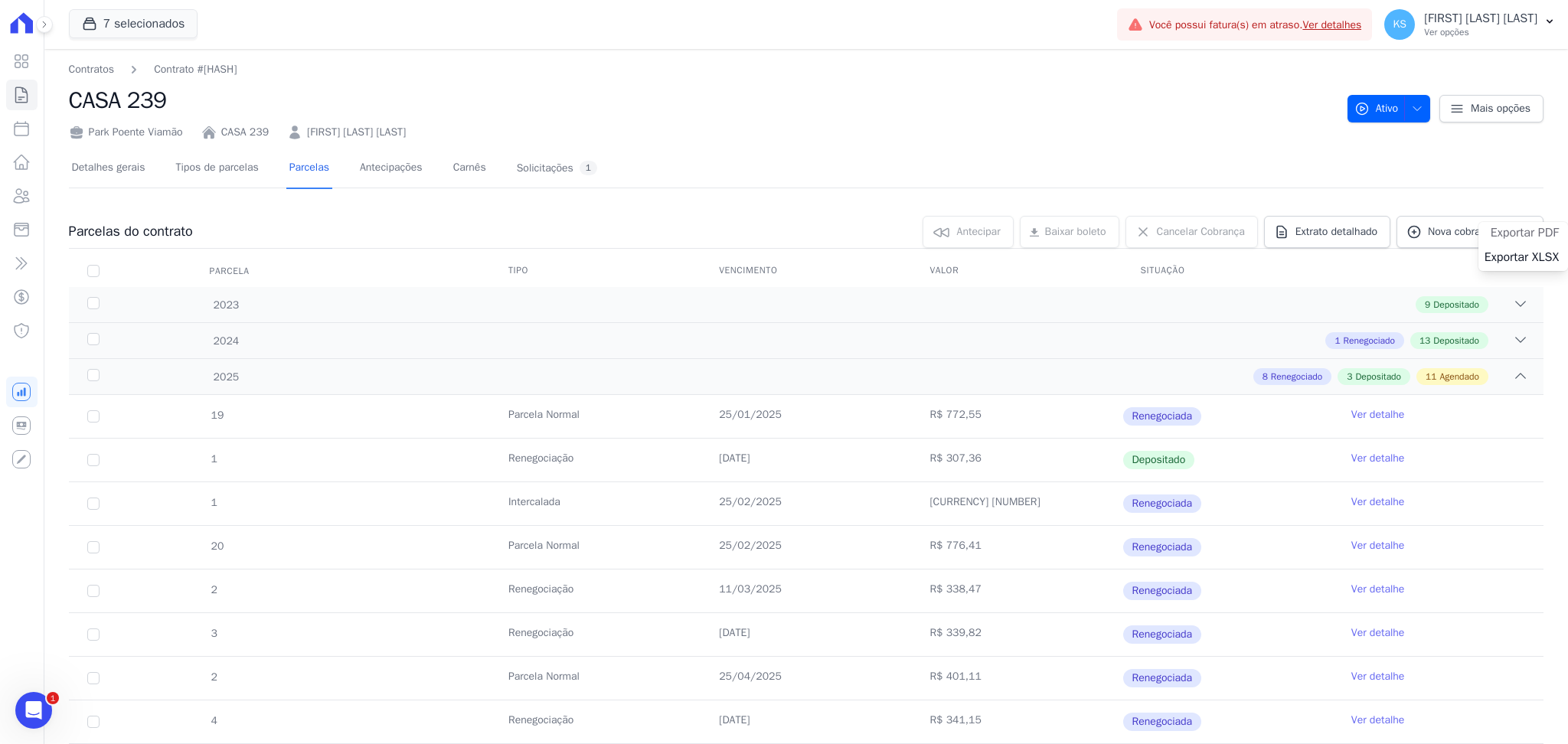 click on "Exportar PDF" at bounding box center (1524, 233) 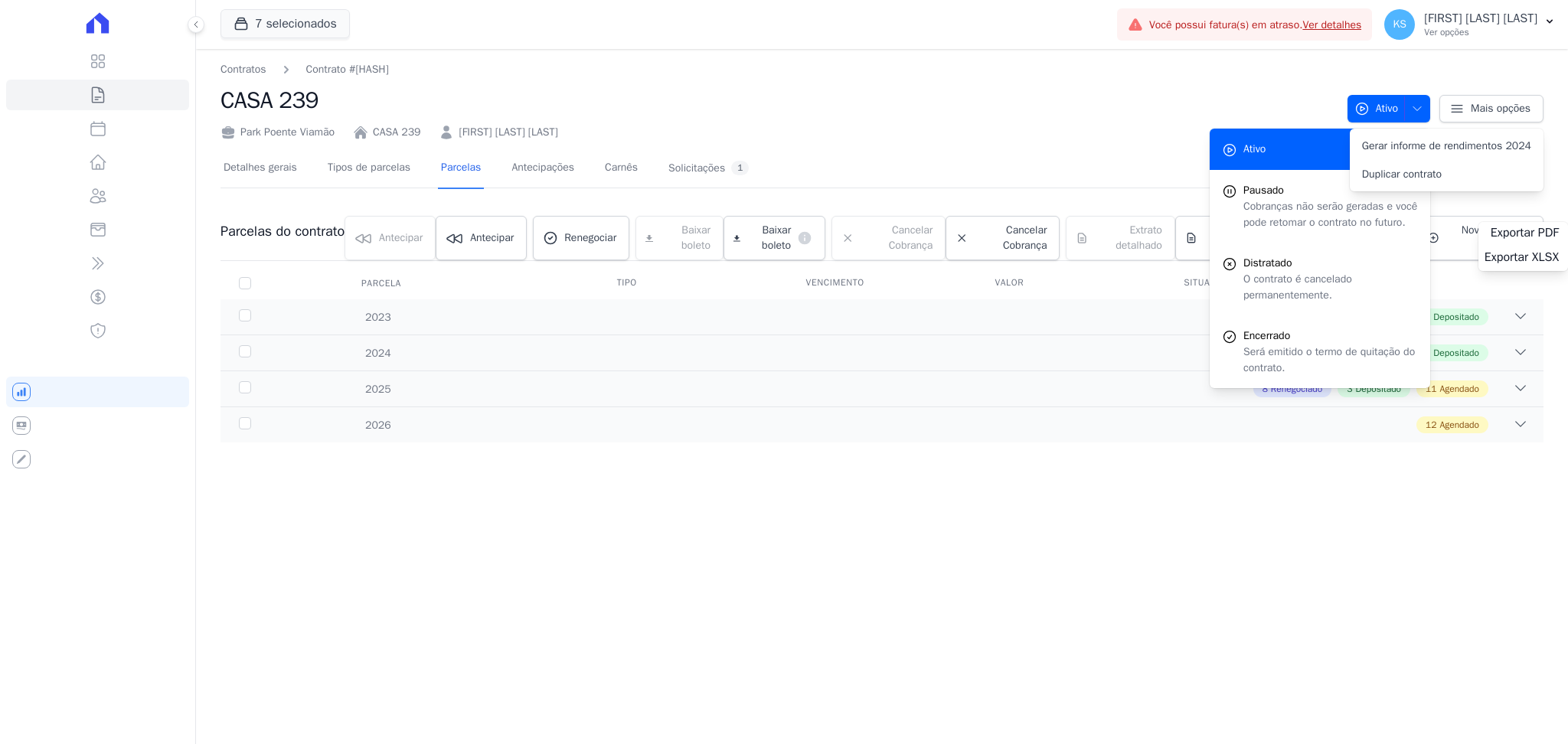 scroll, scrollTop: 0, scrollLeft: 0, axis: both 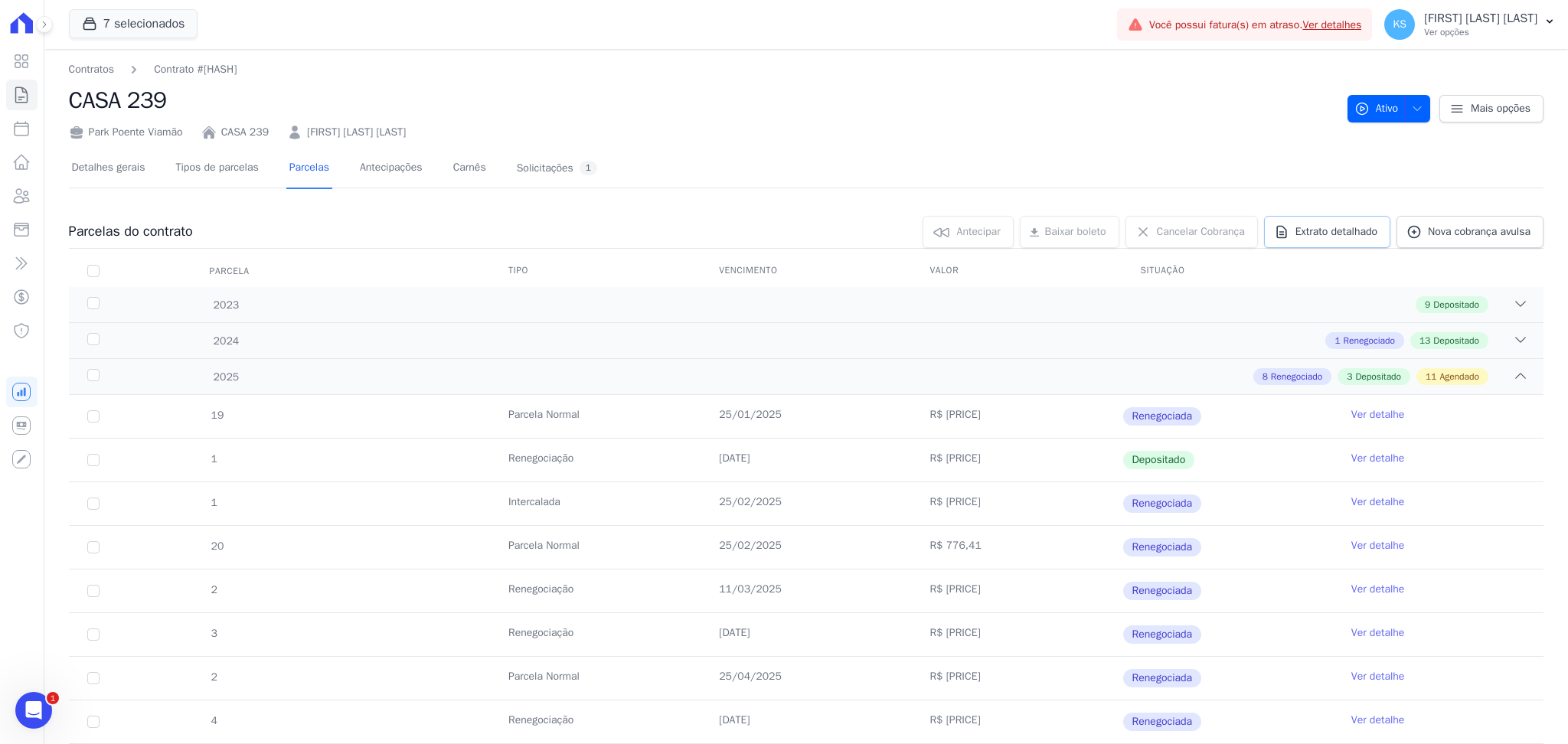 click at bounding box center (0, 0) 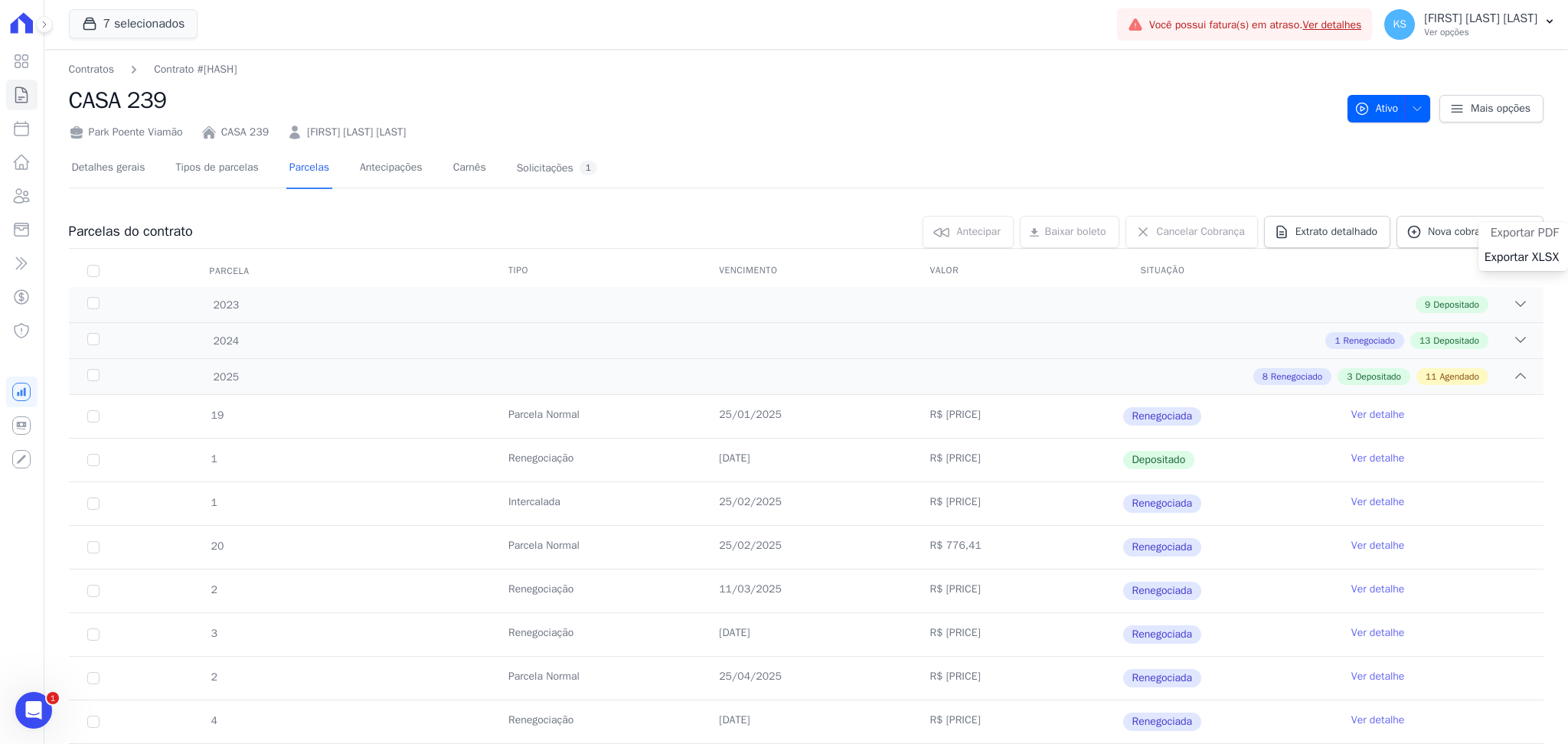 click on "Exportar PDF" at bounding box center (1524, 233) 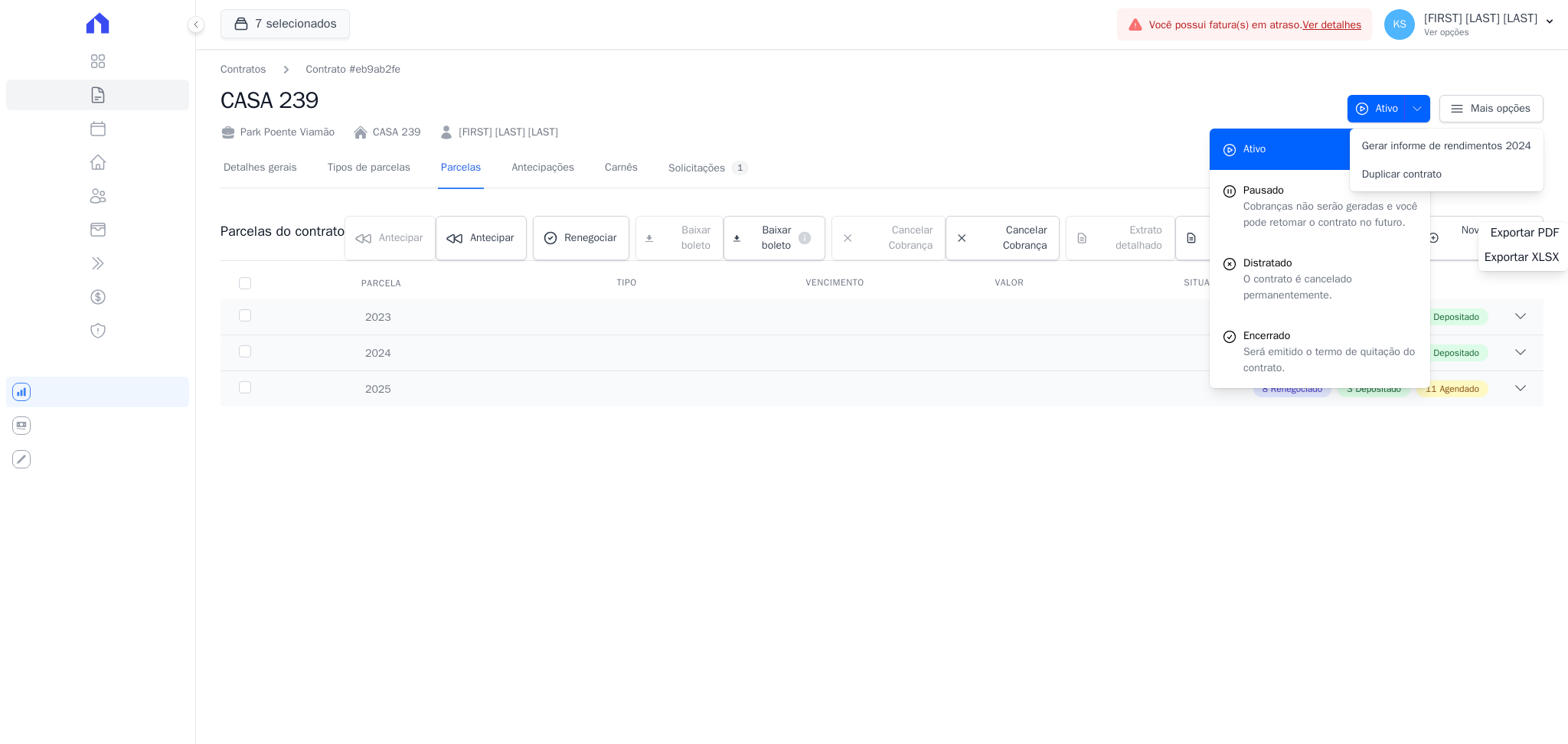 scroll, scrollTop: 0, scrollLeft: 0, axis: both 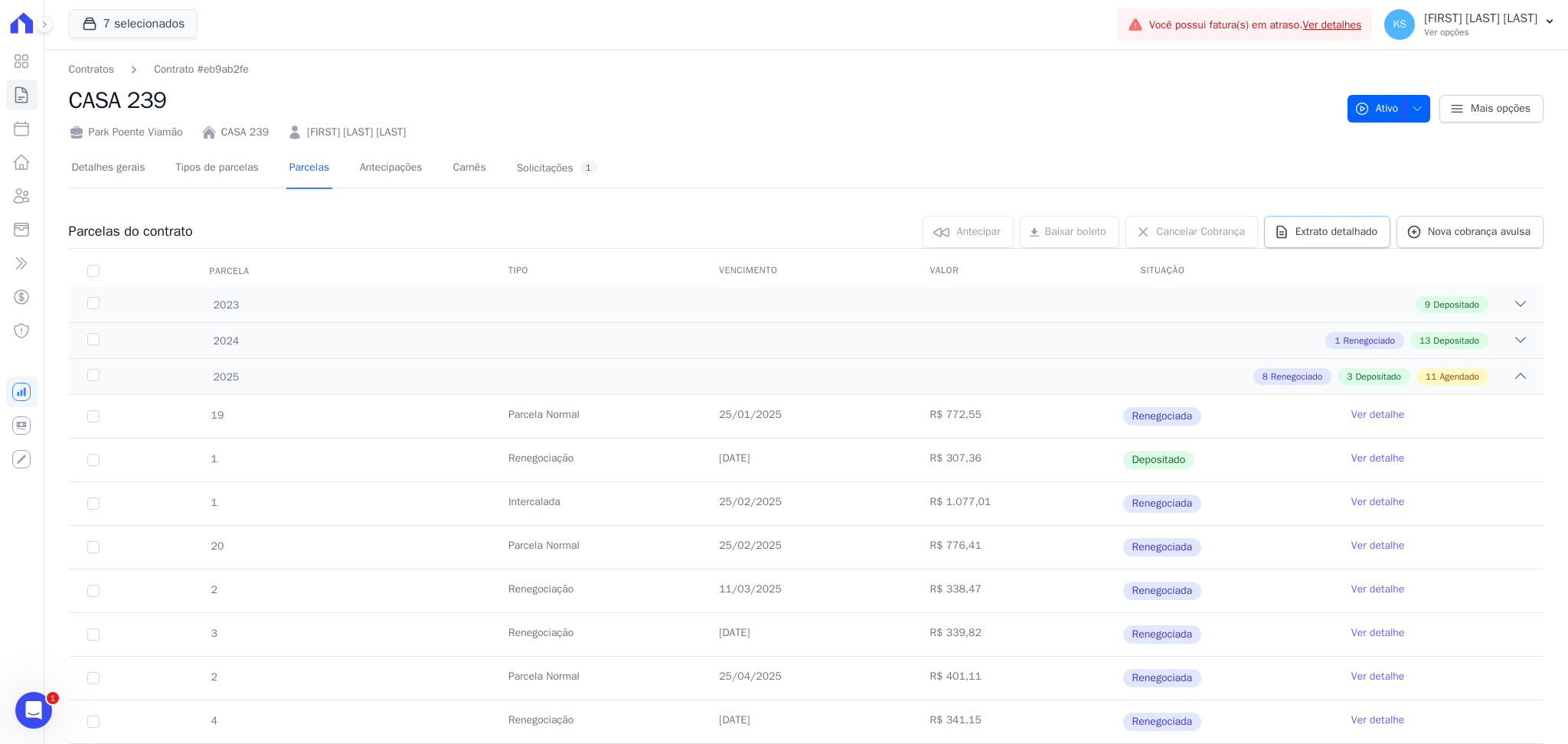 click on "Extrato detalhado" at bounding box center [0, 0] 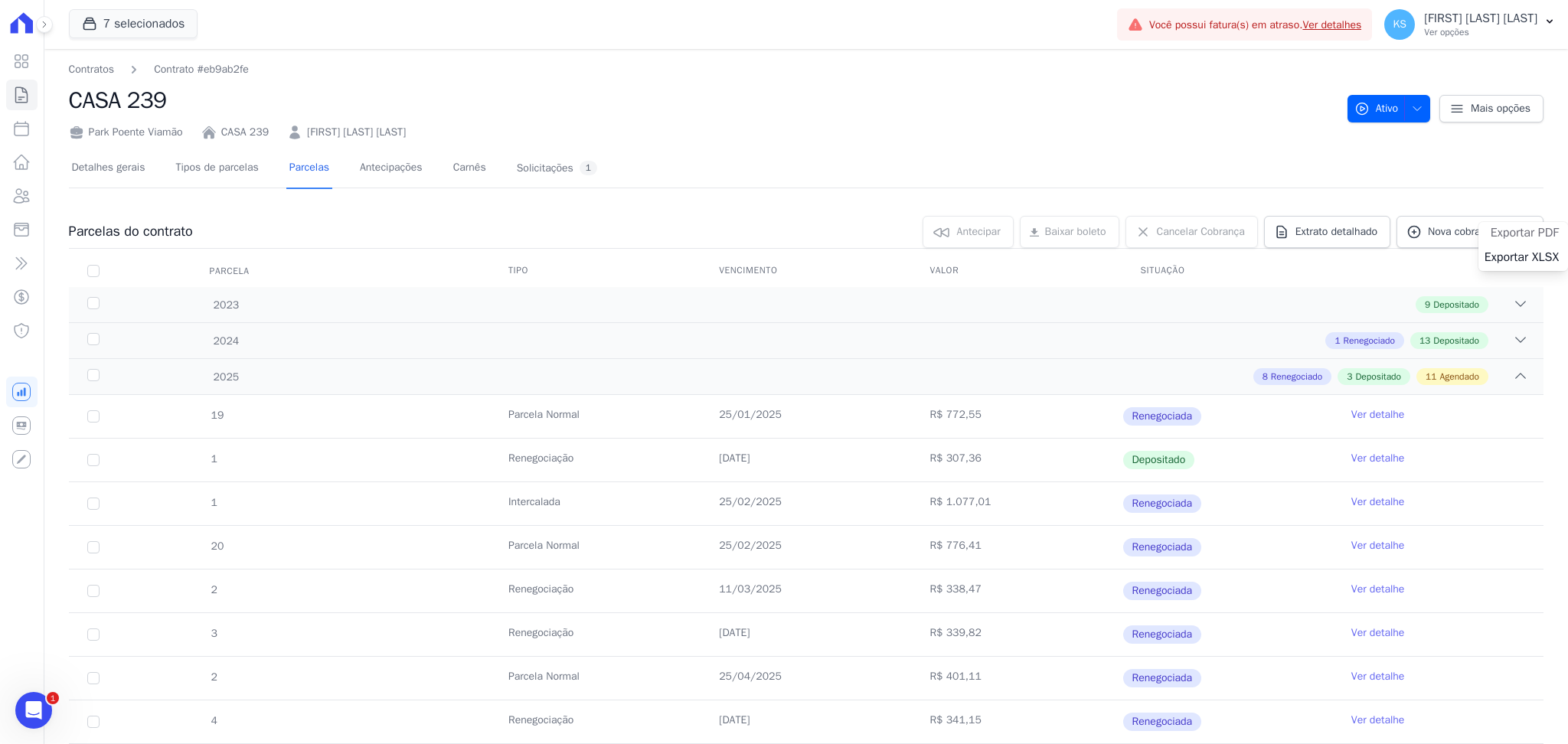 click on "Exportar PDF" at bounding box center (1524, 233) 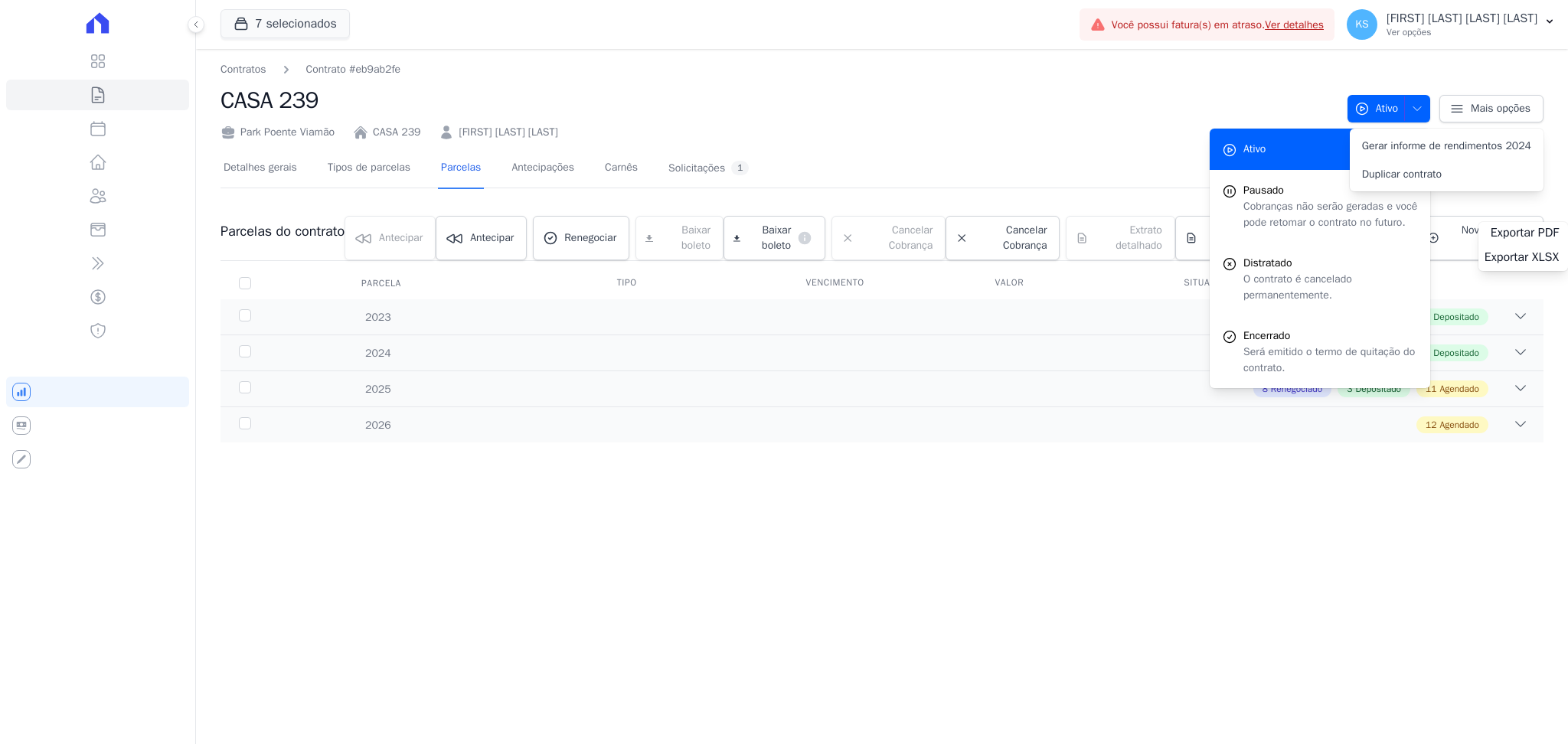 scroll, scrollTop: 0, scrollLeft: 0, axis: both 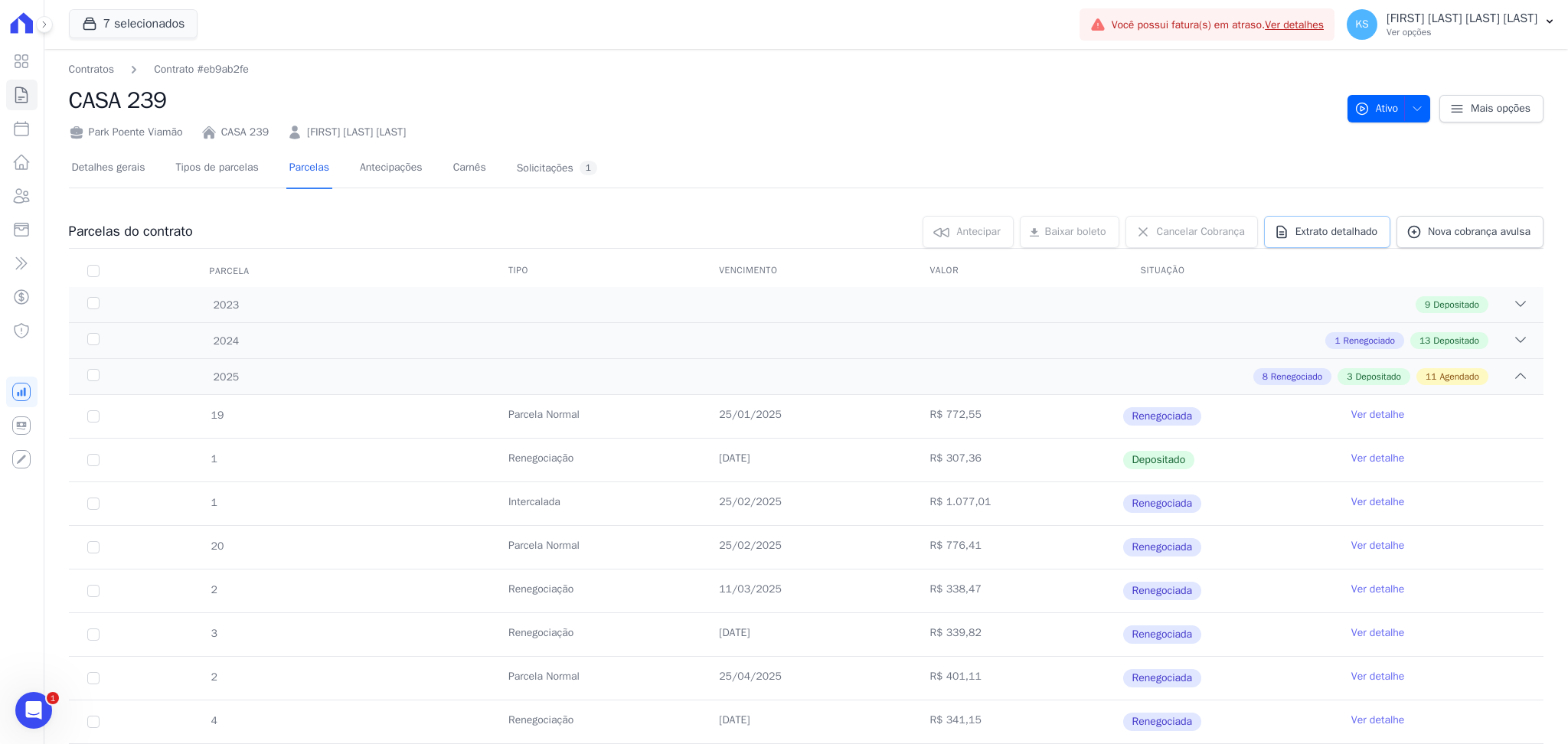 click on "Extrato detalhado" at bounding box center [1327, 232] 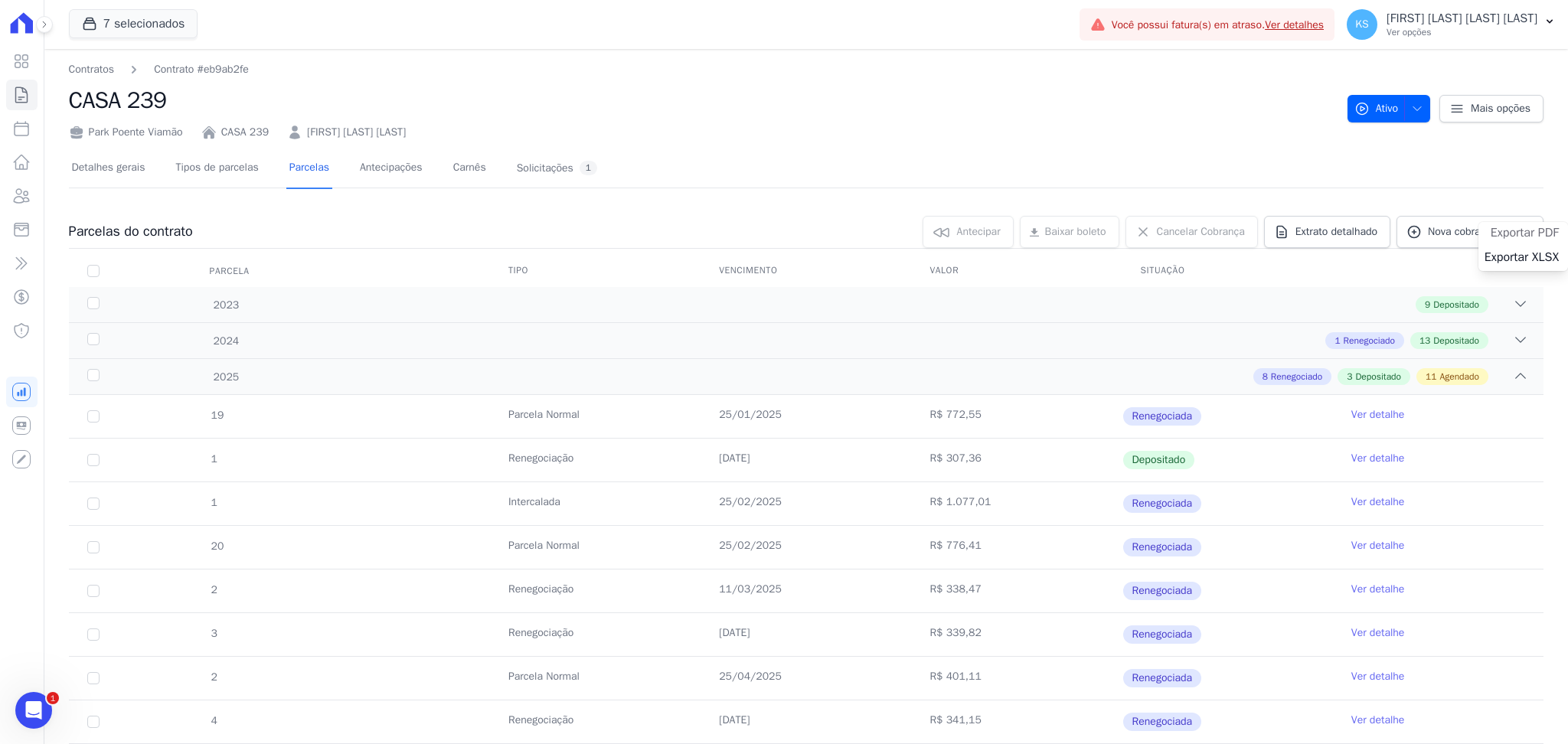 click on "Exportar PDF" at bounding box center [1524, 233] 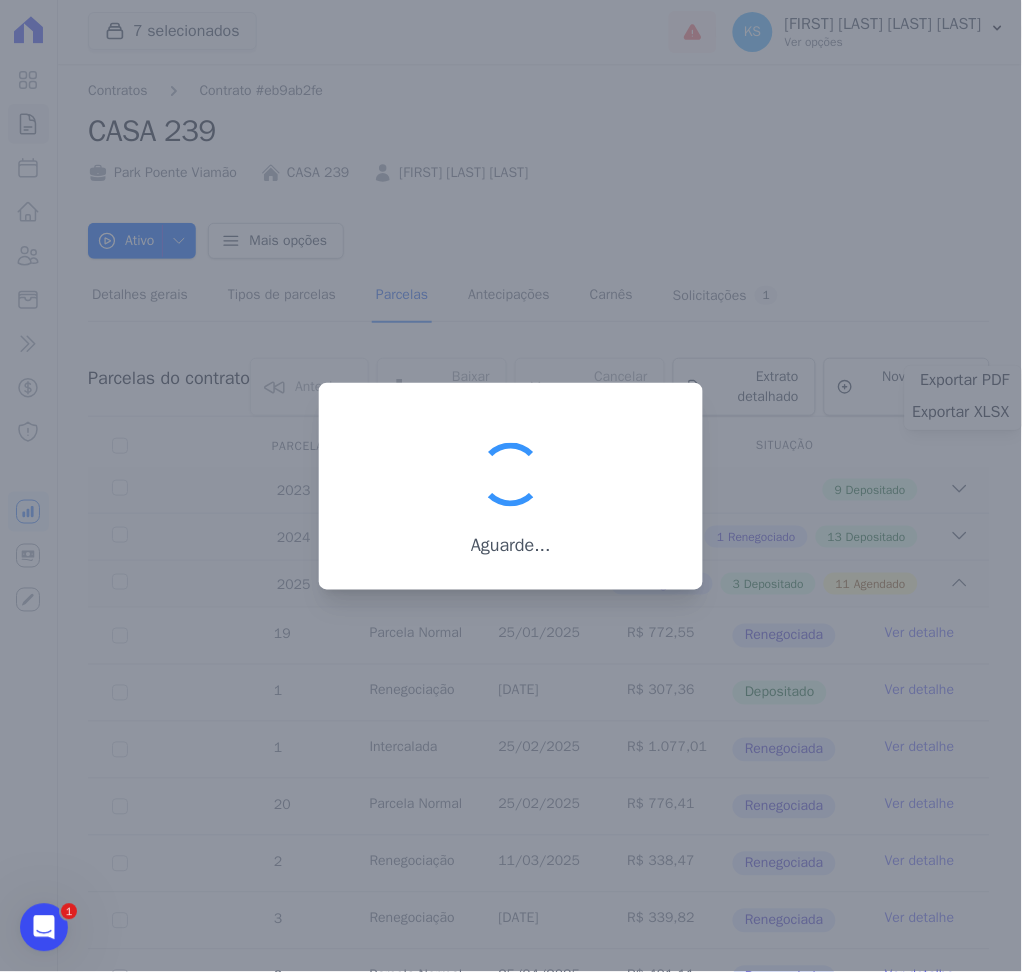 click at bounding box center (511, 486) 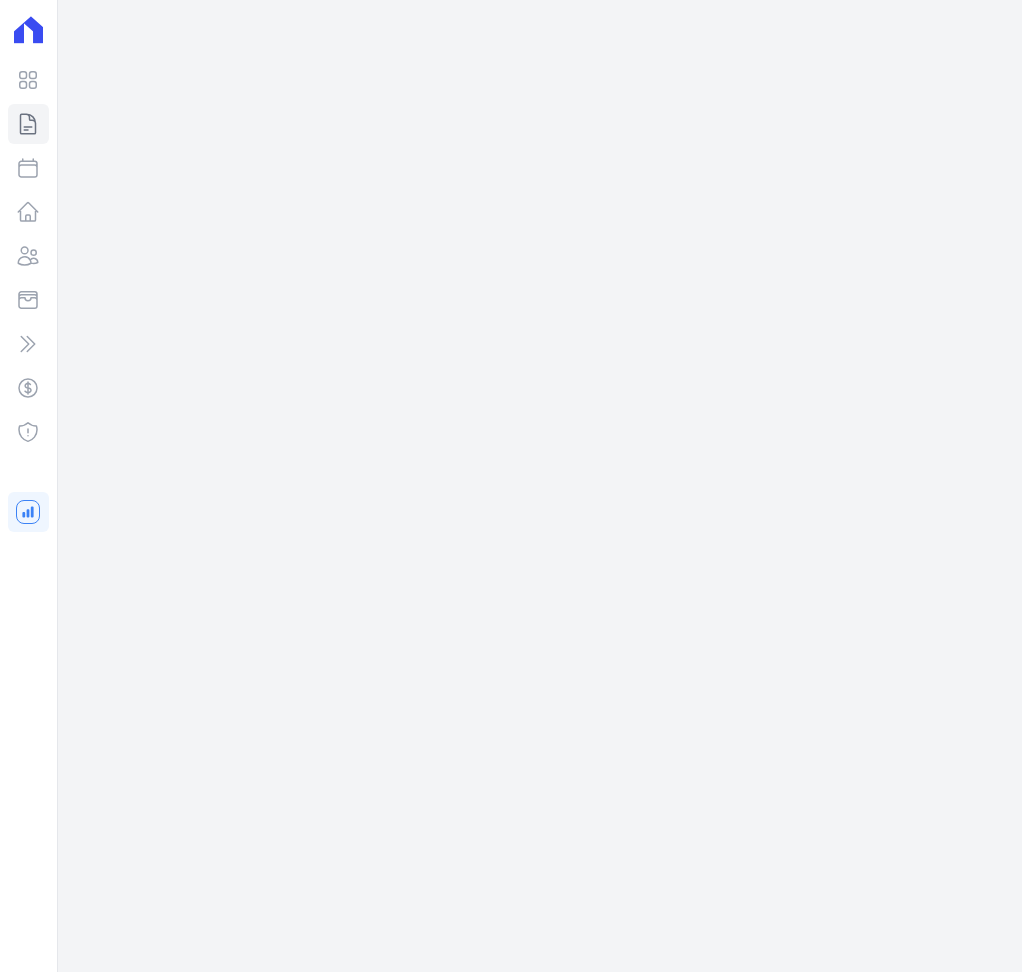 scroll, scrollTop: 0, scrollLeft: 0, axis: both 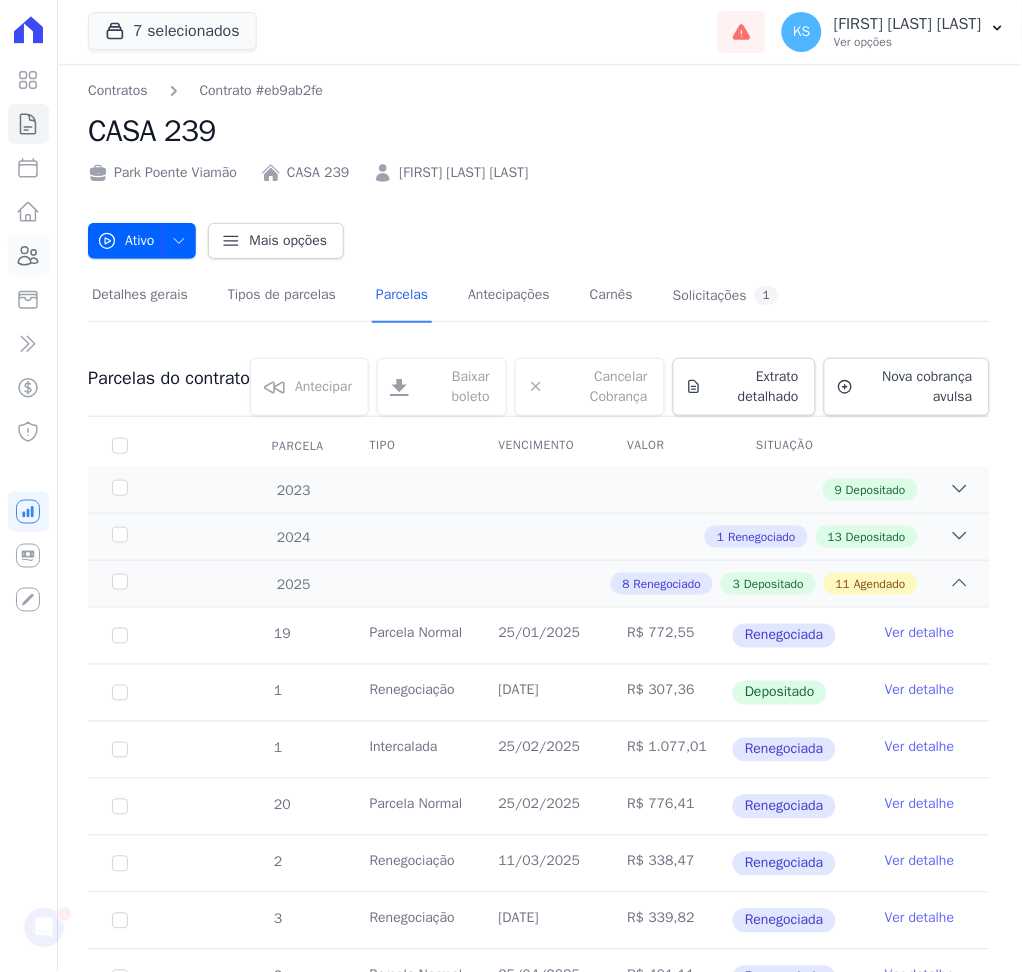 click at bounding box center [28, 256] 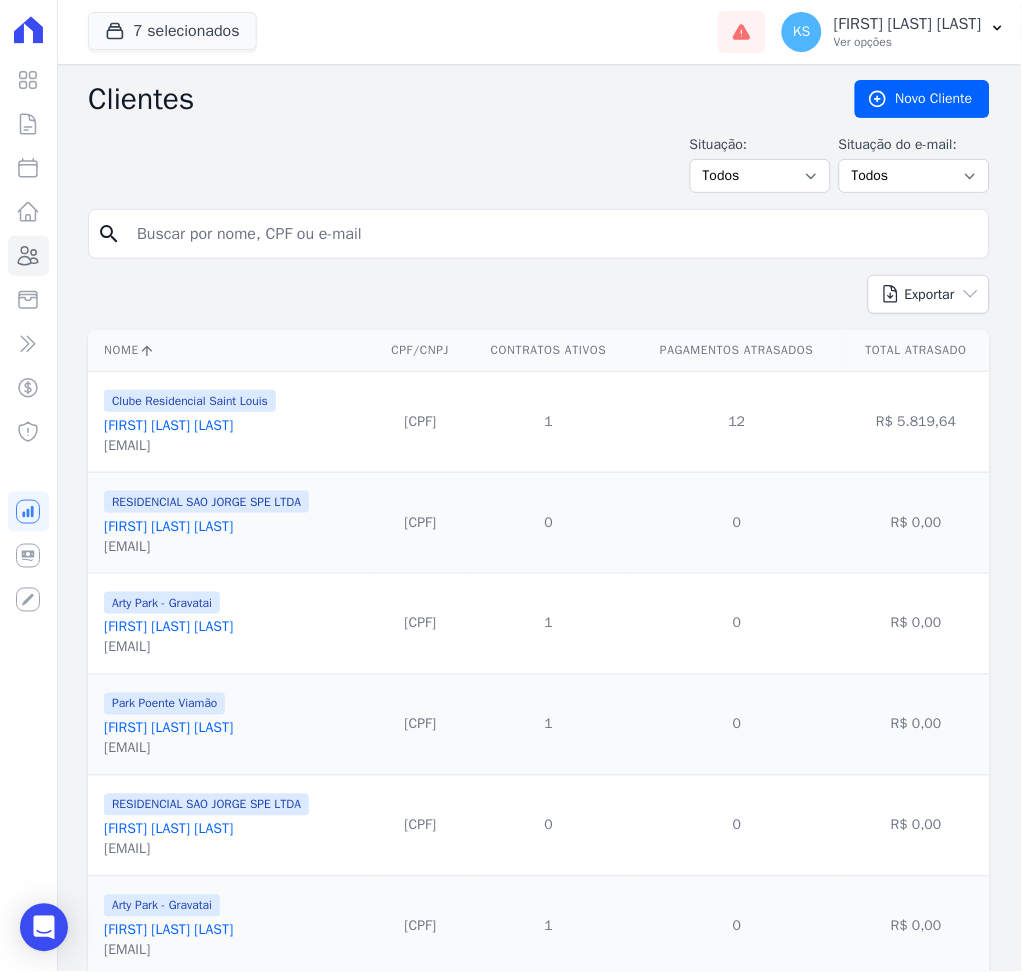 click on "Situação:
Todos
Adimplentes
Inadimplentes
Situação do e-mail:
Todos
Confirmado
Não confirmado" at bounding box center [539, 163] 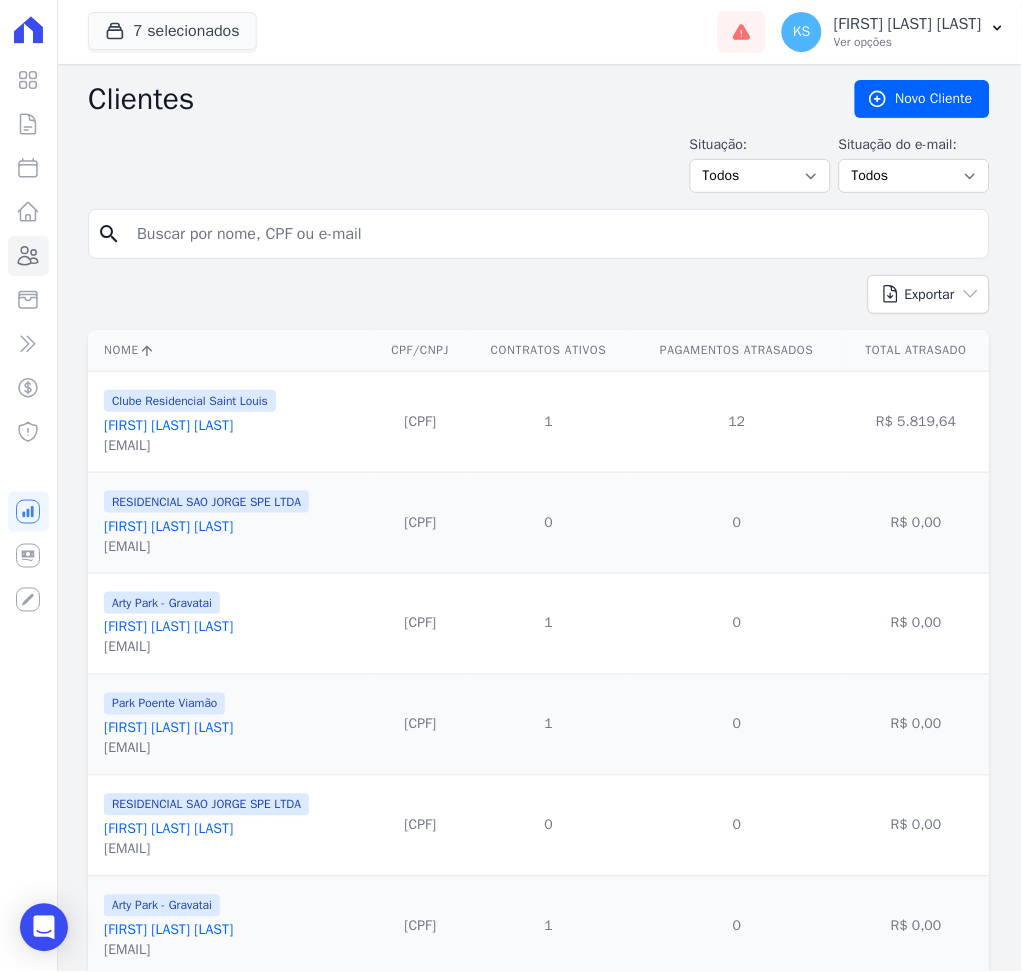 click at bounding box center [553, 234] 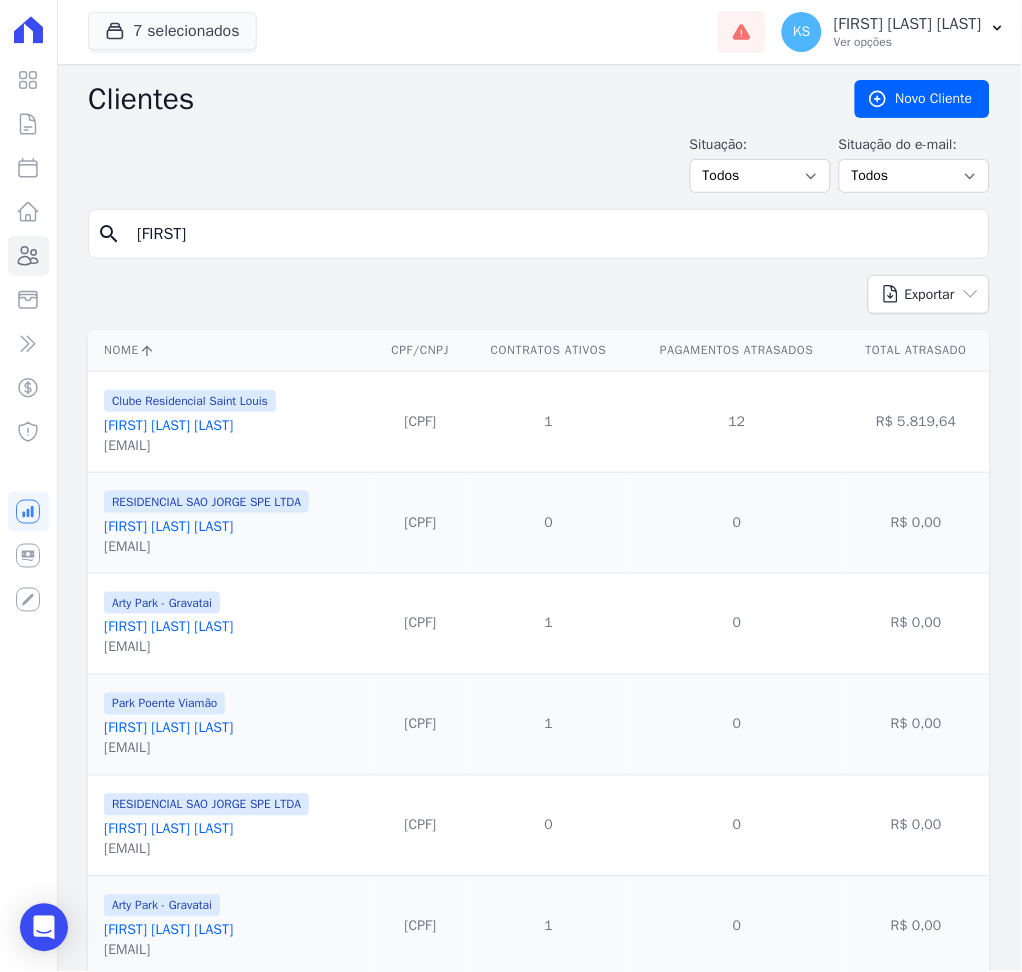 click on "[FIRST]" at bounding box center (553, 234) 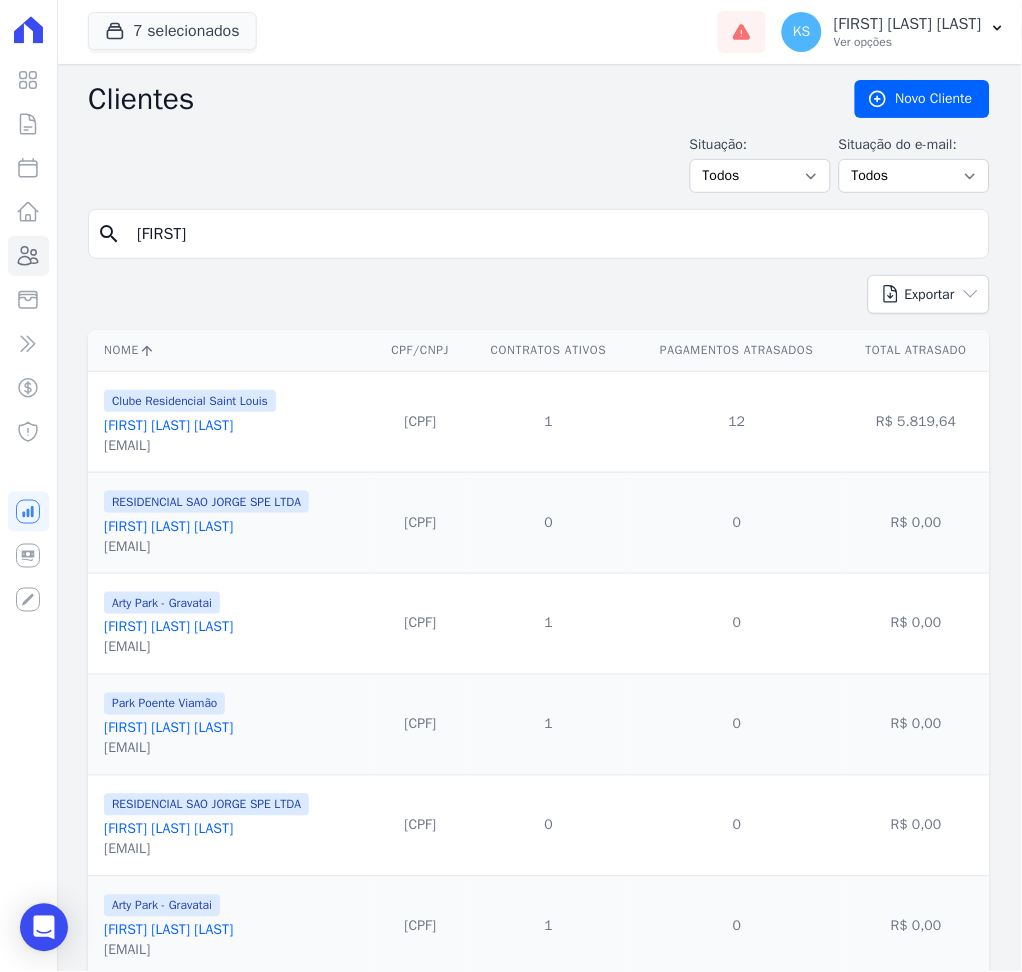type on "[FIRST]" 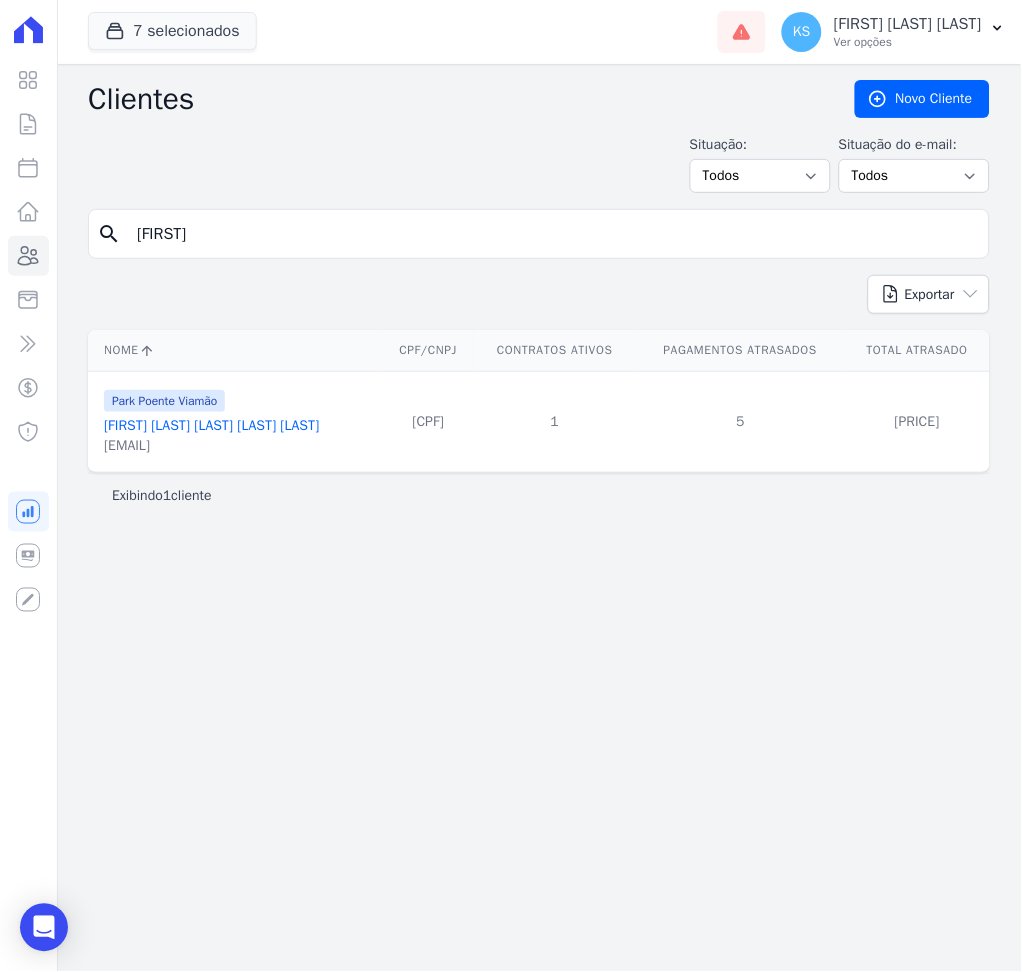 click on "[FIRST] [LAST] [LAST] [LAST] [LAST]" at bounding box center [211, 425] 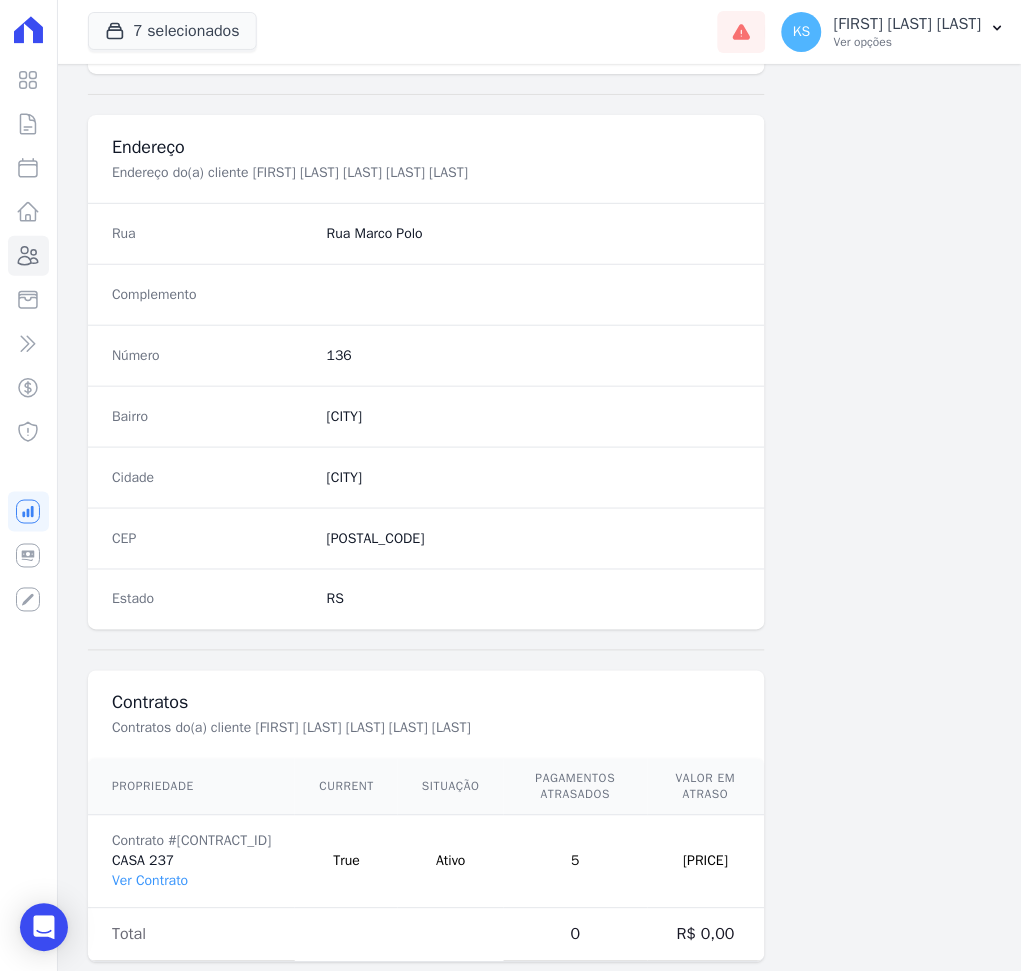 scroll, scrollTop: 916, scrollLeft: 0, axis: vertical 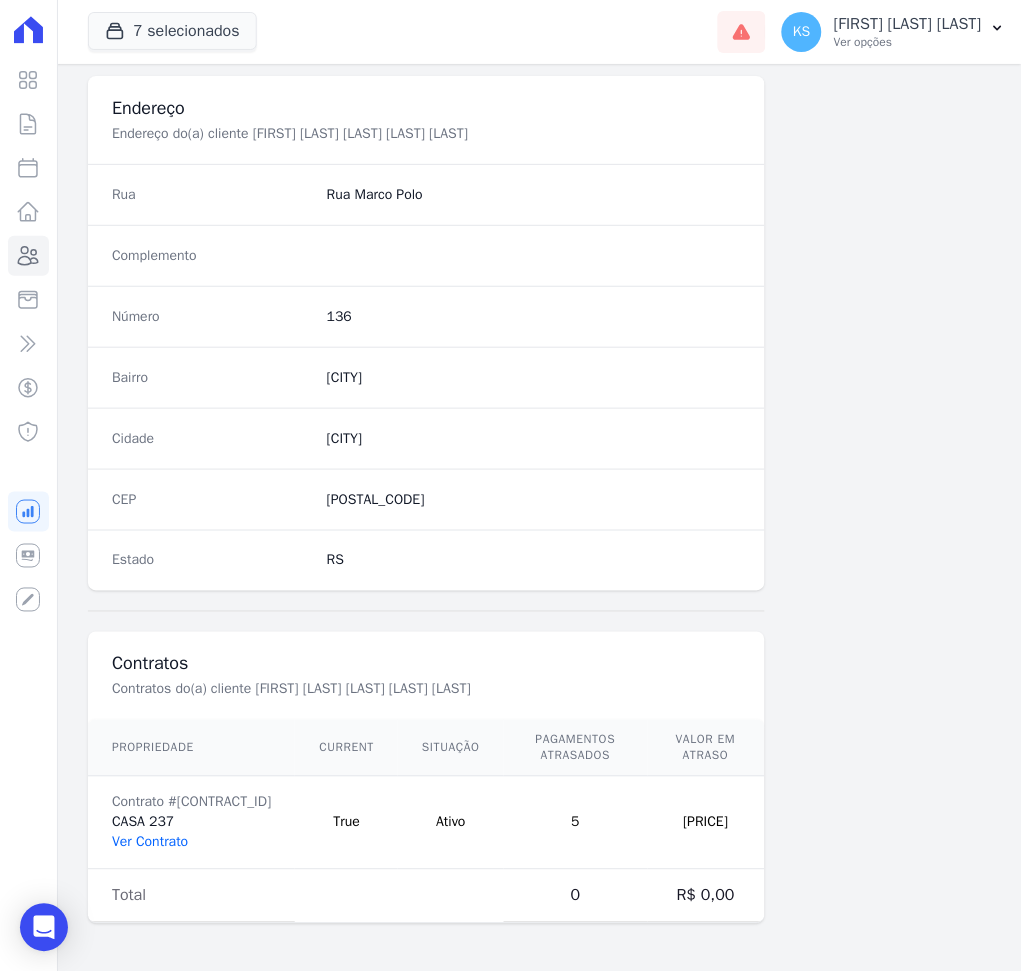 click on "Ver Contrato" at bounding box center [150, 842] 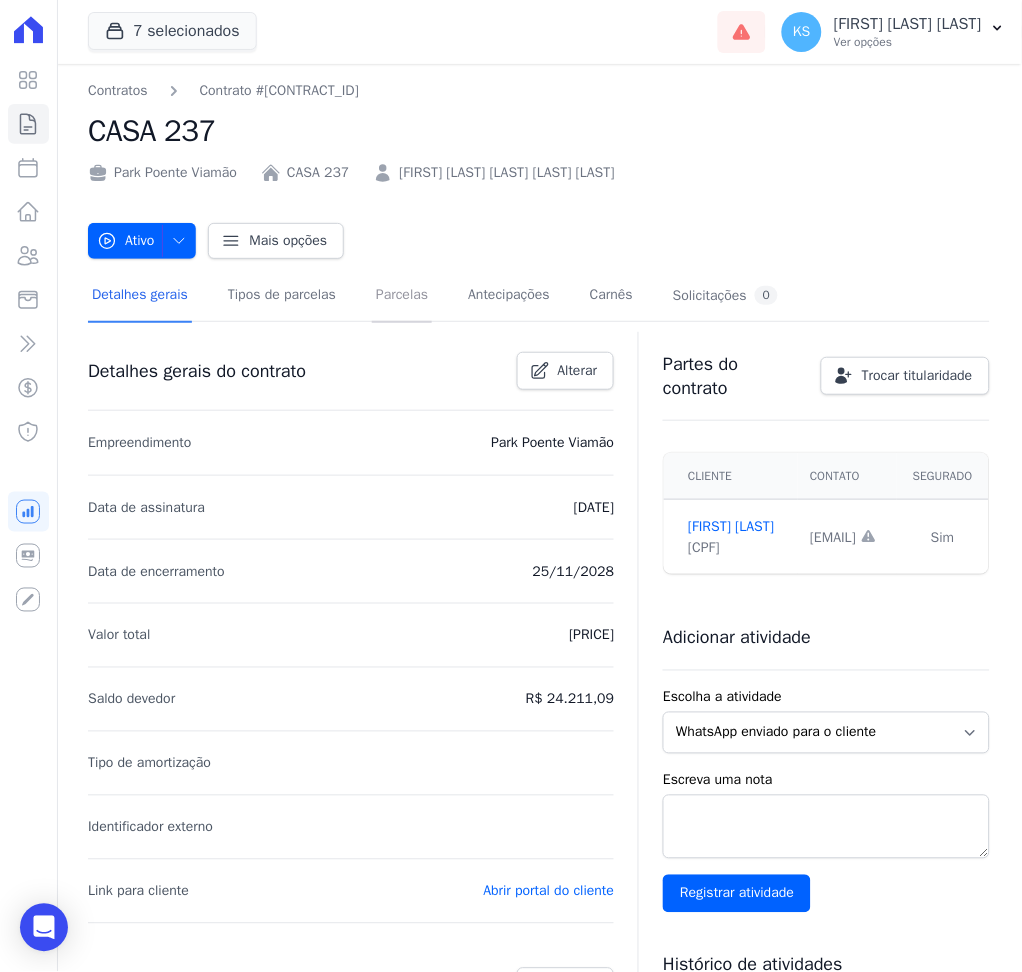 click on "Parcelas" at bounding box center [402, 296] 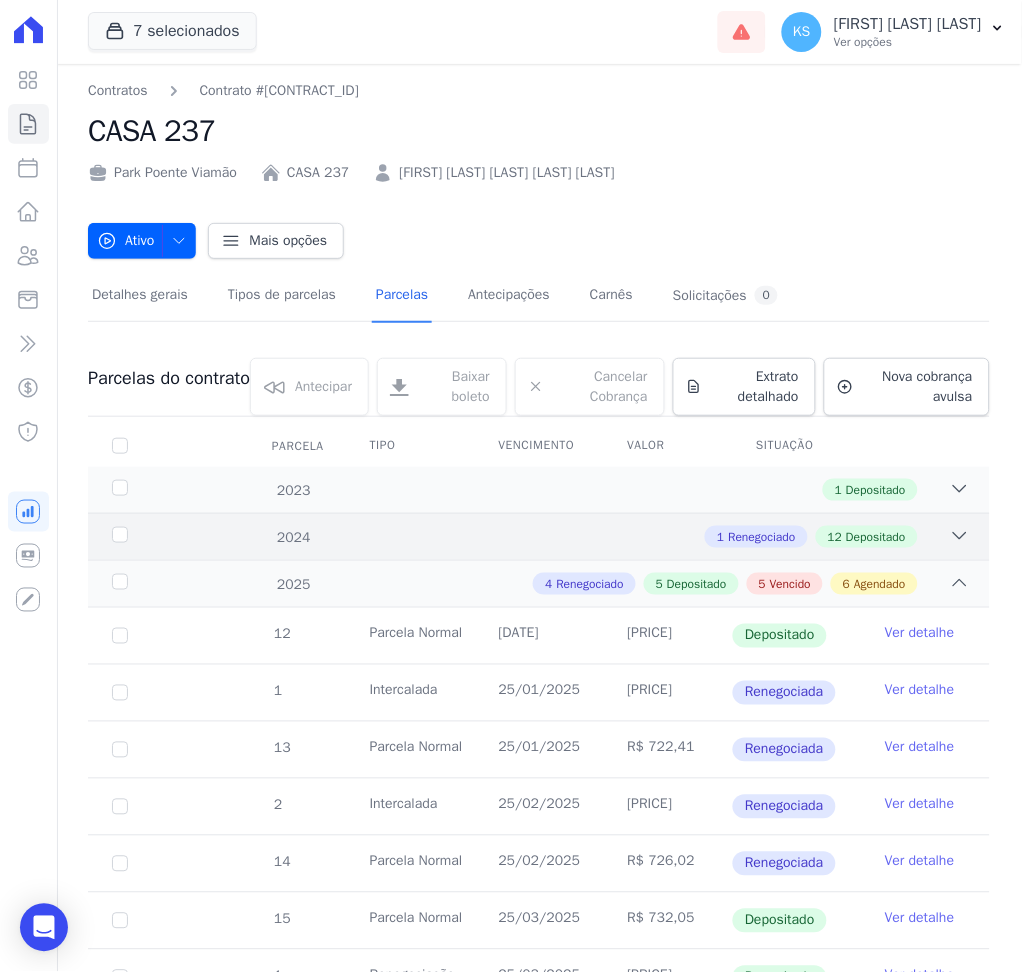 click on "[YEAR]
1
Renegociado
12
Depositado" at bounding box center (539, 536) 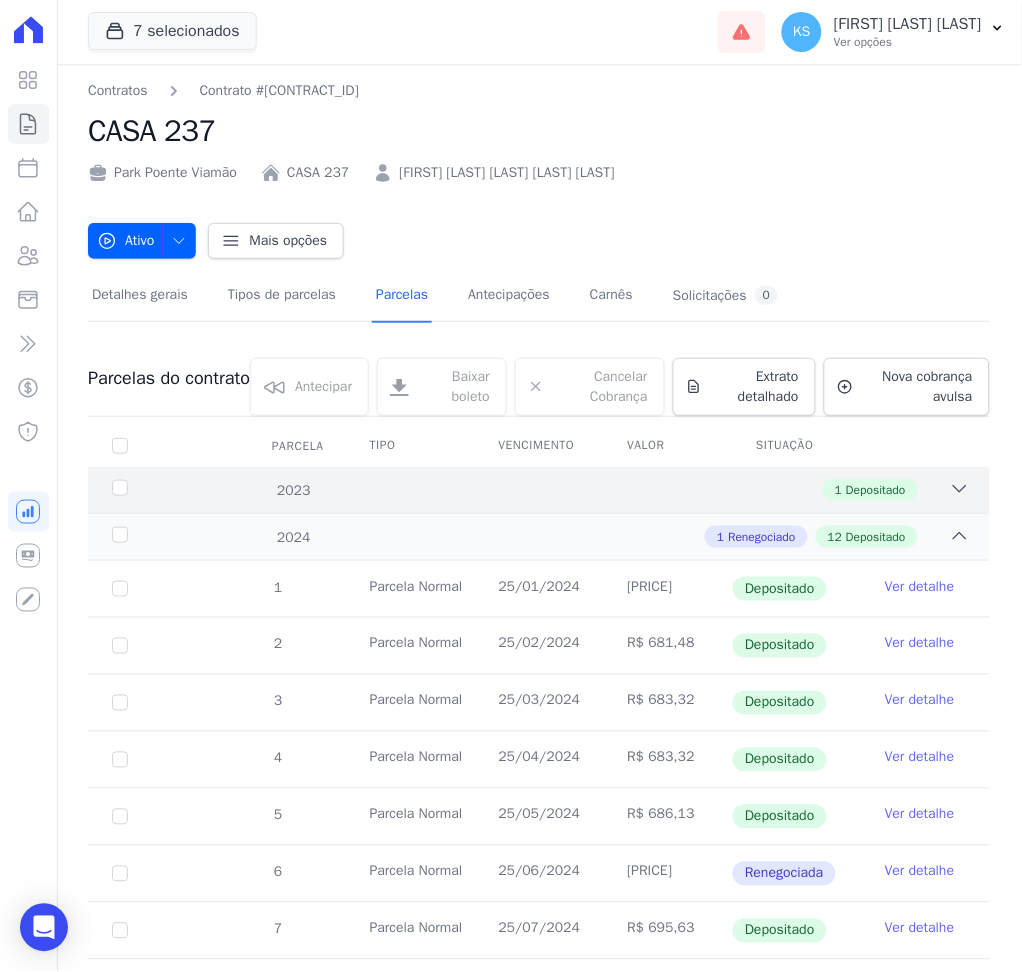 click at bounding box center [960, 489] 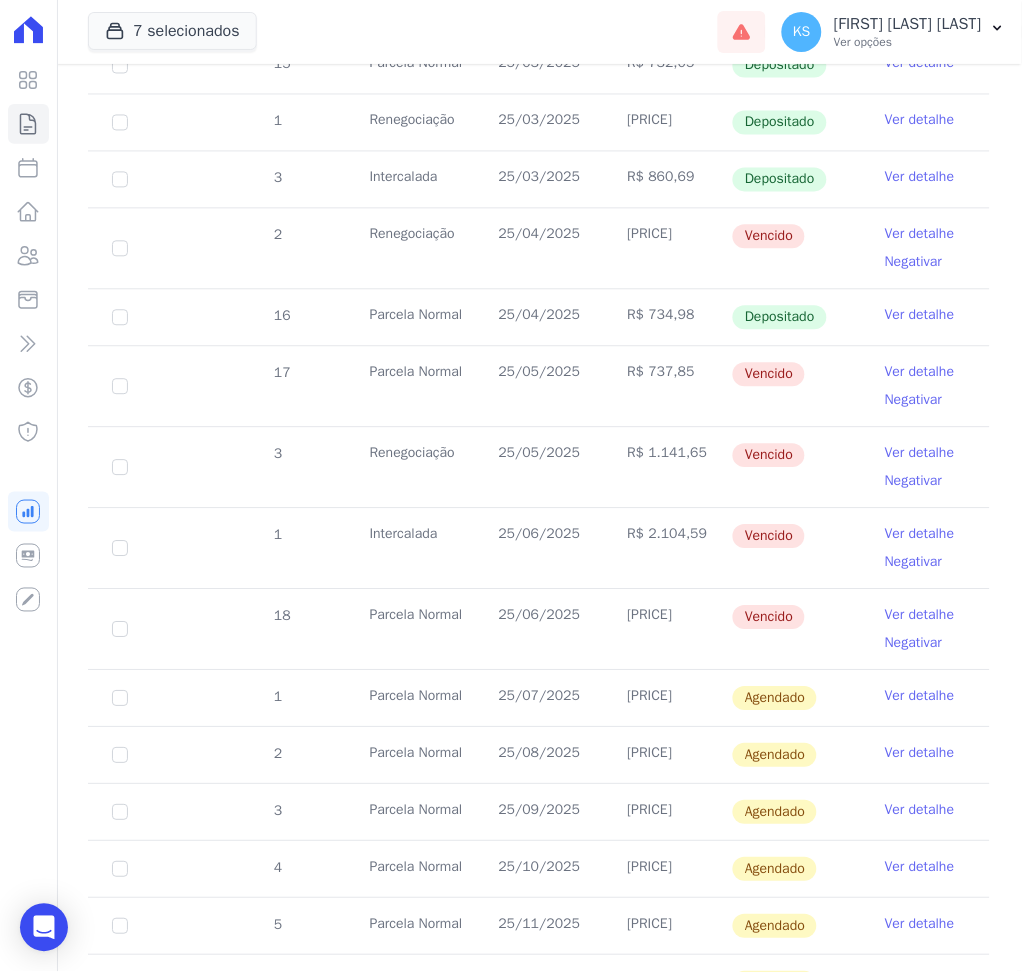 scroll, scrollTop: 1466, scrollLeft: 0, axis: vertical 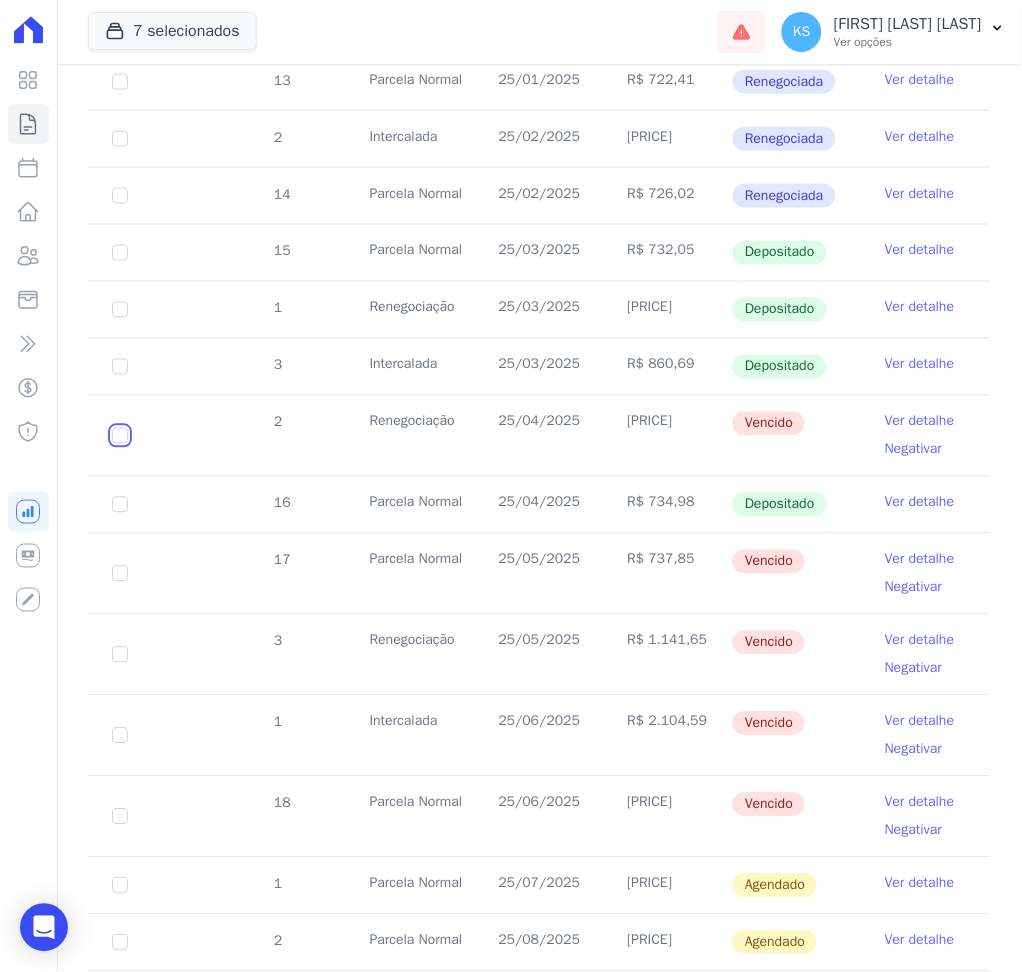 click at bounding box center [120, 436] 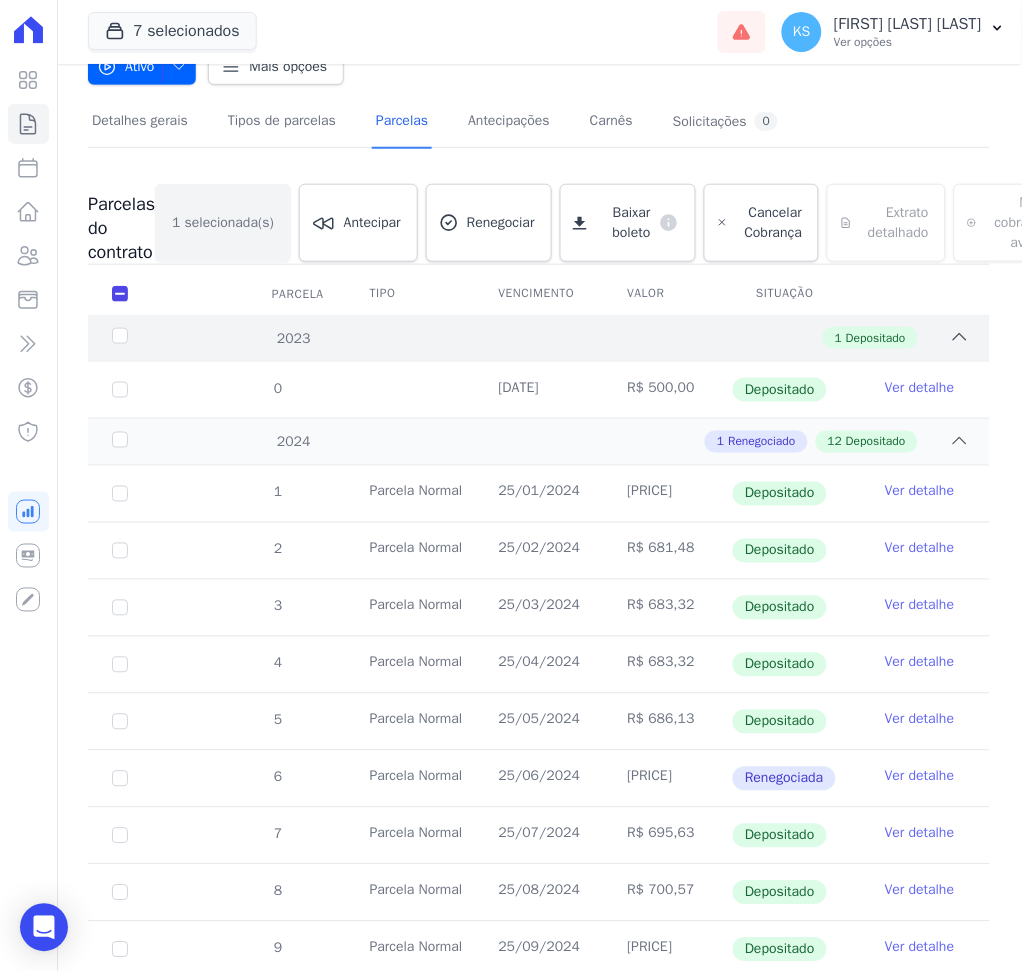 scroll, scrollTop: 154, scrollLeft: 0, axis: vertical 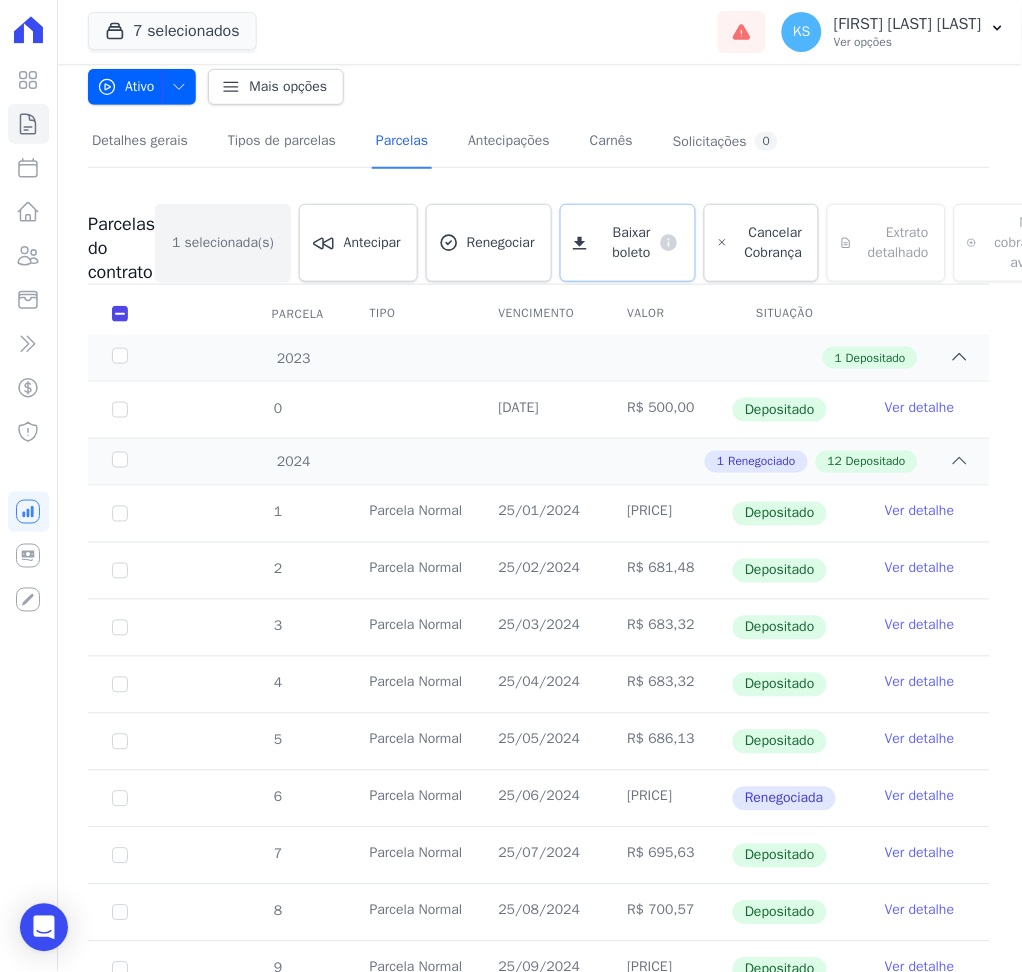 click on "Baixar boleto" at bounding box center [627, 243] 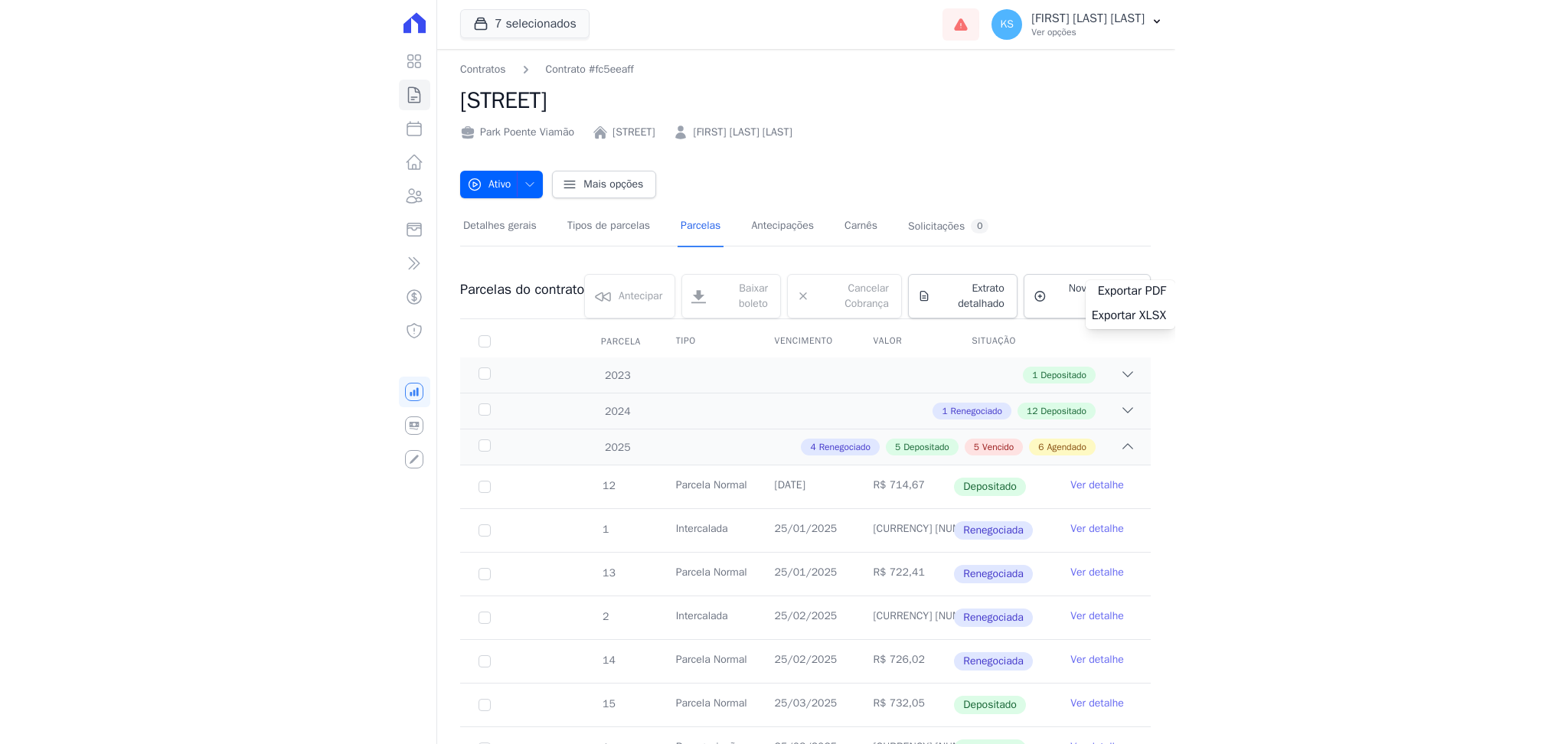 scroll, scrollTop: 0, scrollLeft: 0, axis: both 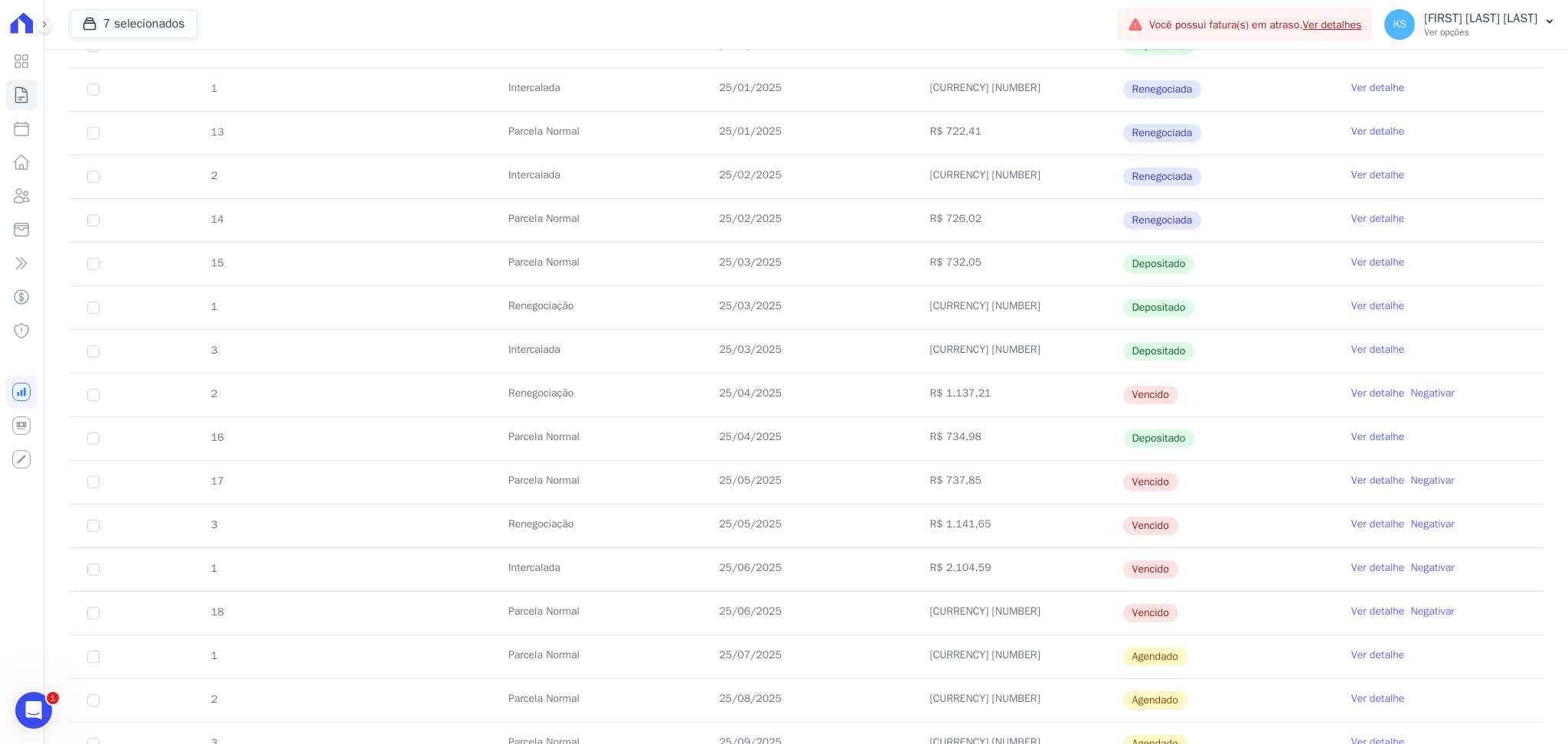 click on "Ver detalhe" at bounding box center (1378, 393) 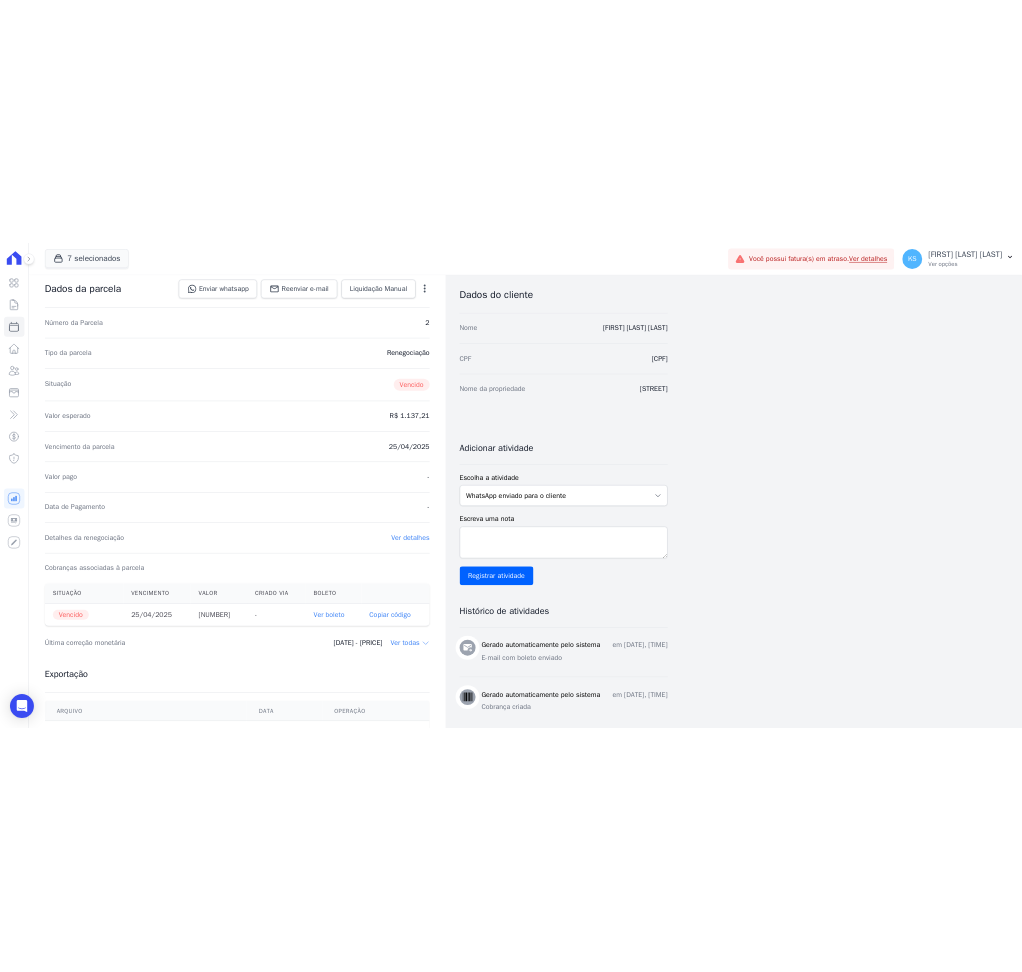 scroll, scrollTop: 266, scrollLeft: 0, axis: vertical 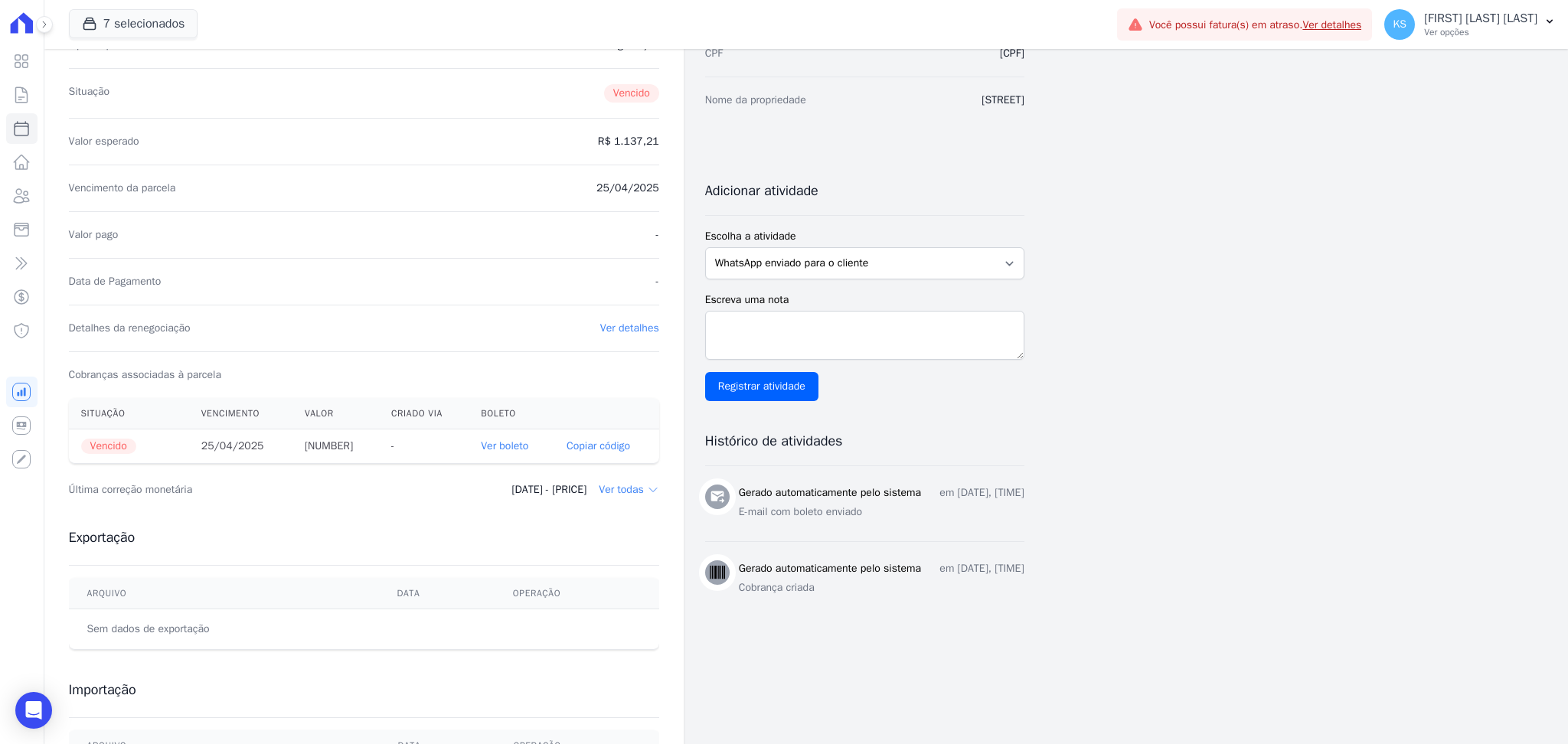 click on "Ver boleto" at bounding box center (505, 445) 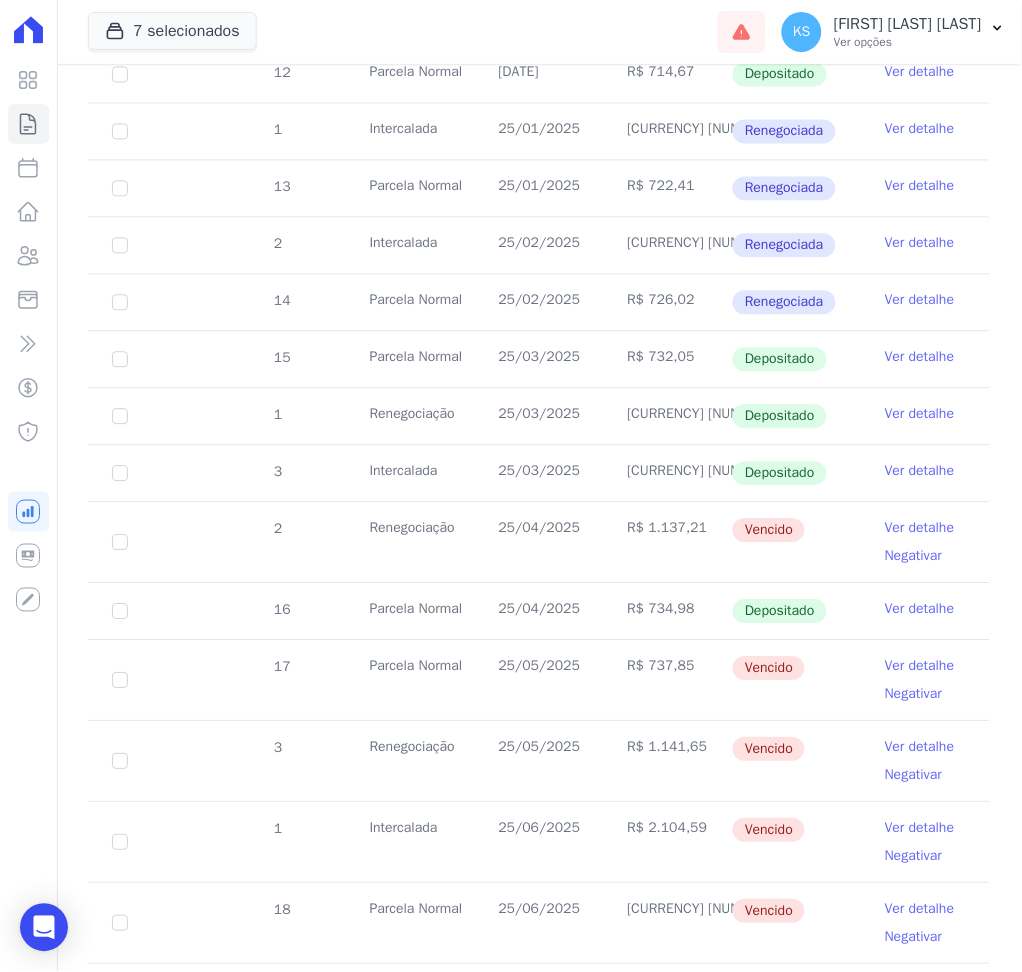 scroll, scrollTop: 666, scrollLeft: 0, axis: vertical 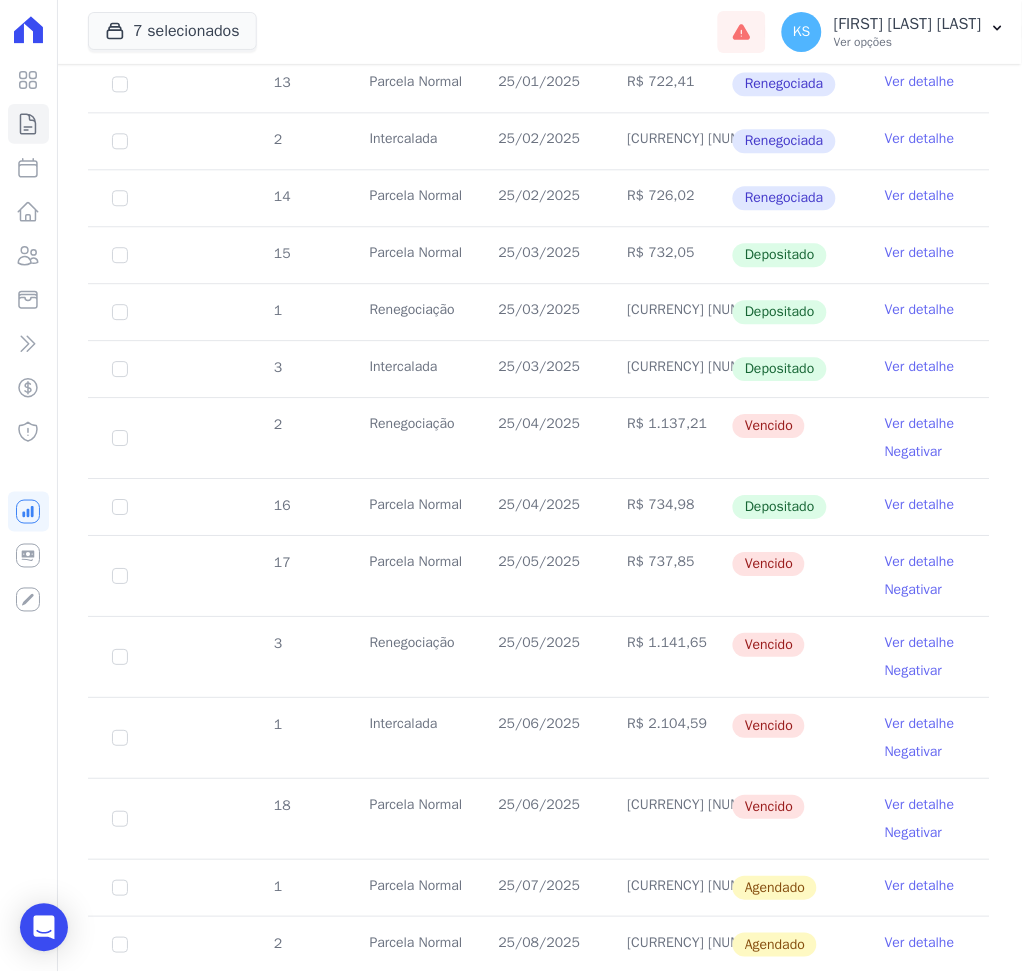 click on "Ver detalhe" at bounding box center (920, 562) 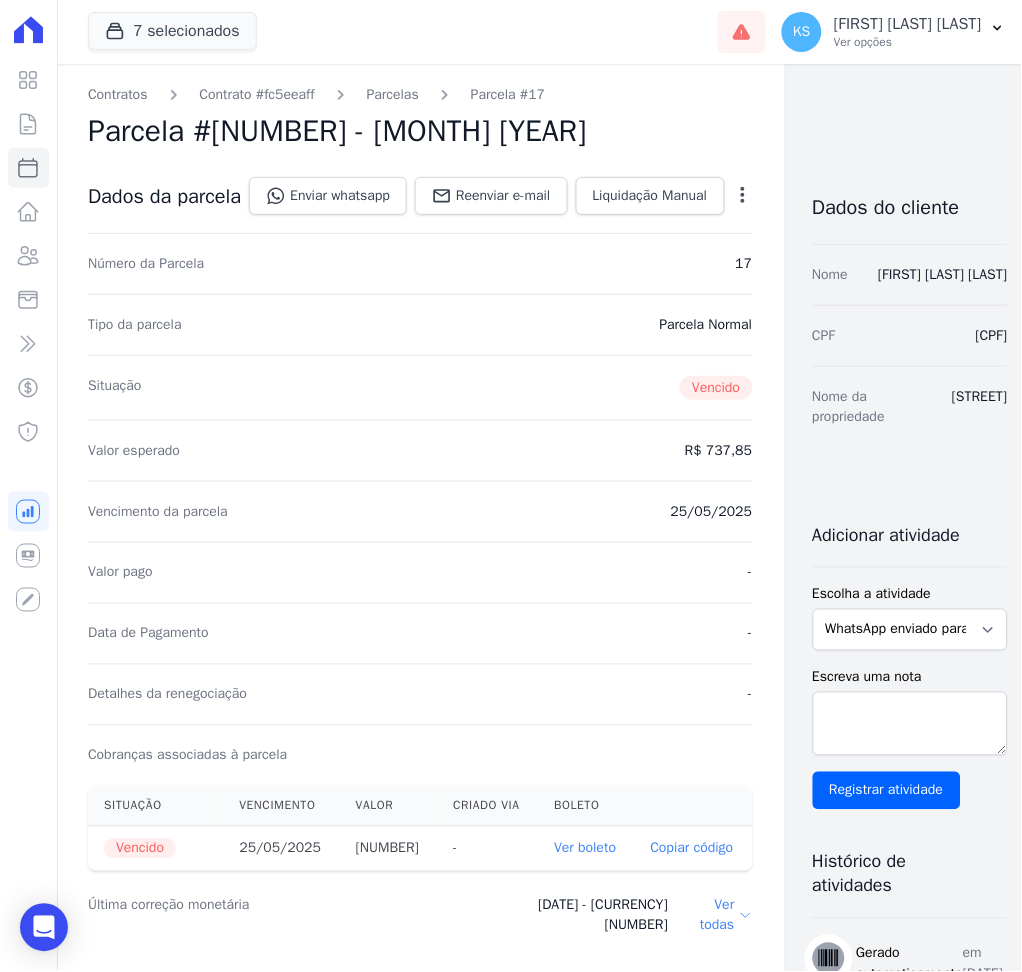 click on "Ver boleto" at bounding box center (585, 848) 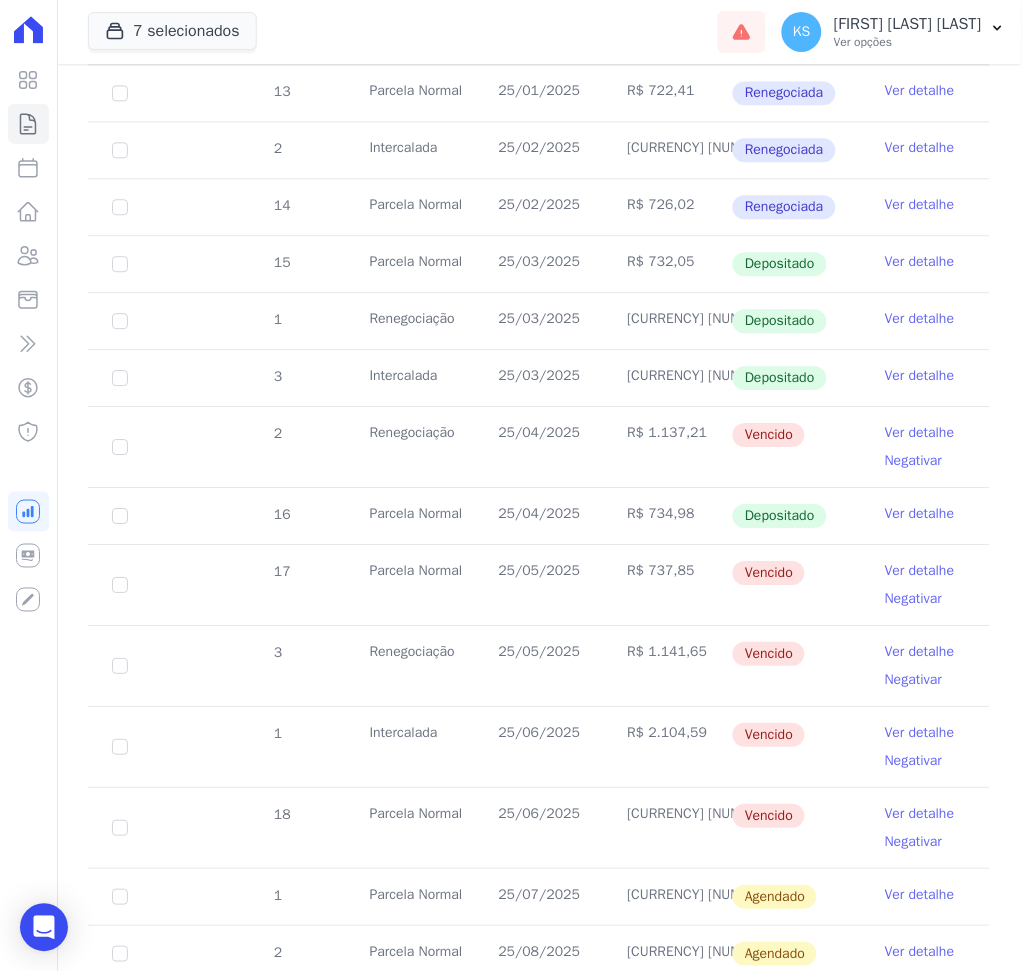 scroll, scrollTop: 666, scrollLeft: 0, axis: vertical 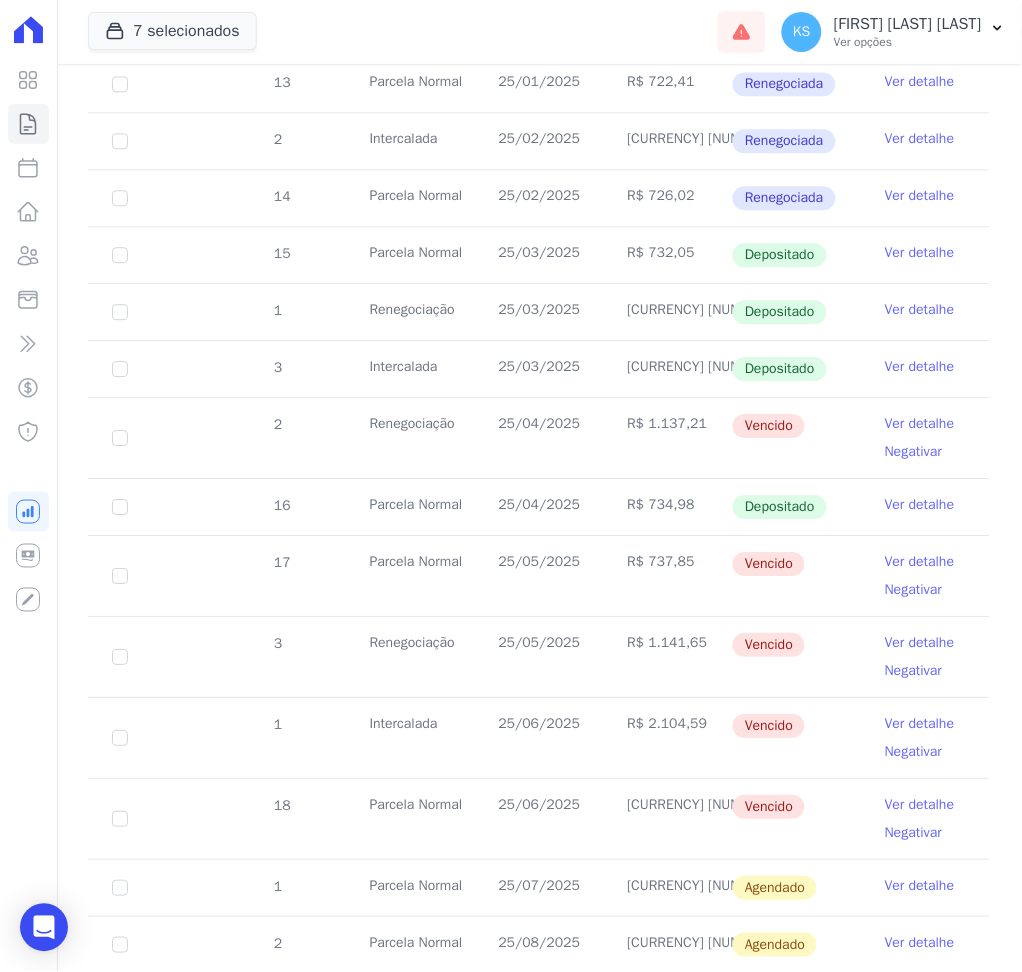 click on "Ver detalhe" at bounding box center [920, 724] 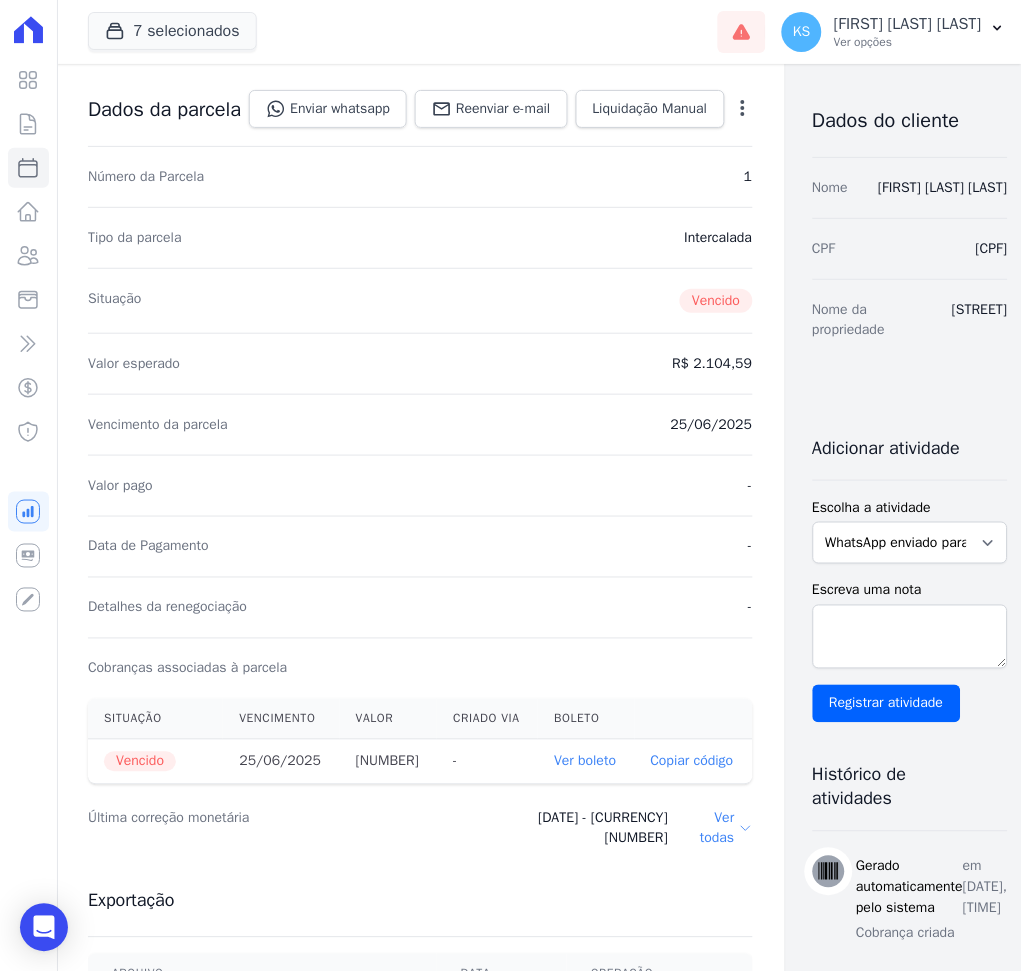 scroll, scrollTop: 133, scrollLeft: 0, axis: vertical 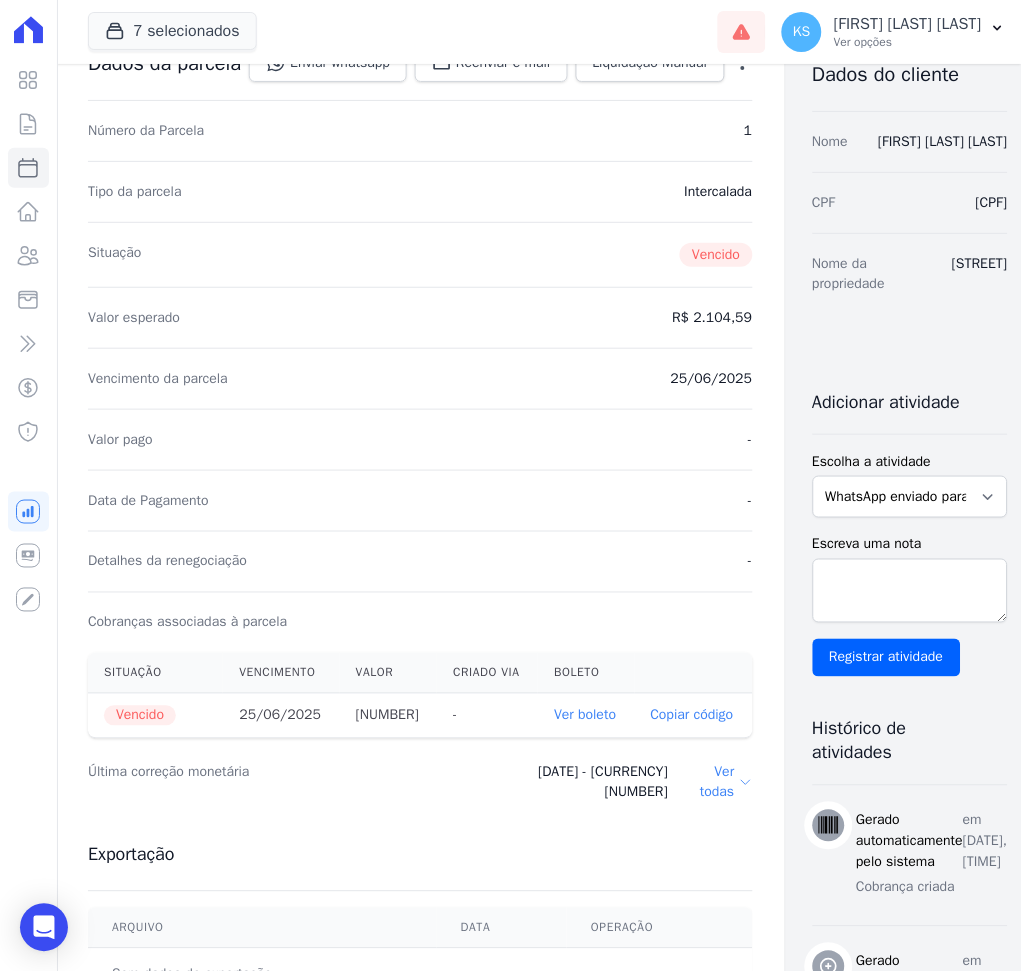 click on "Ver boleto" at bounding box center (585, 715) 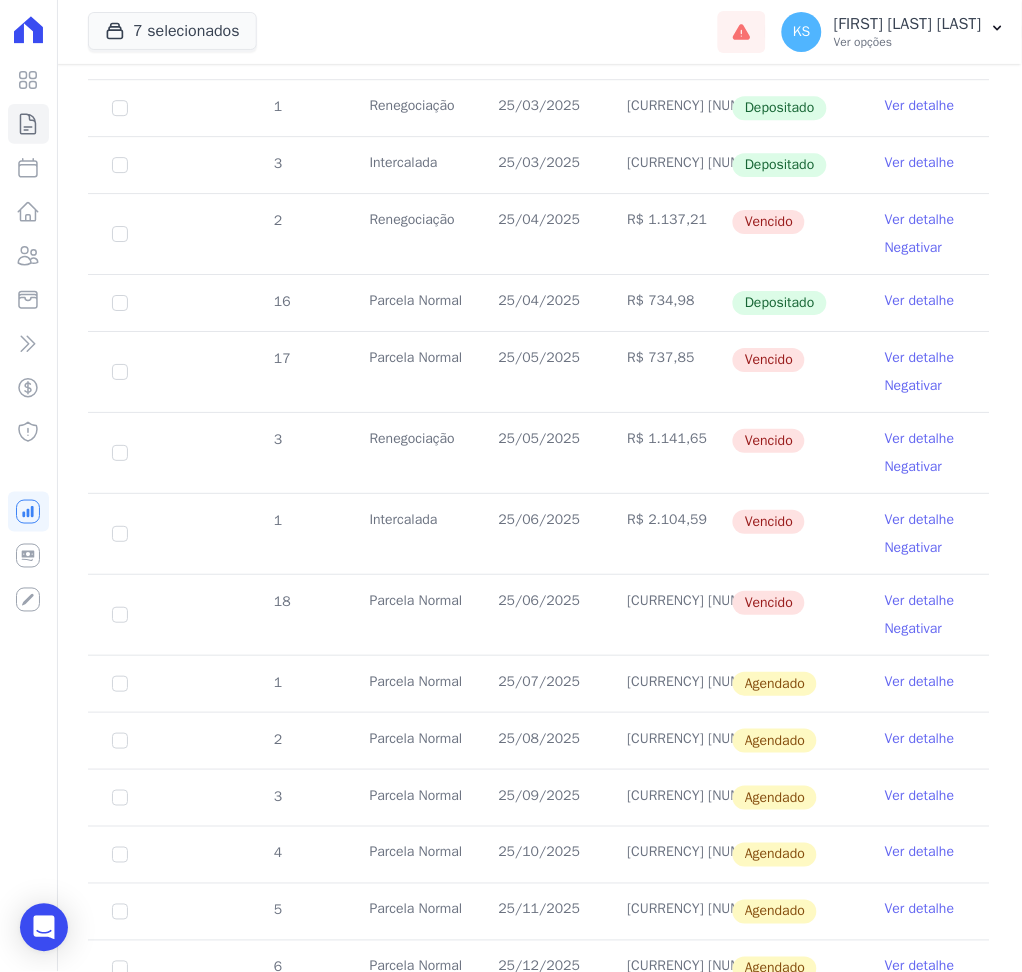 scroll, scrollTop: 1066, scrollLeft: 0, axis: vertical 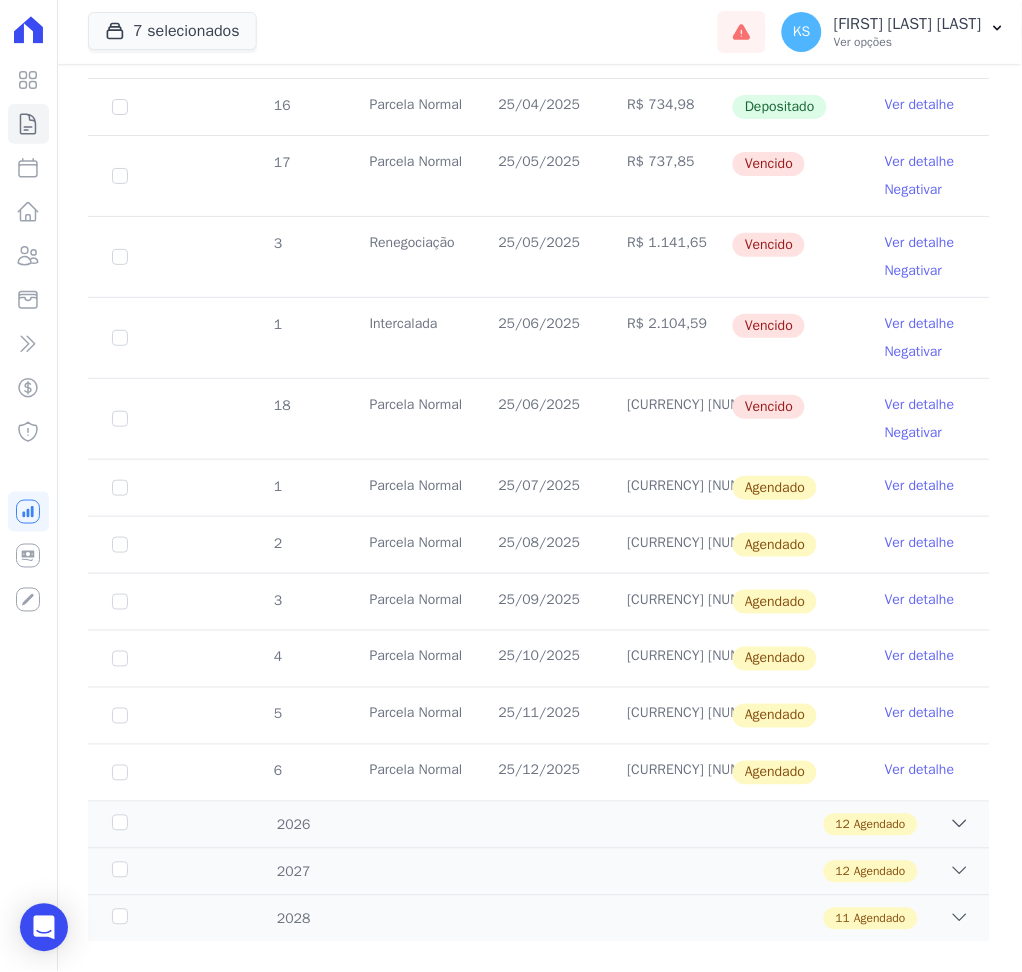 click on "Ver detalhe" at bounding box center (920, 405) 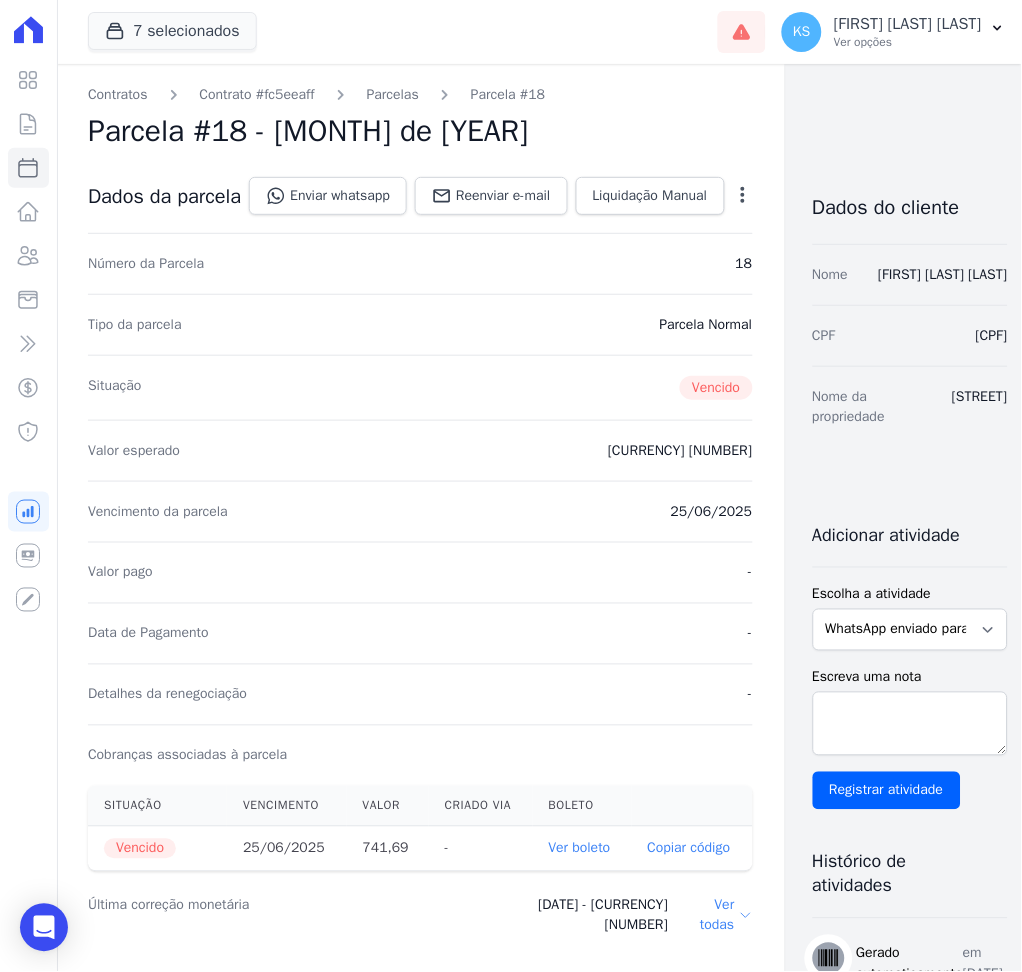 click on "Ver boleto" at bounding box center (580, 848) 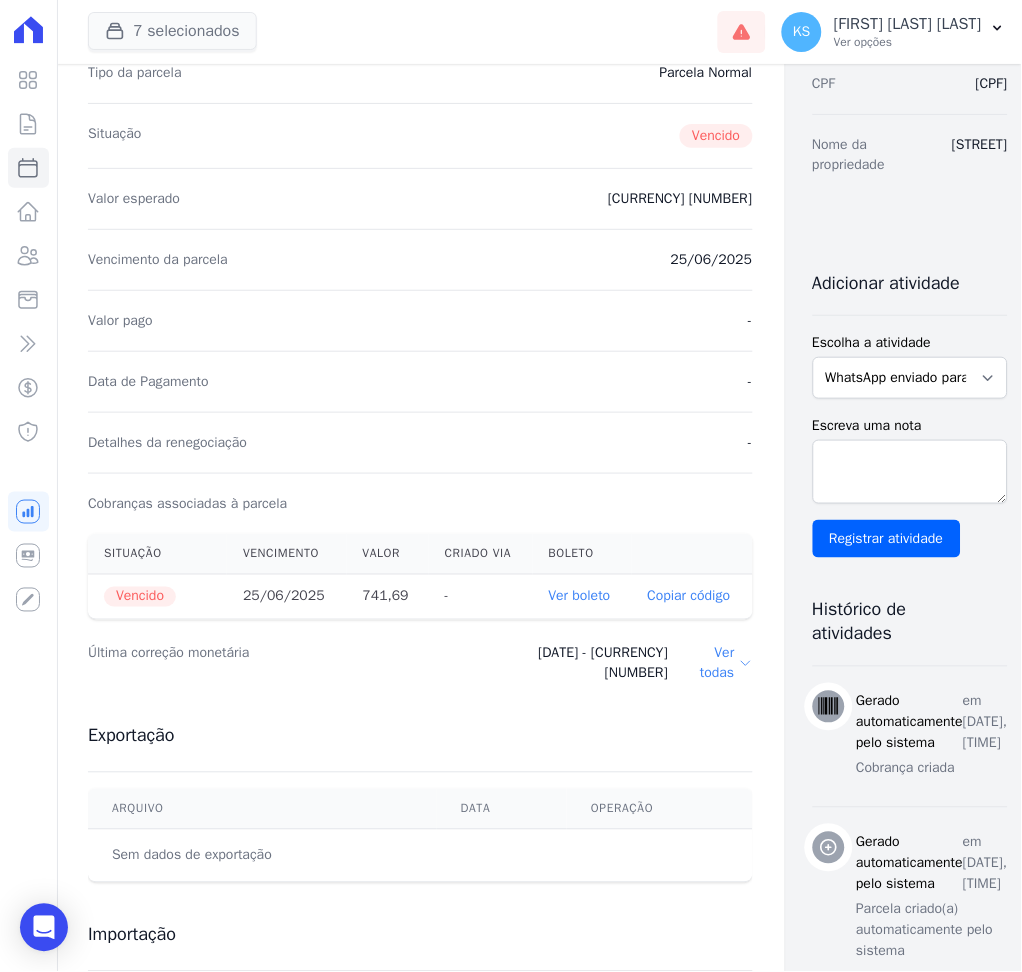 scroll, scrollTop: 266, scrollLeft: 0, axis: vertical 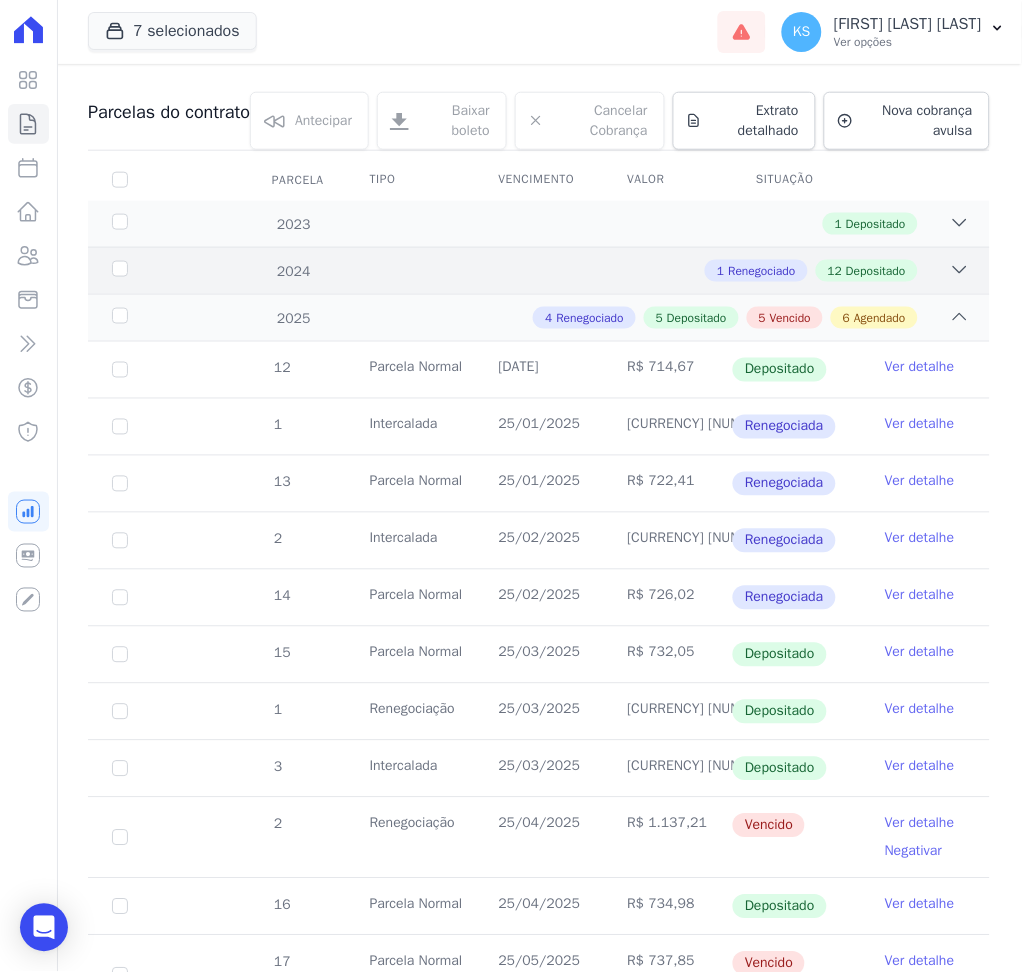 click at bounding box center [960, 270] 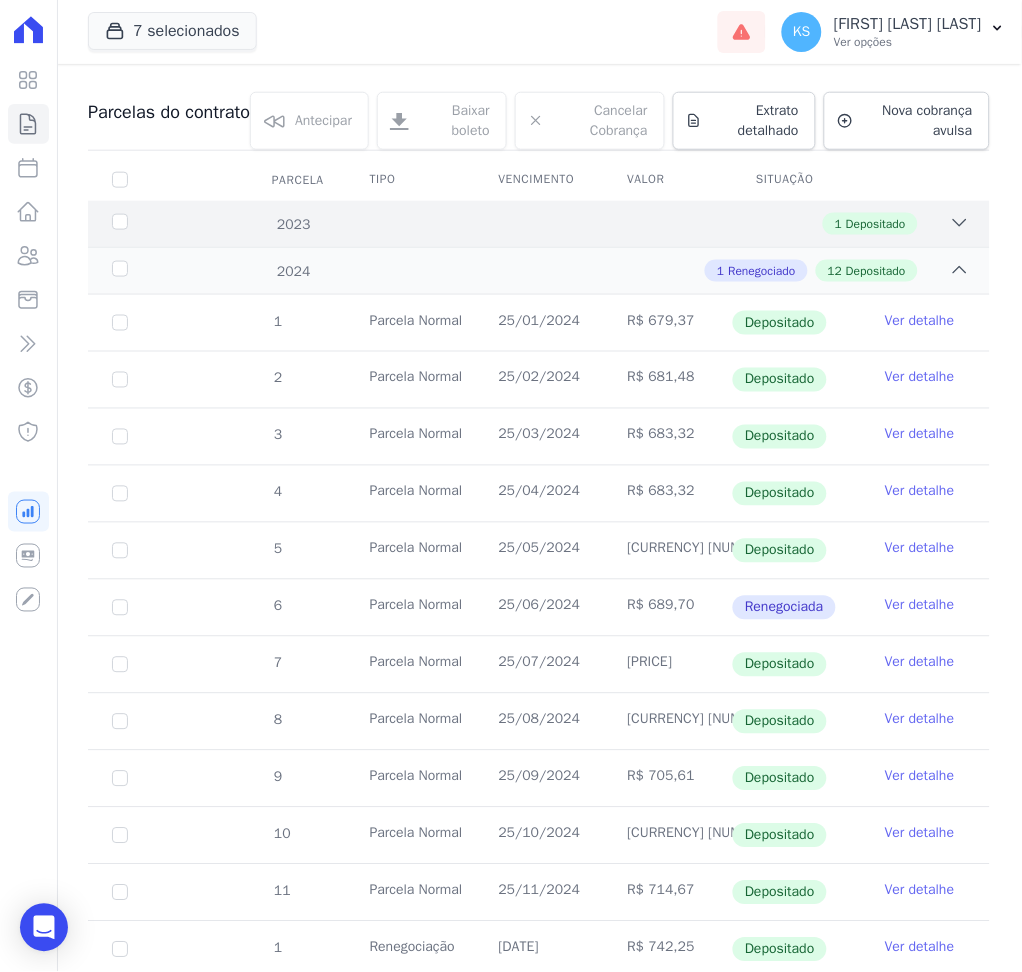 click at bounding box center (960, 223) 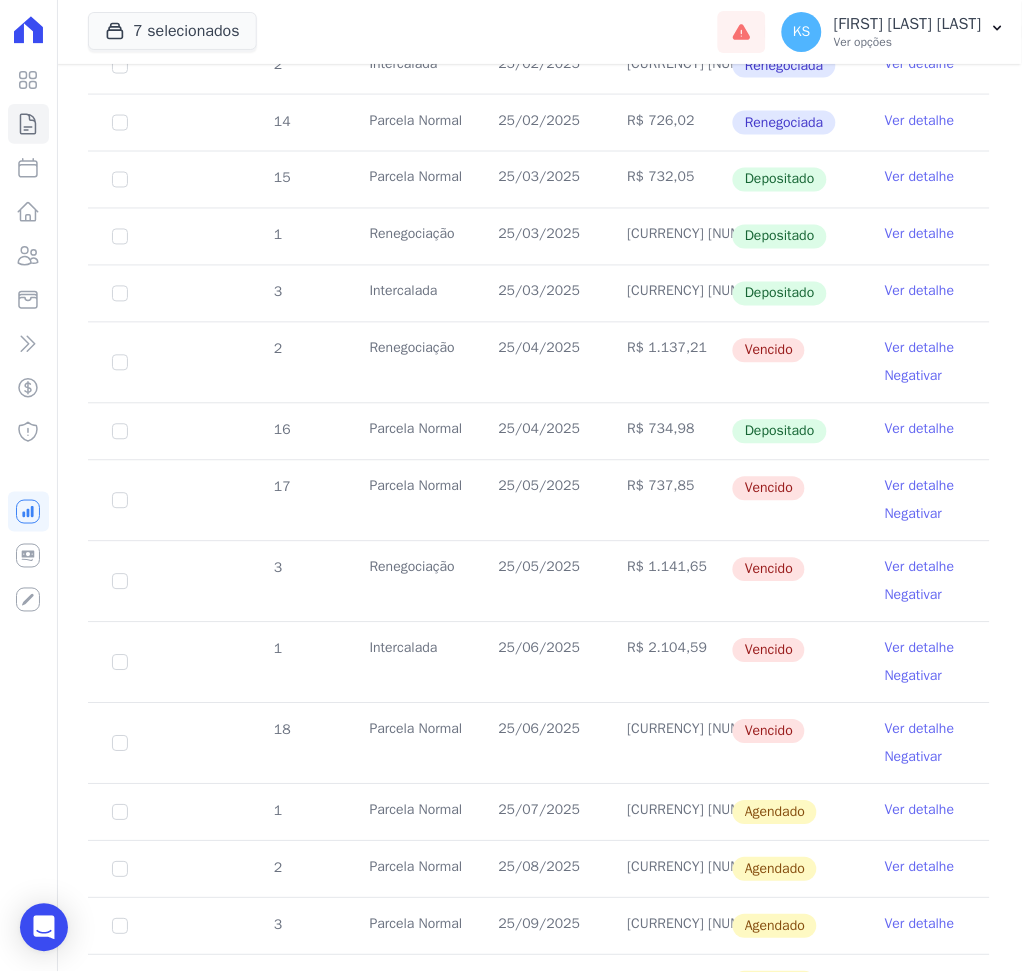 scroll, scrollTop: 1600, scrollLeft: 0, axis: vertical 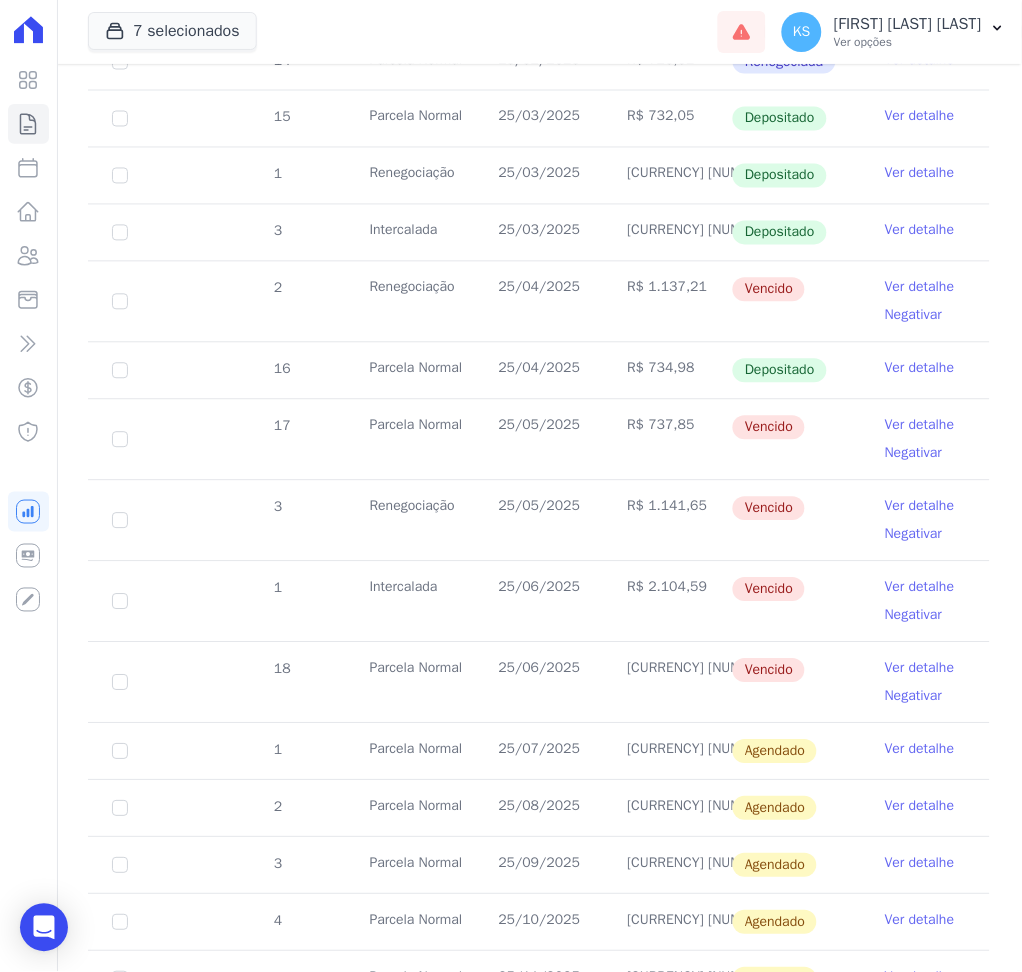 drag, startPoint x: 509, startPoint y: 292, endPoint x: 727, endPoint y: 305, distance: 218.38727 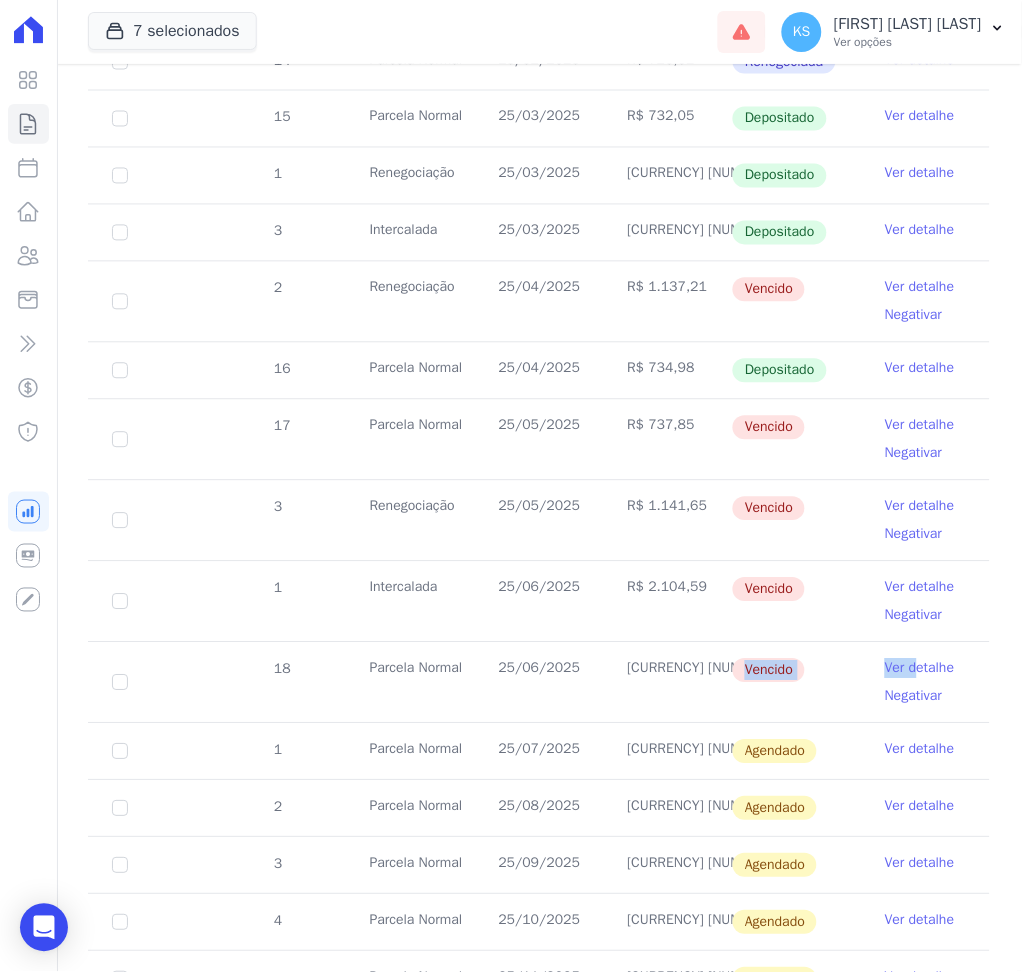 drag, startPoint x: 876, startPoint y: 674, endPoint x: 910, endPoint y: 681, distance: 34.713108 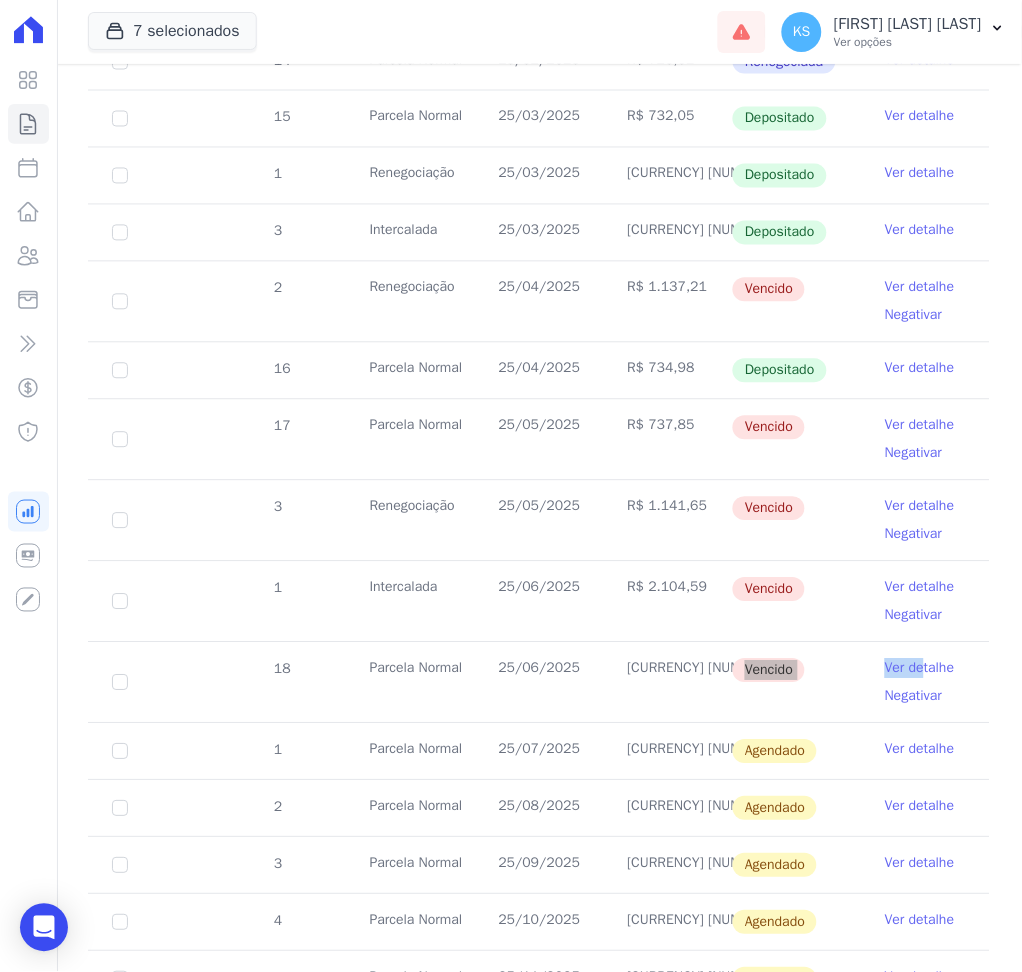 click on "Ver detalhe" at bounding box center [920, 507] 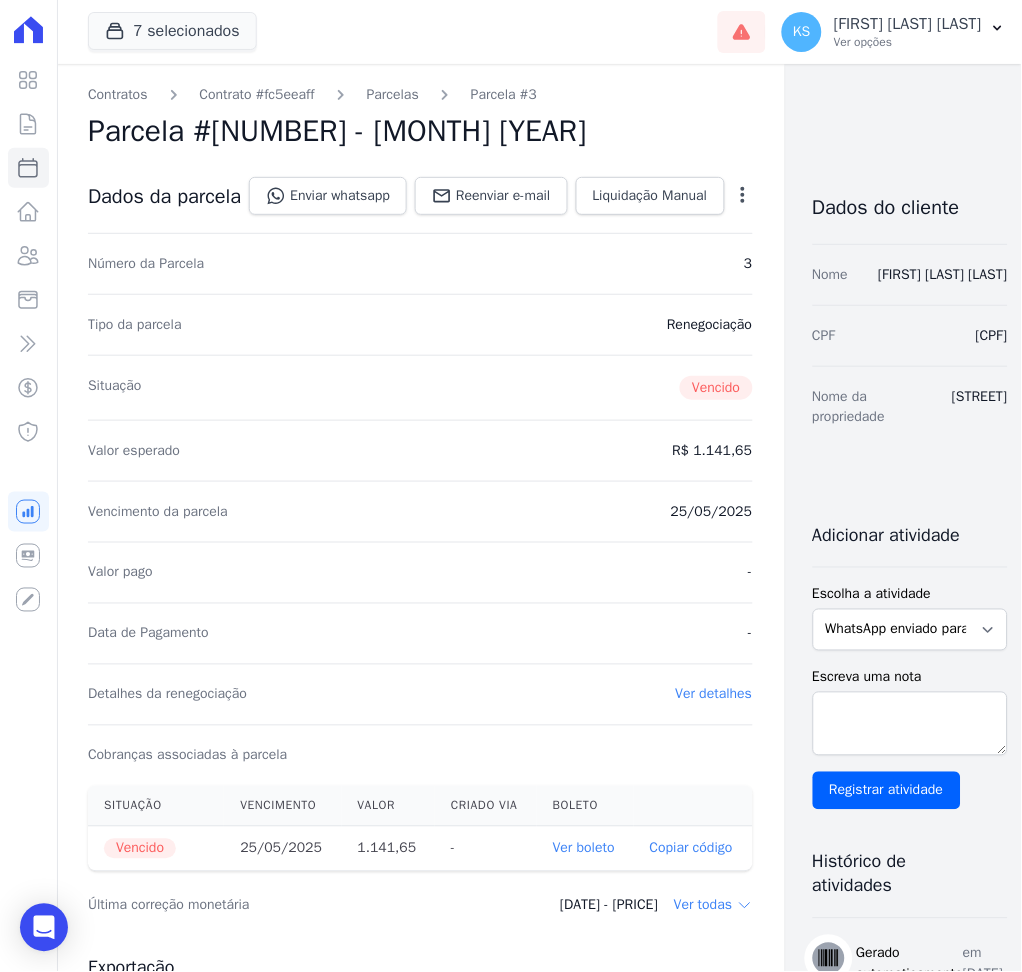 click on "Ver boleto" at bounding box center [584, 848] 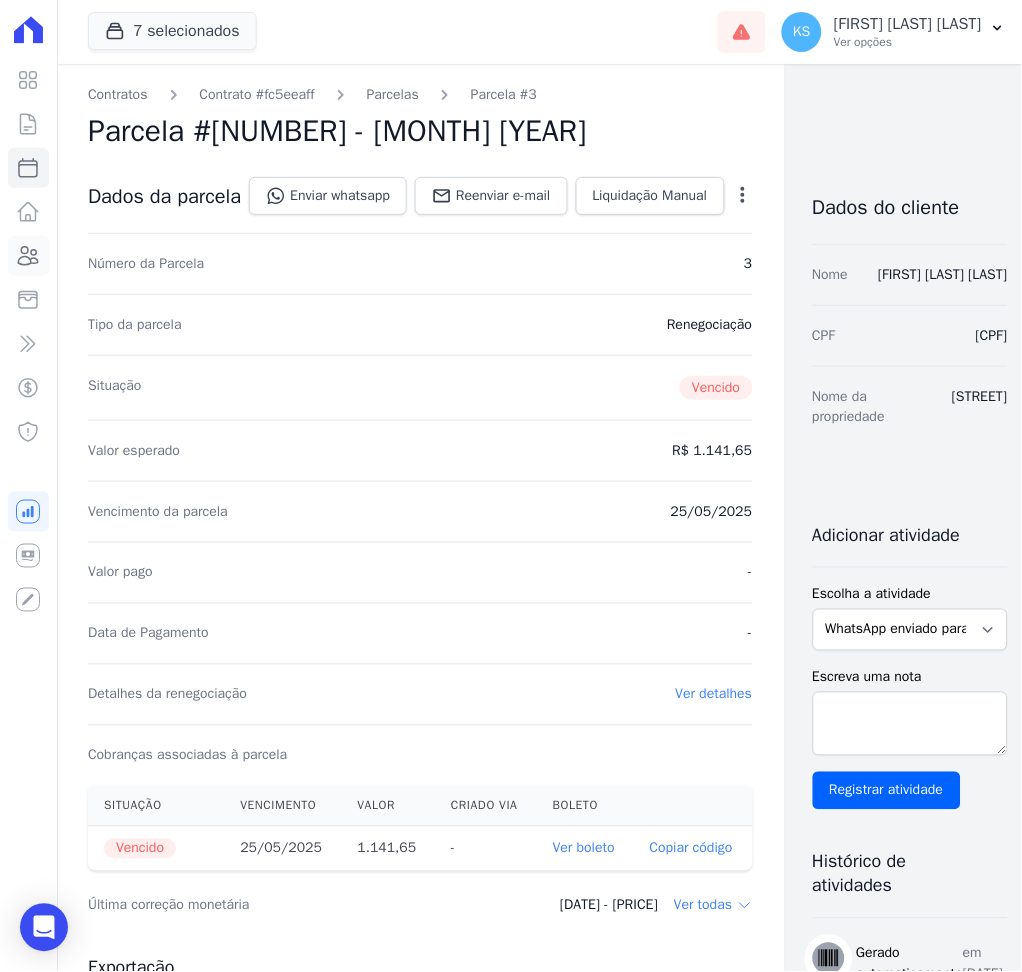 click at bounding box center [28, 256] 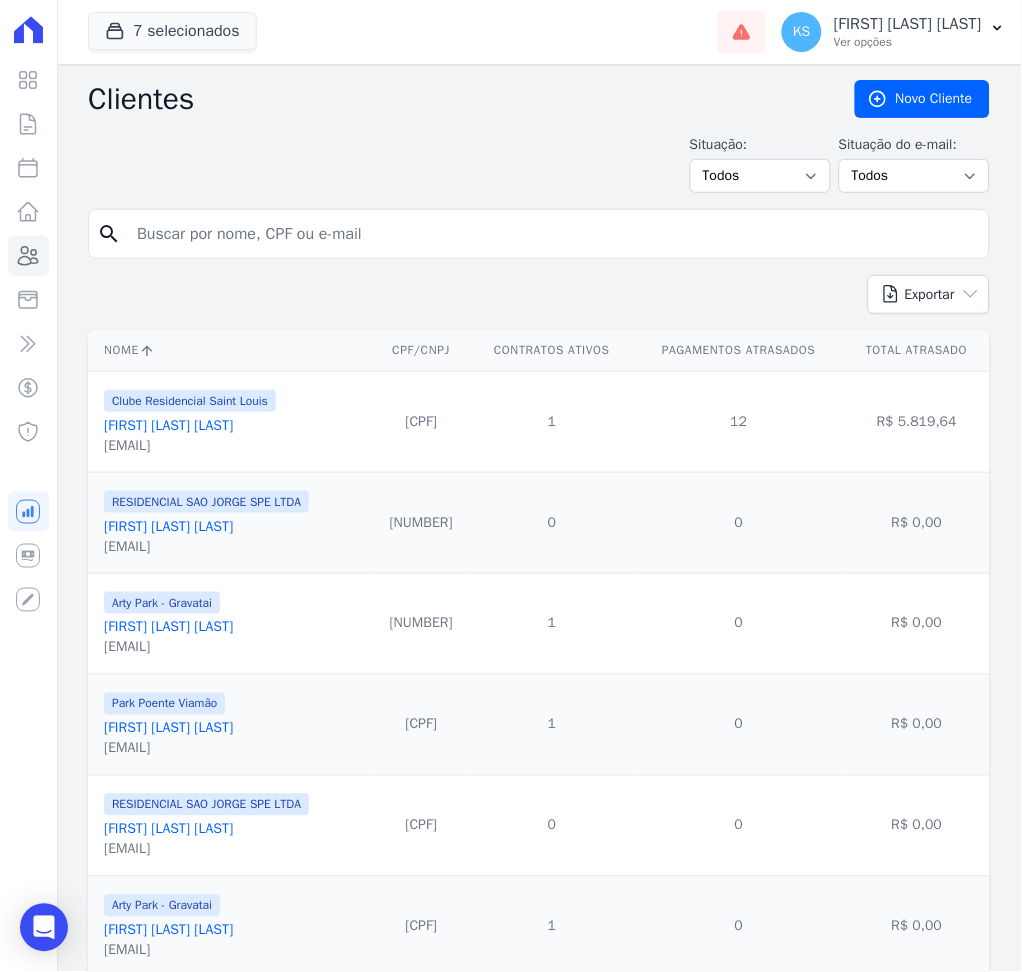 click at bounding box center (553, 234) 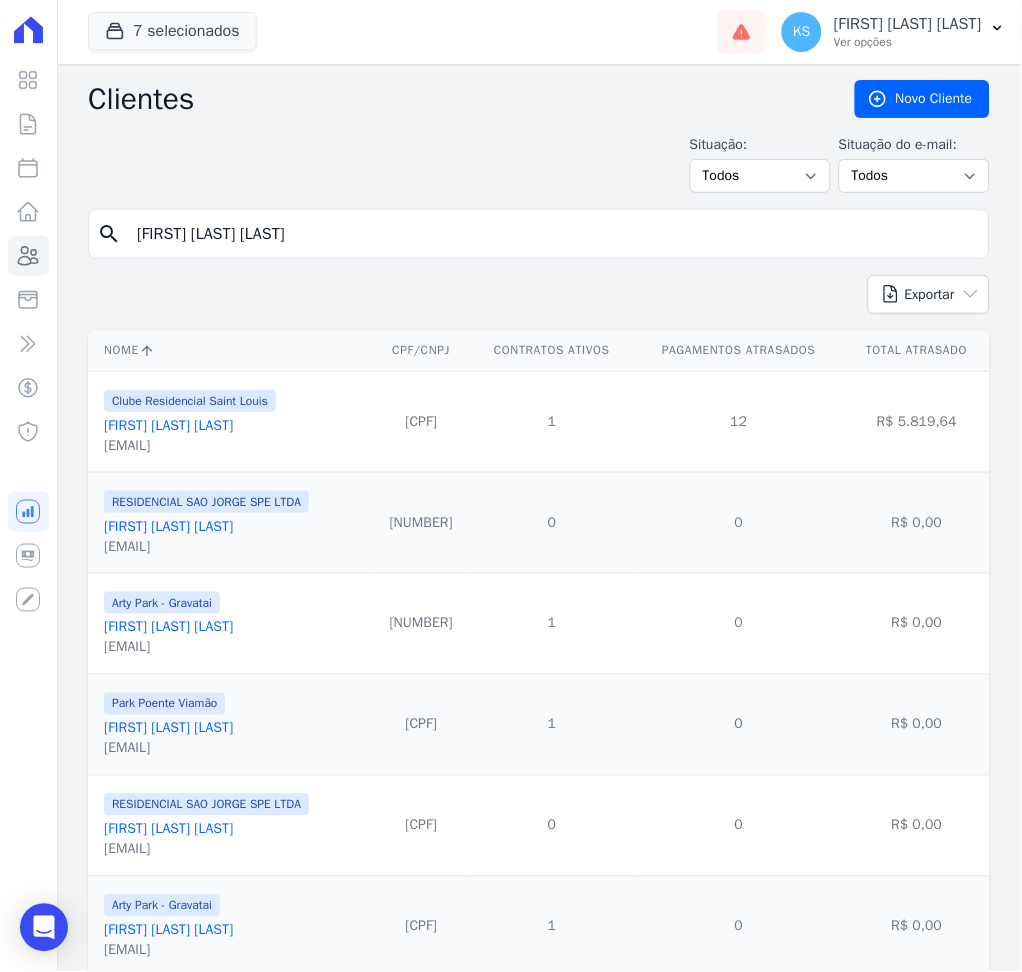 type on "Cesar Augusto dos Santos Lopes" 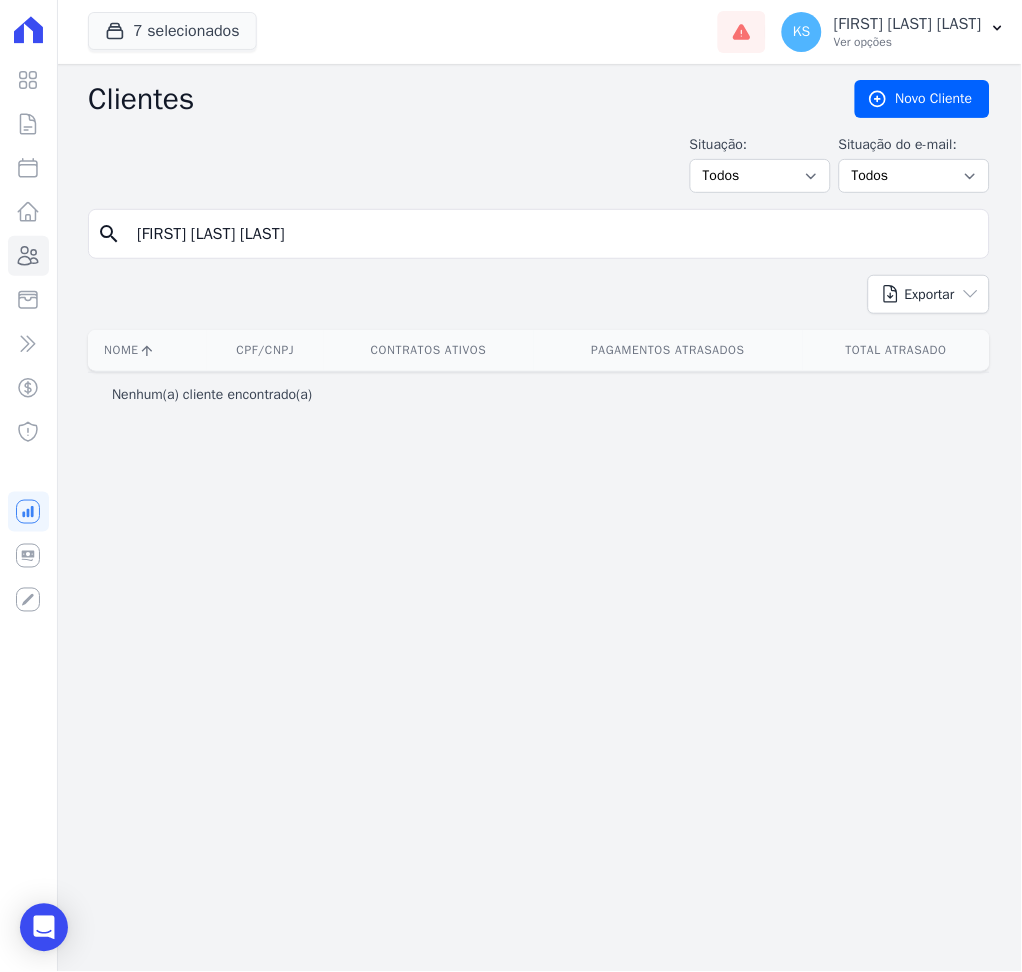 click on "Cesar Augusto dos Santos Lopes" at bounding box center [553, 234] 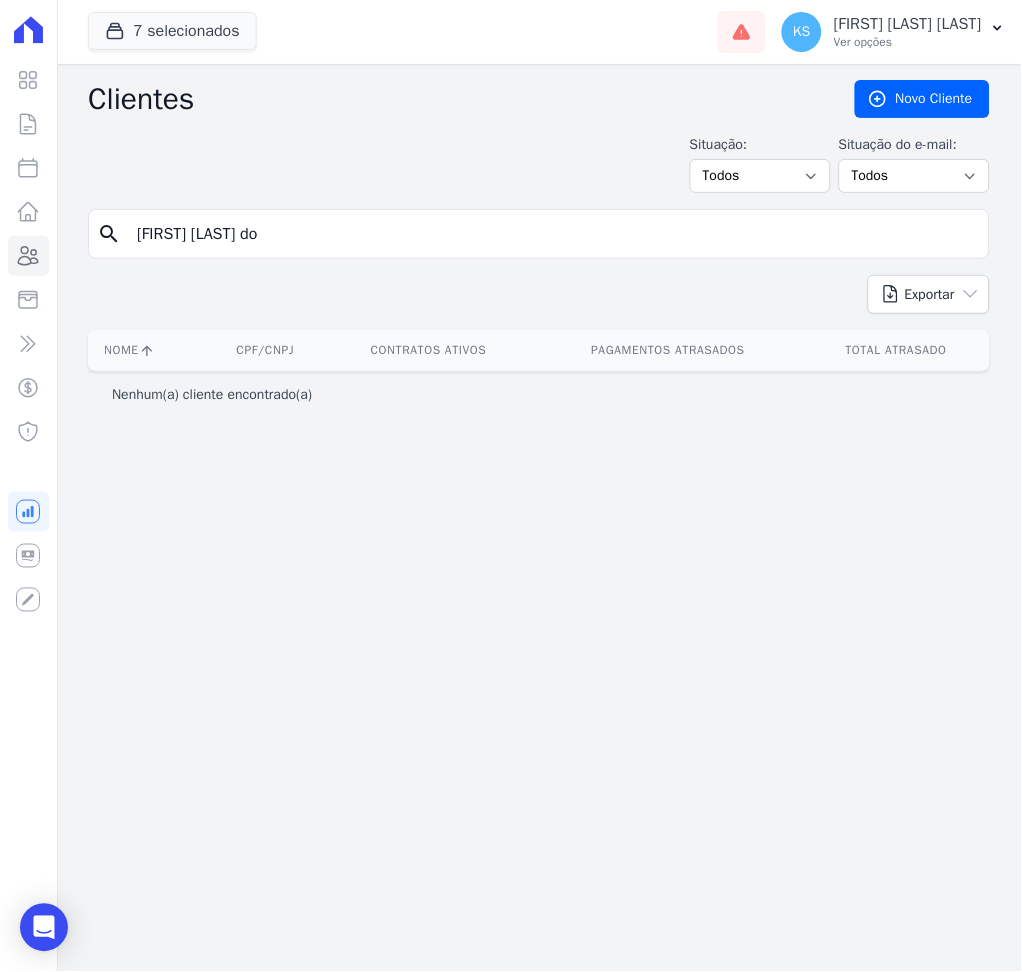 type on "Cesar Augusto do" 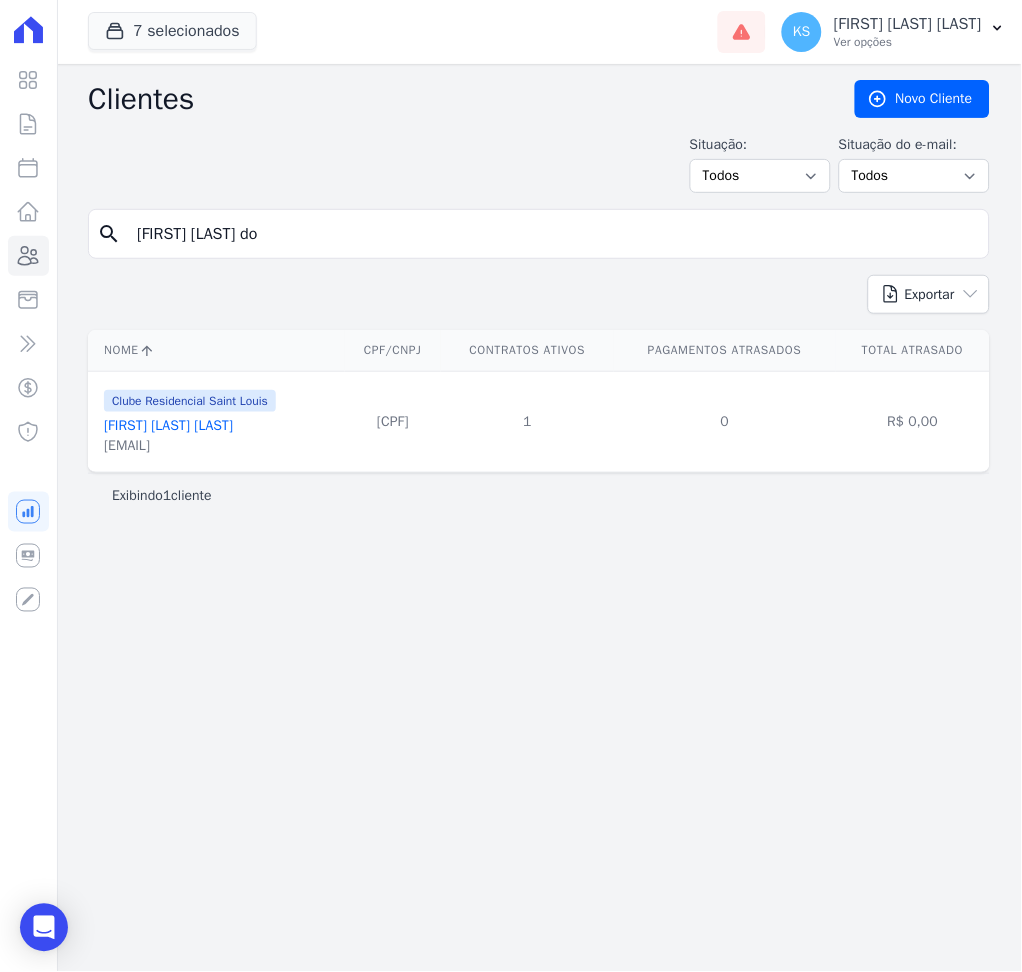click on "Cesar Augusto Dos Santos Lopes" at bounding box center (168, 425) 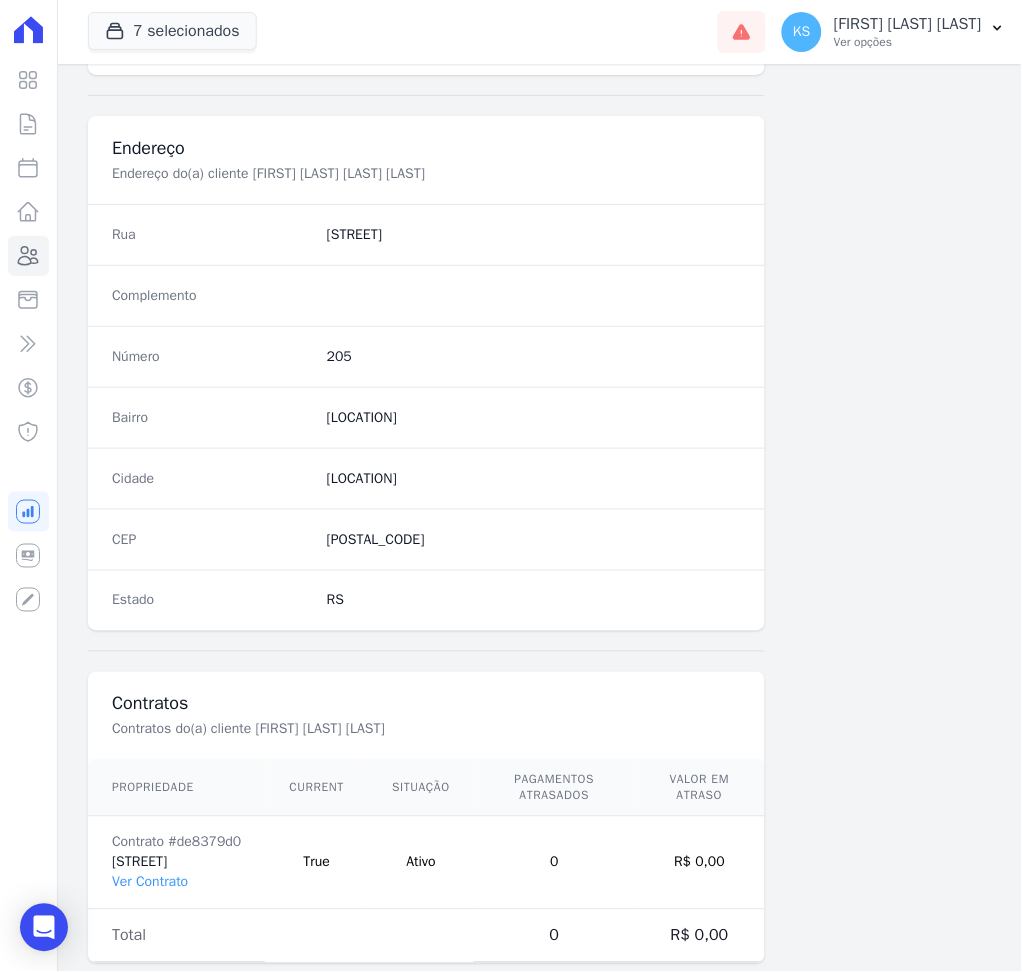 scroll, scrollTop: 916, scrollLeft: 0, axis: vertical 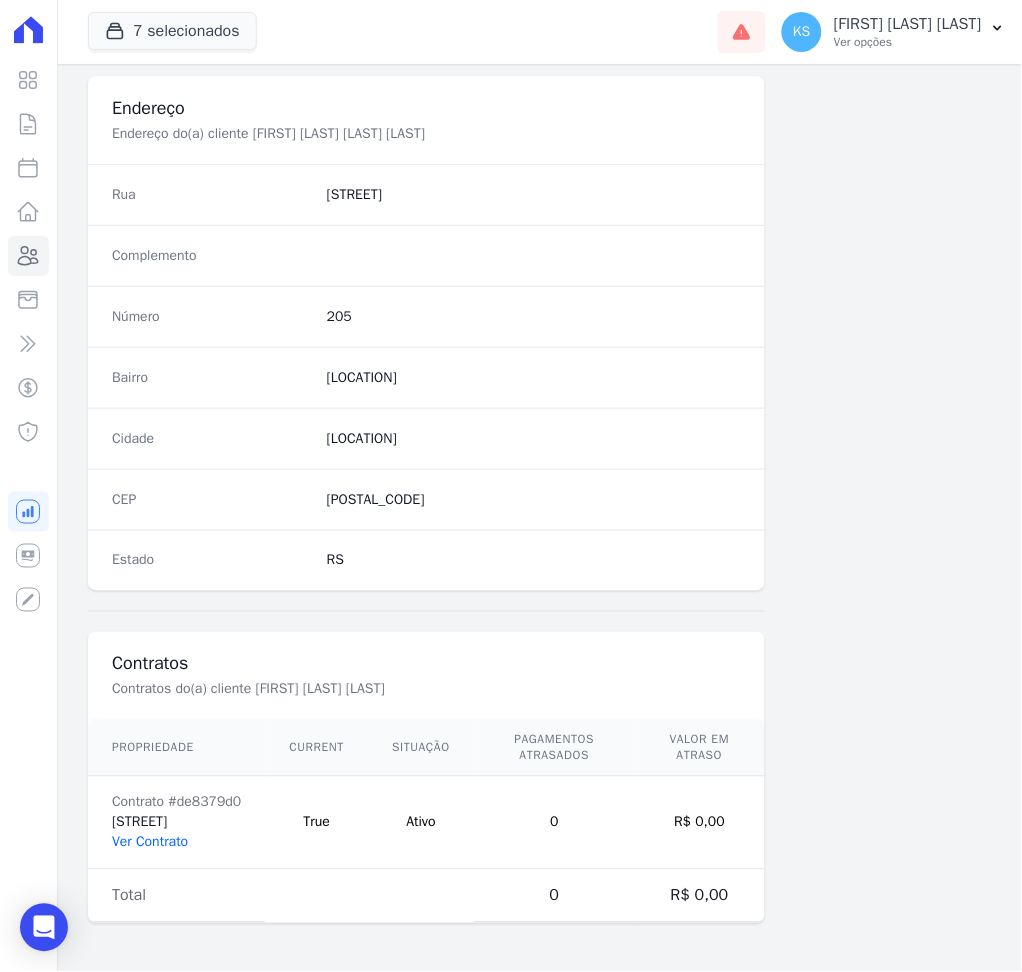 click on "Ver Contrato" at bounding box center [150, 842] 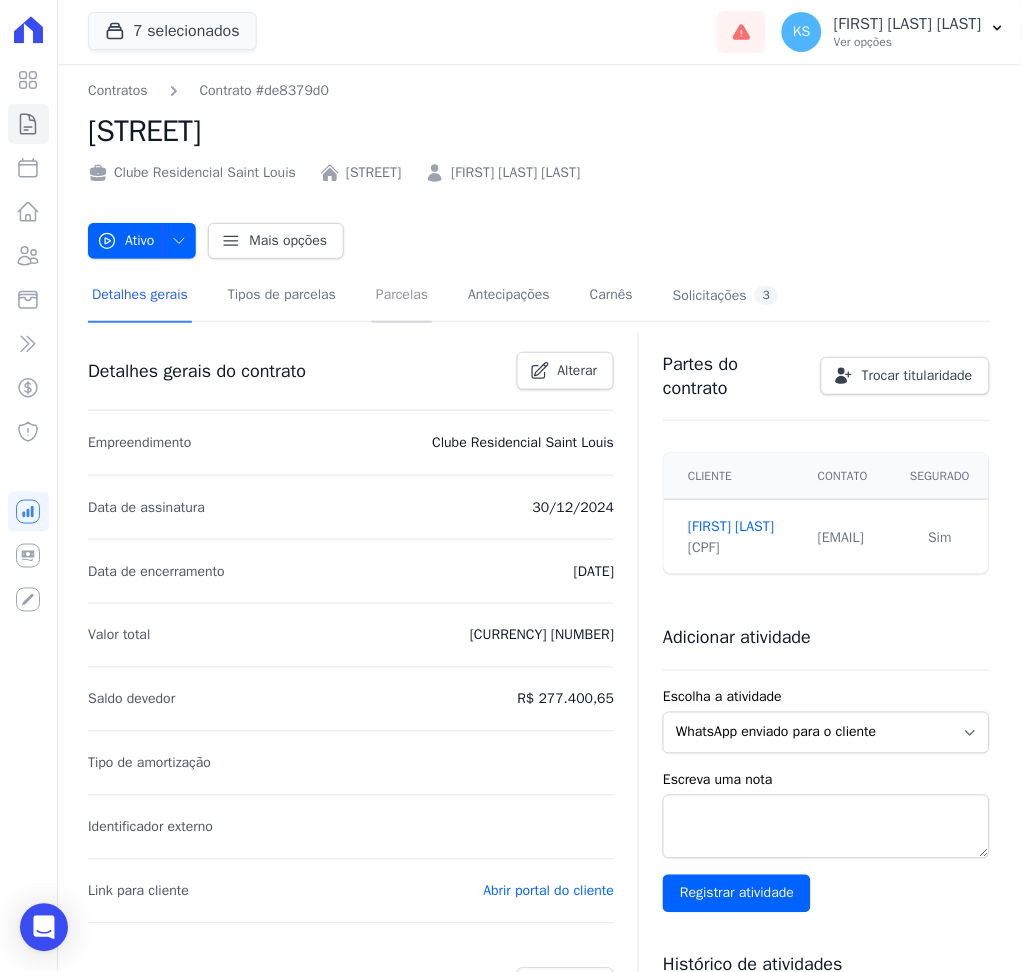 click on "Parcelas" at bounding box center [402, 296] 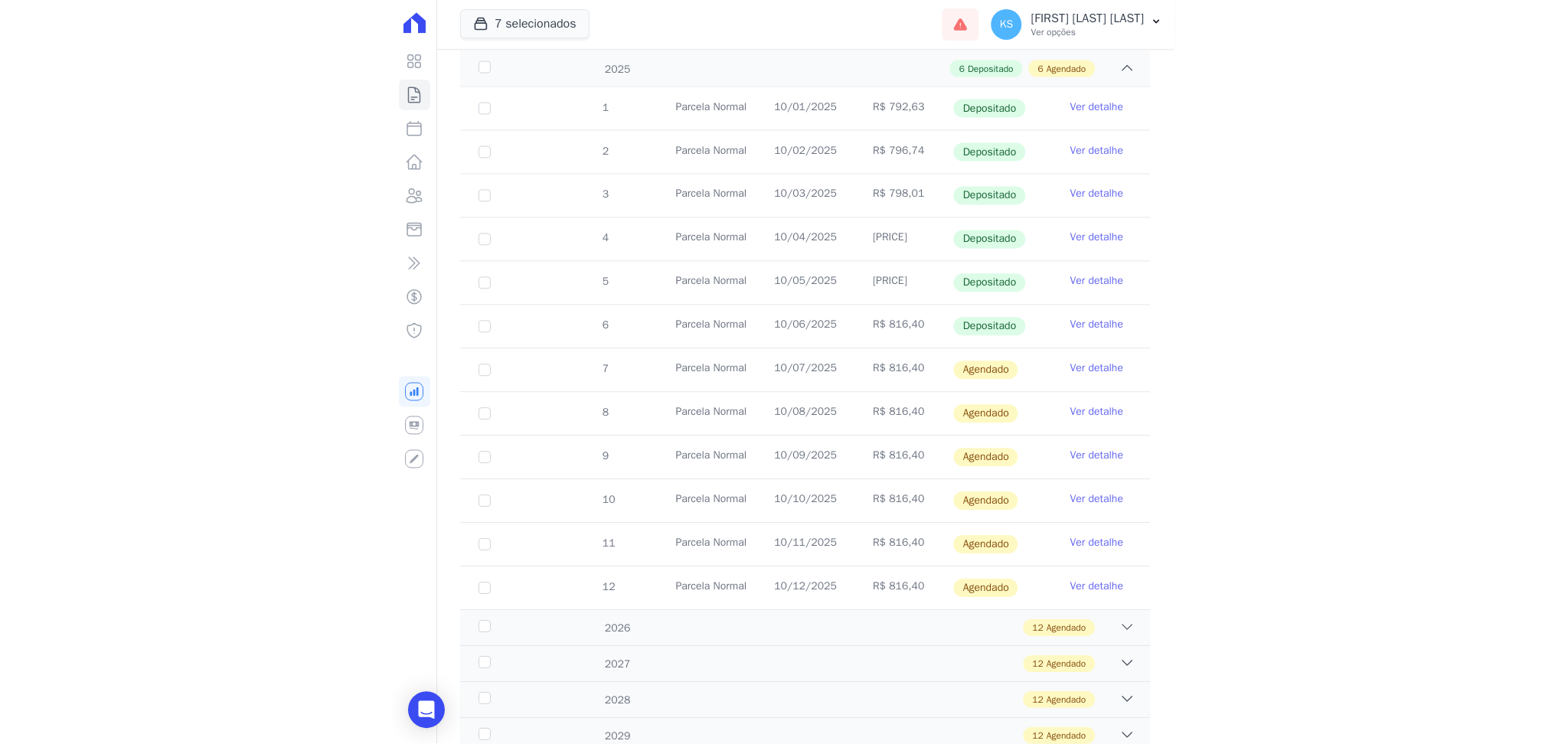 scroll, scrollTop: 236, scrollLeft: 0, axis: vertical 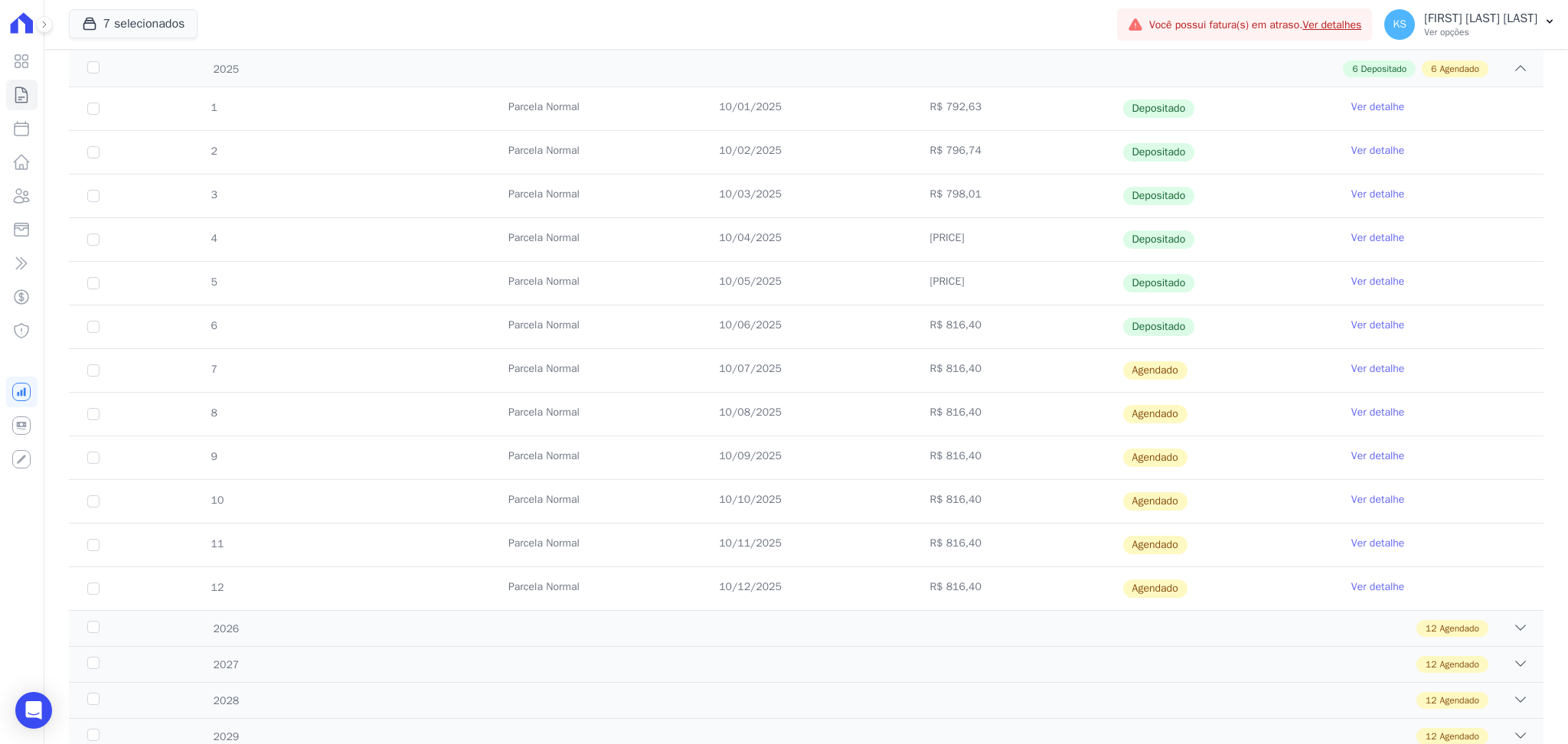 click on "Ver detalhe" at bounding box center [1378, 369] 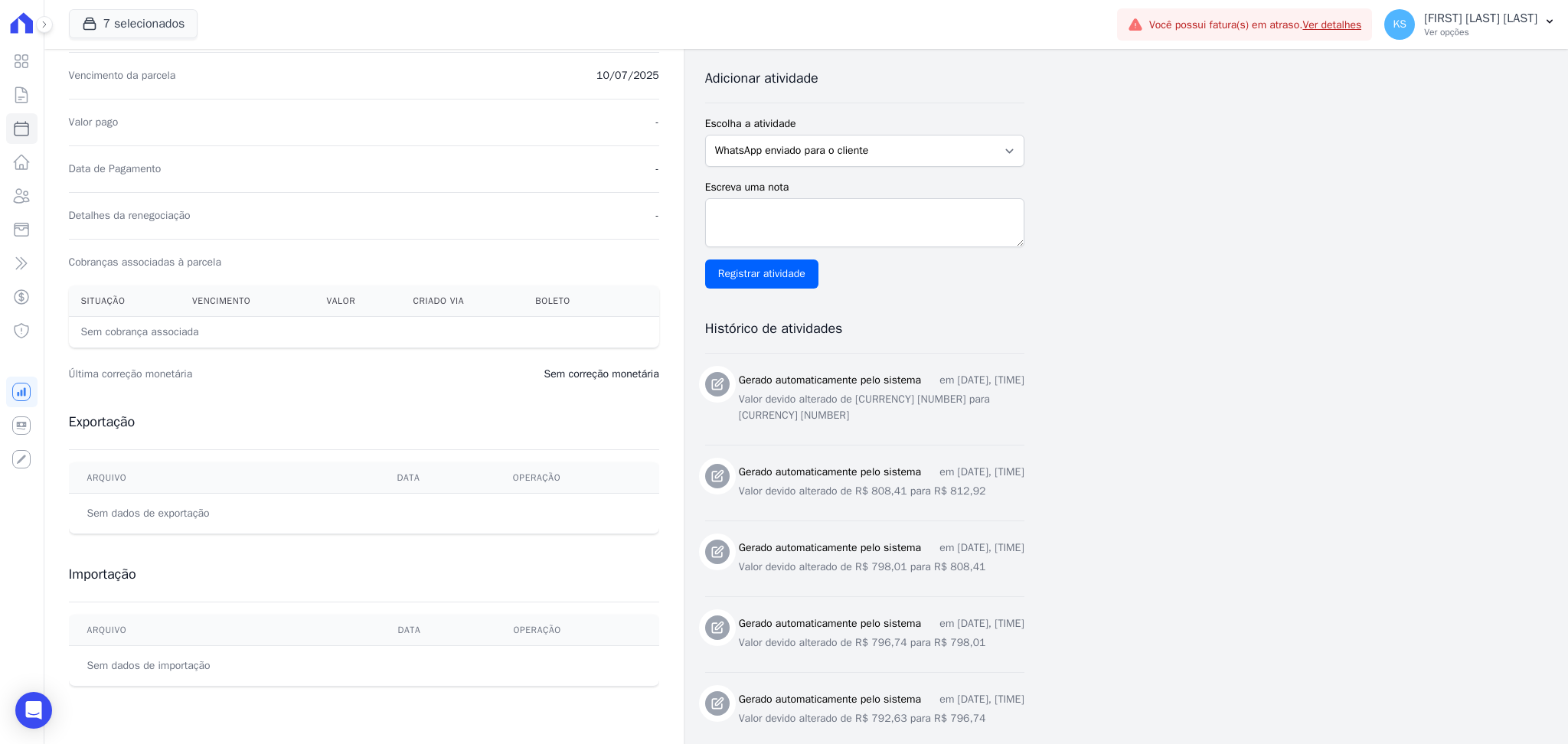 scroll, scrollTop: 82, scrollLeft: 0, axis: vertical 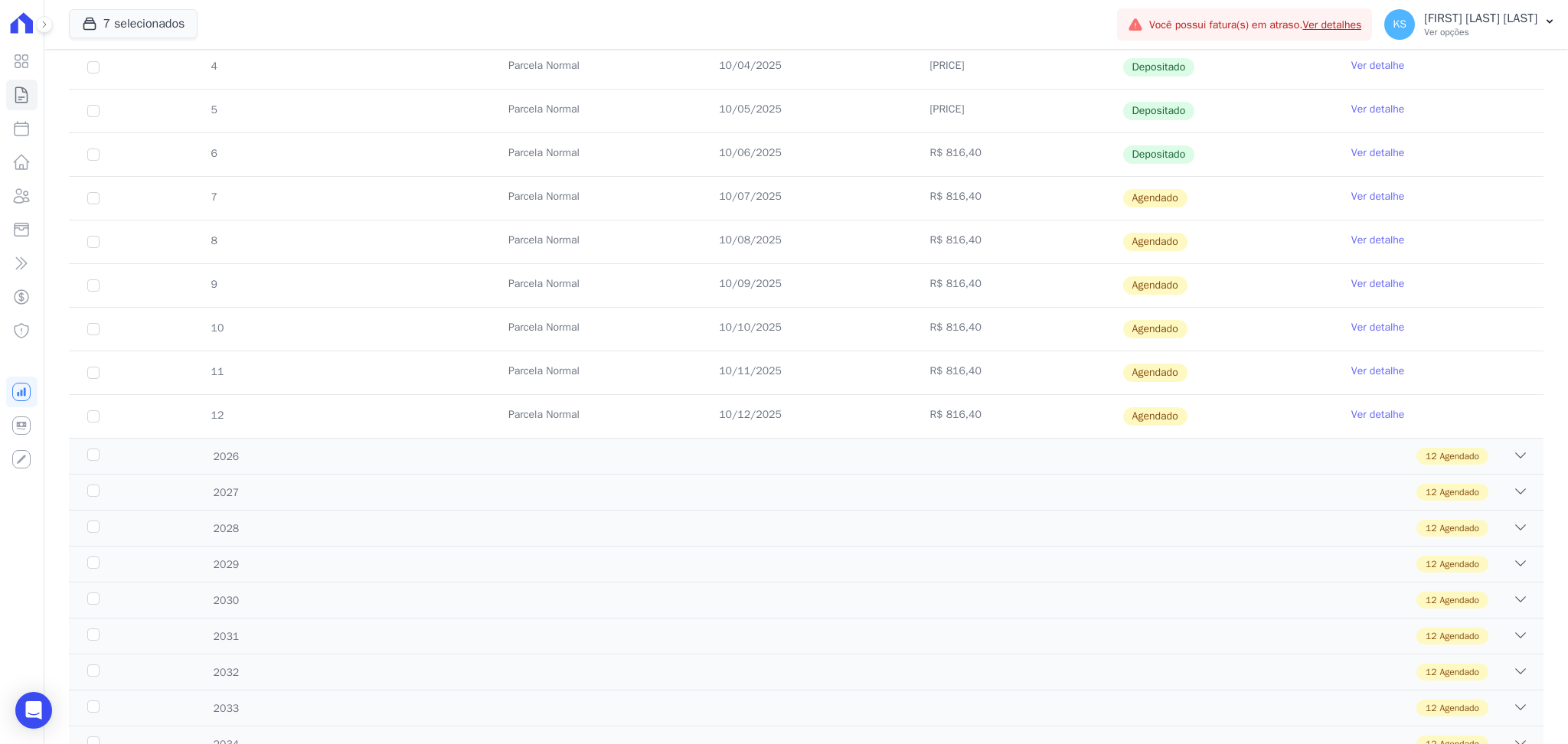 click on "Ver detalhe" at bounding box center [1378, 197] 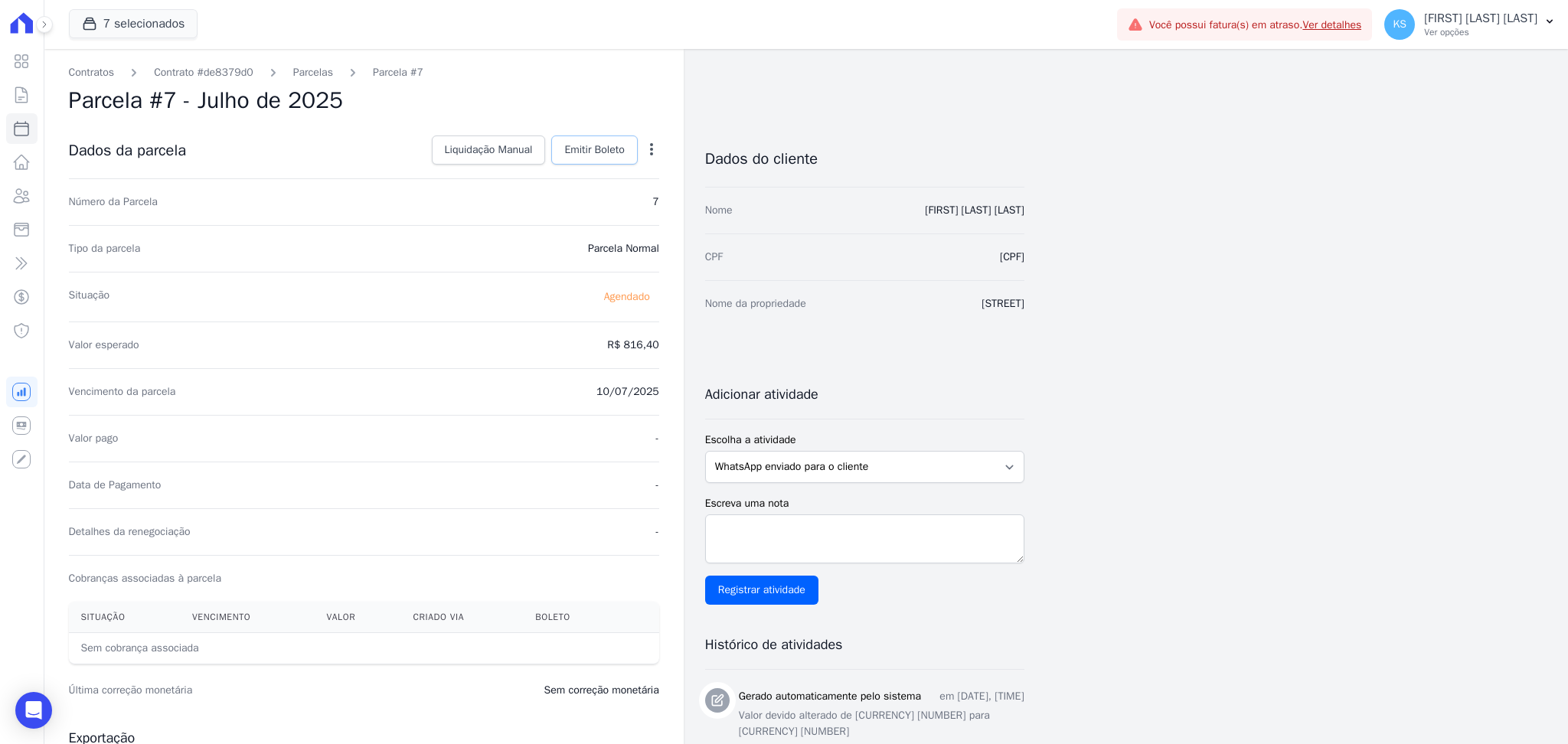 click on "Emitir Boleto" at bounding box center [594, 150] 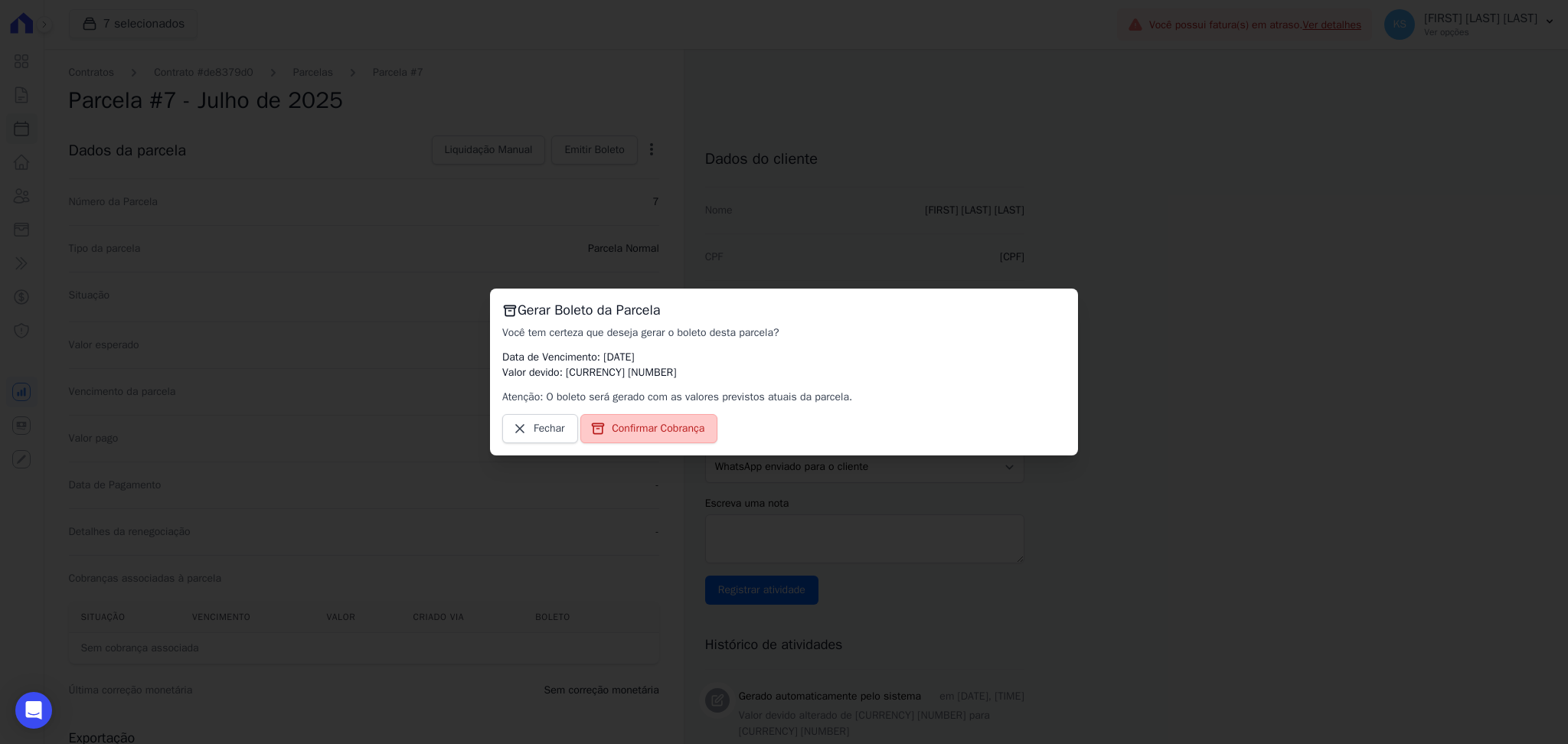 click on "Confirmar Cobrança" at bounding box center [648, 429] 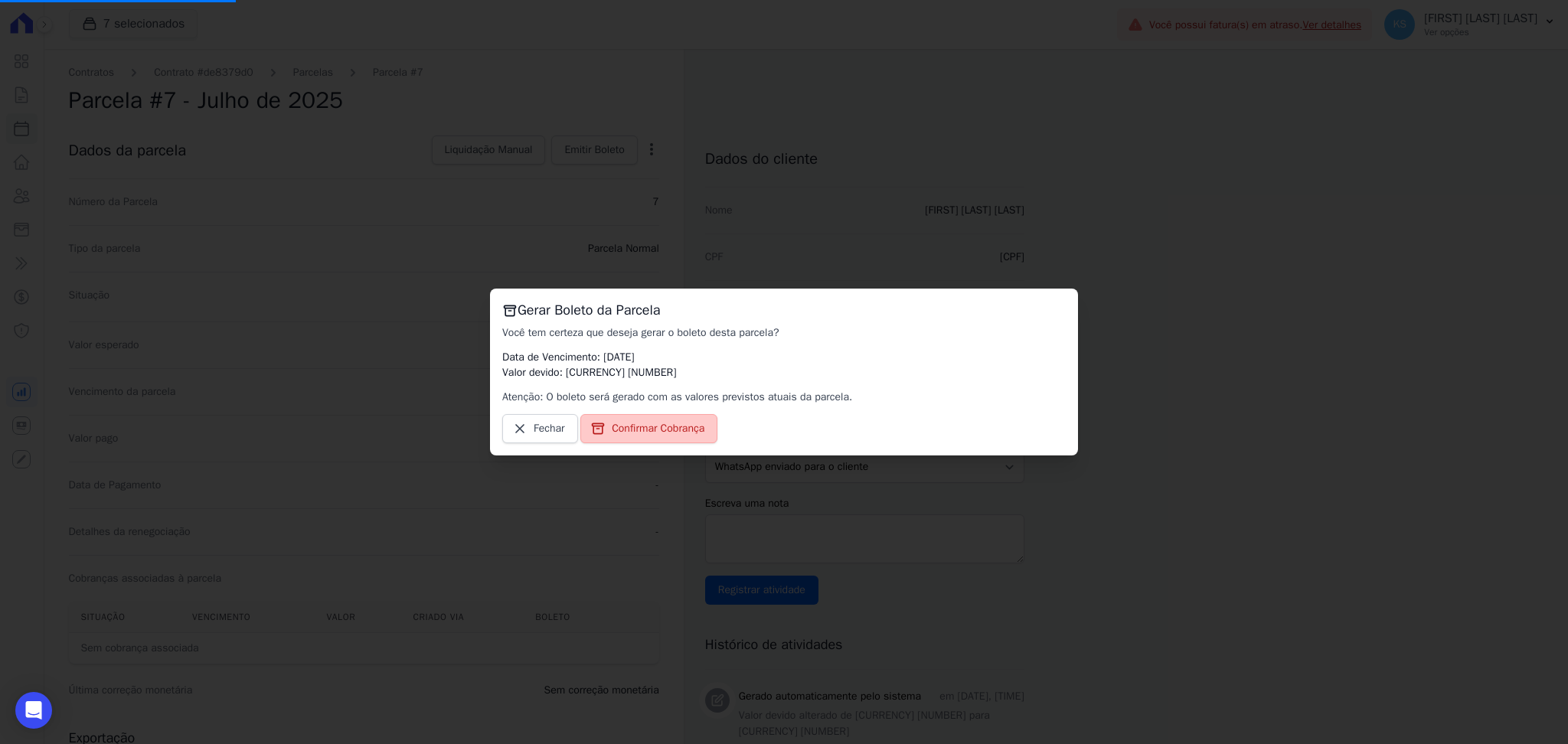 click on "Confirmar Cobrança" at bounding box center (658, 429) 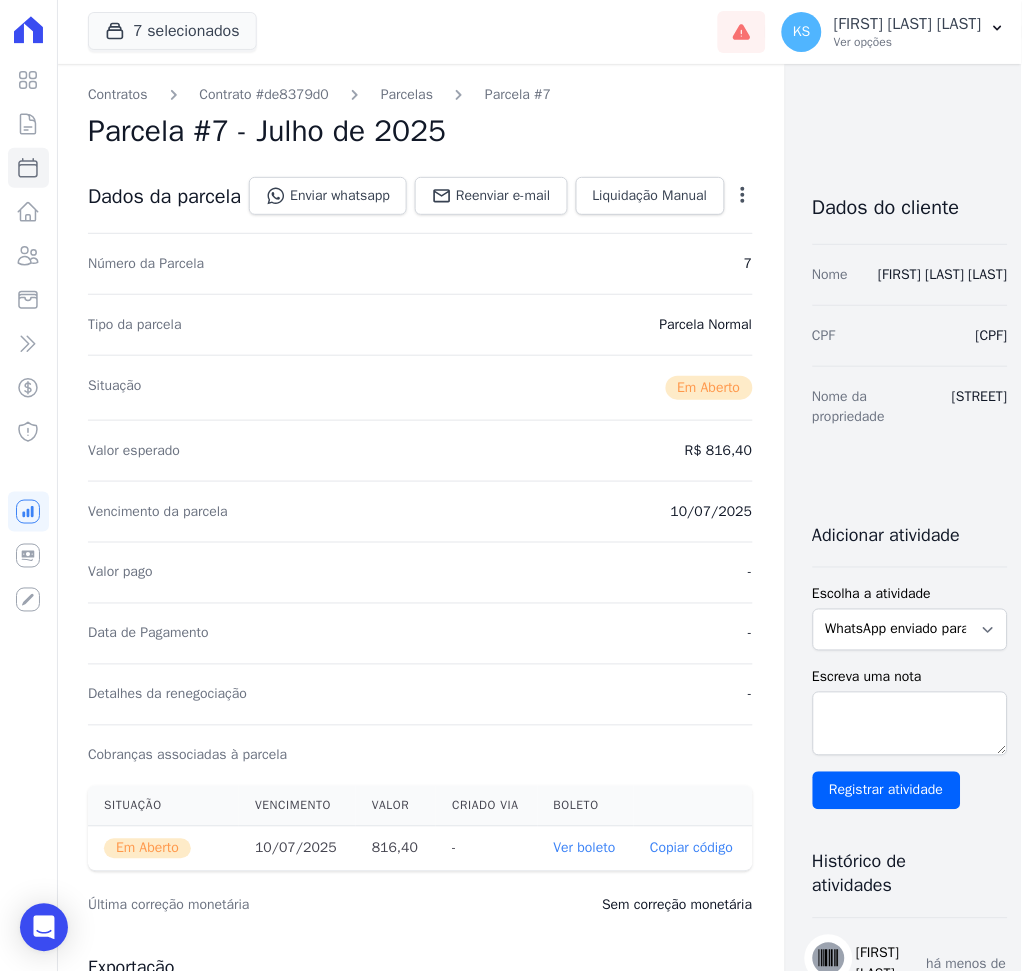 click on "Ver boleto" at bounding box center [585, 848] 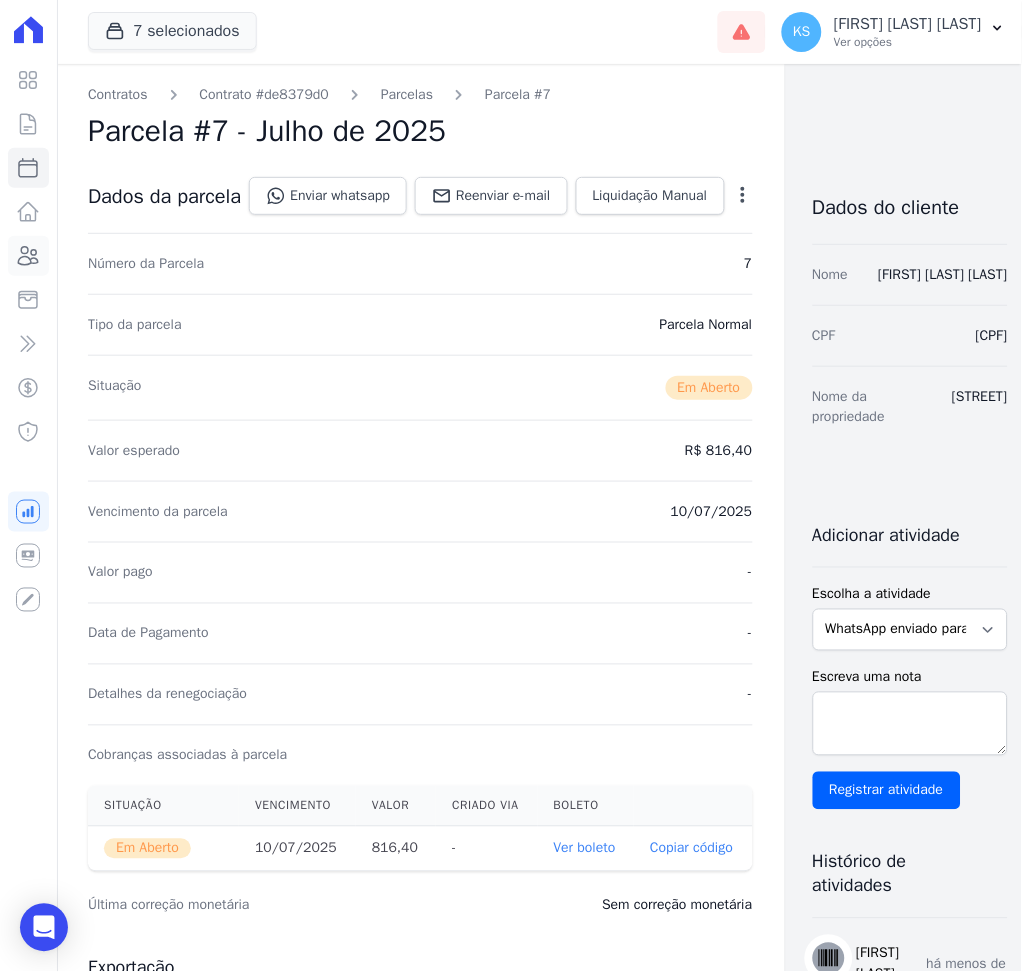 click at bounding box center (29, 256) 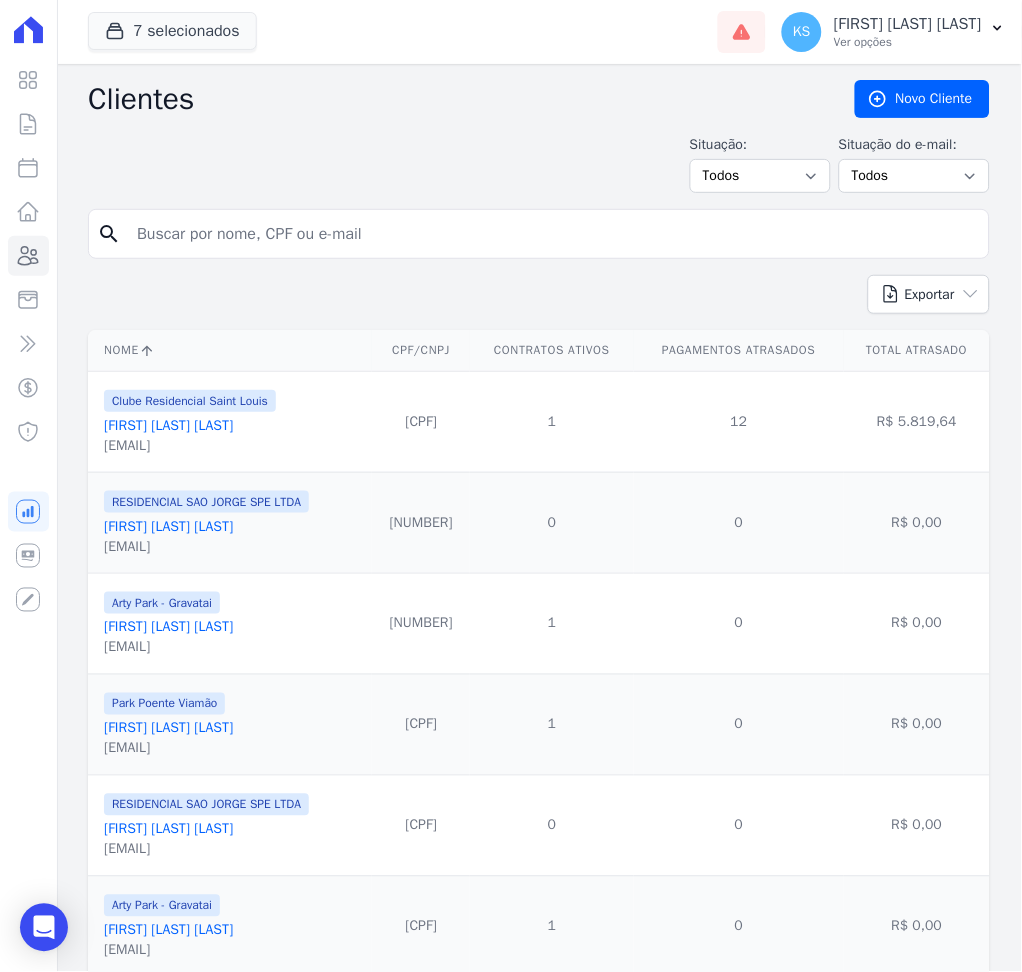 click on "Exportar
PDF
CSV
Dimob 2024" at bounding box center [539, 302] 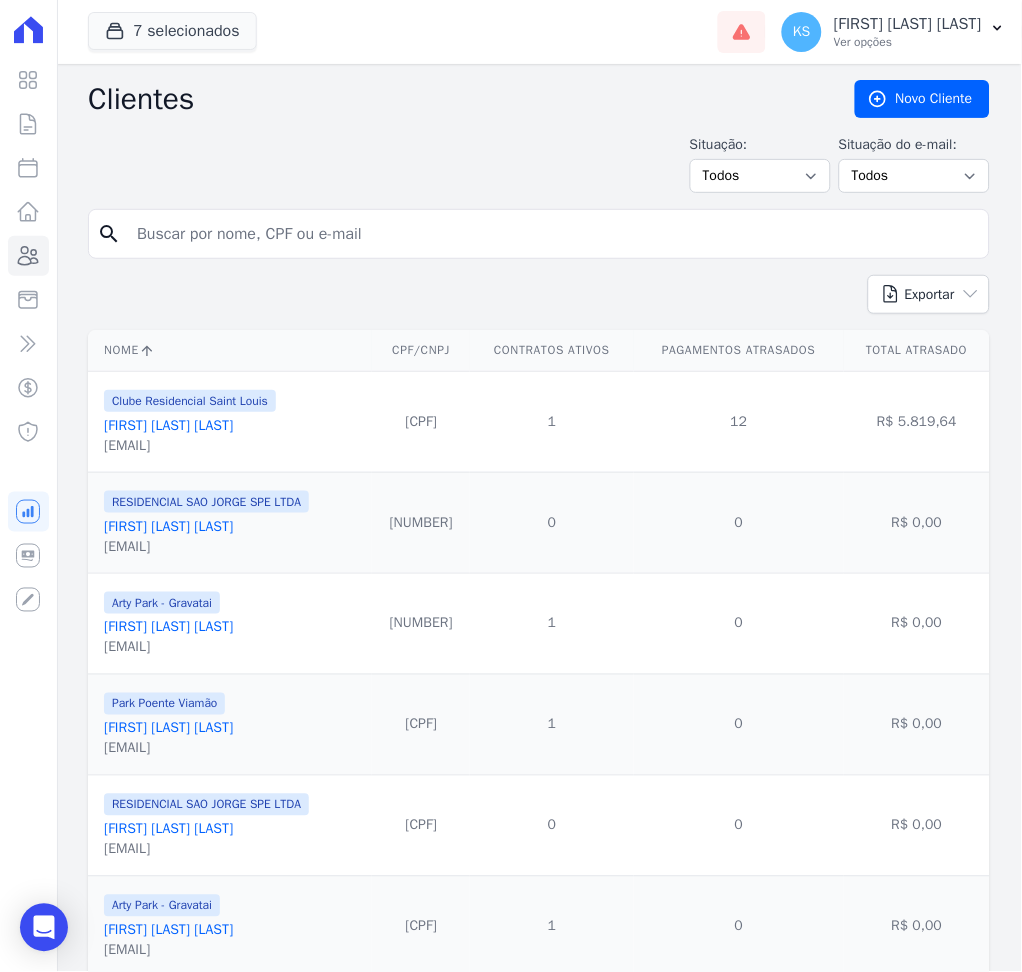 click at bounding box center (553, 234) 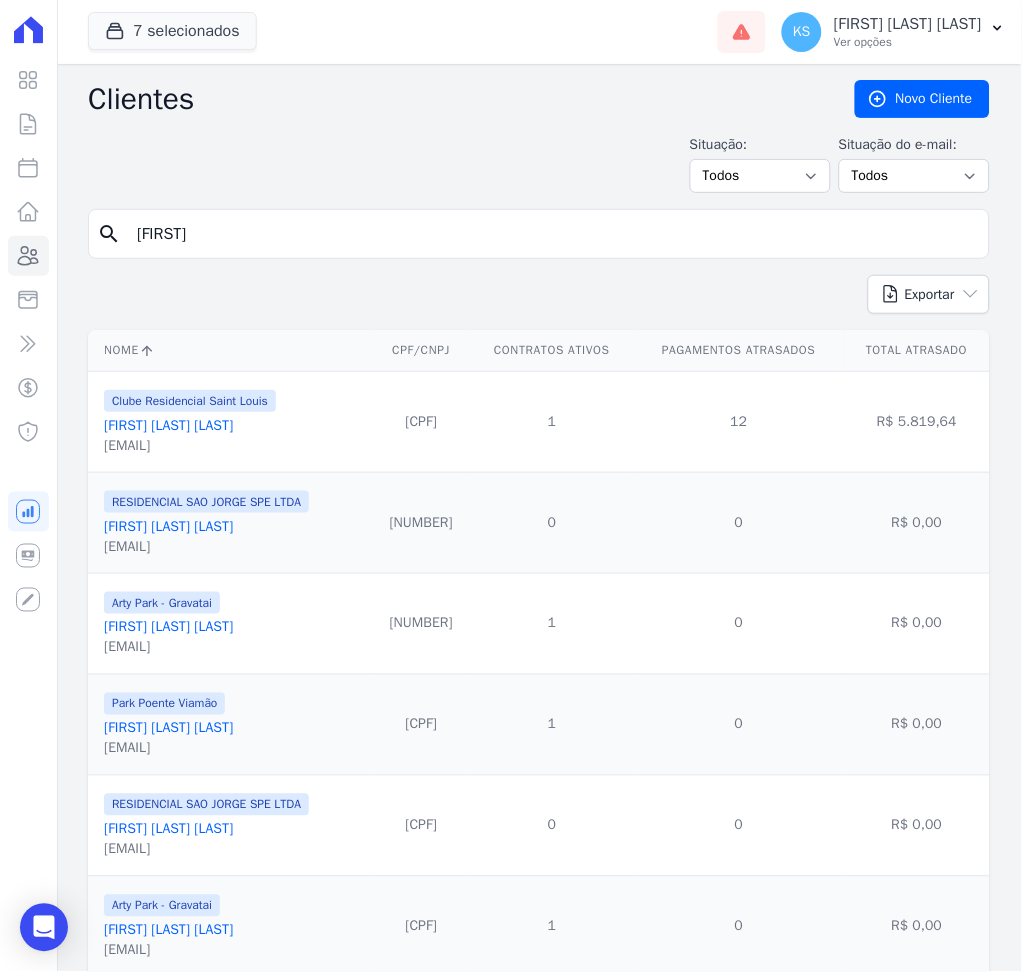 type on "Paulo Eduardo Silva De Souza" 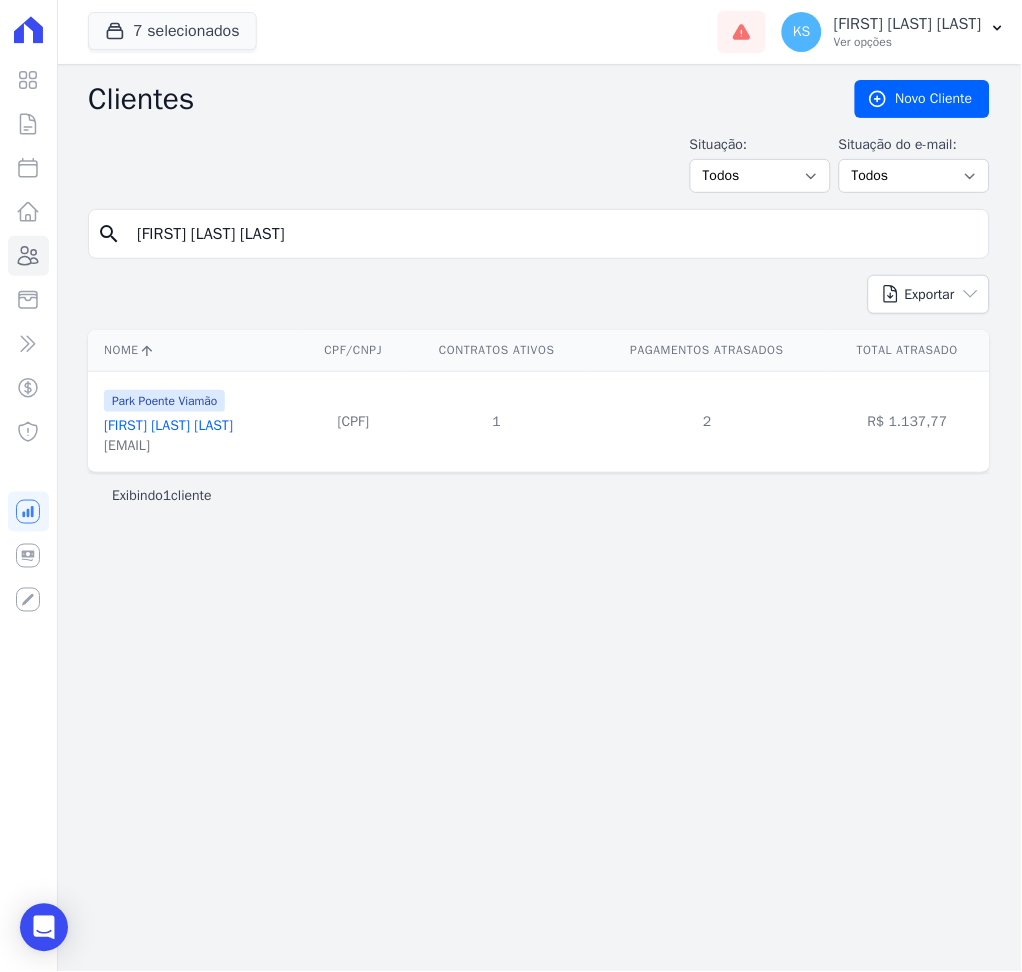 click on "Paulo Eduardo Silva De Souza" at bounding box center (168, 425) 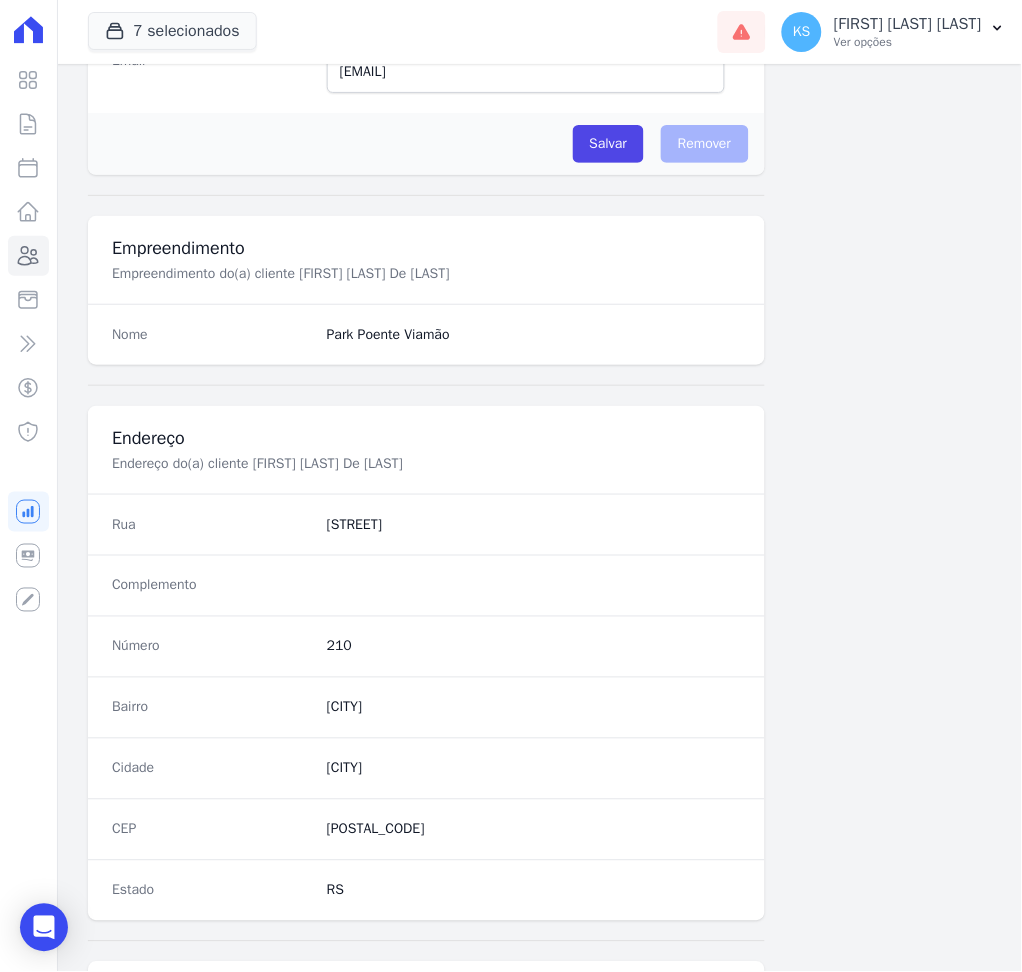scroll, scrollTop: 916, scrollLeft: 0, axis: vertical 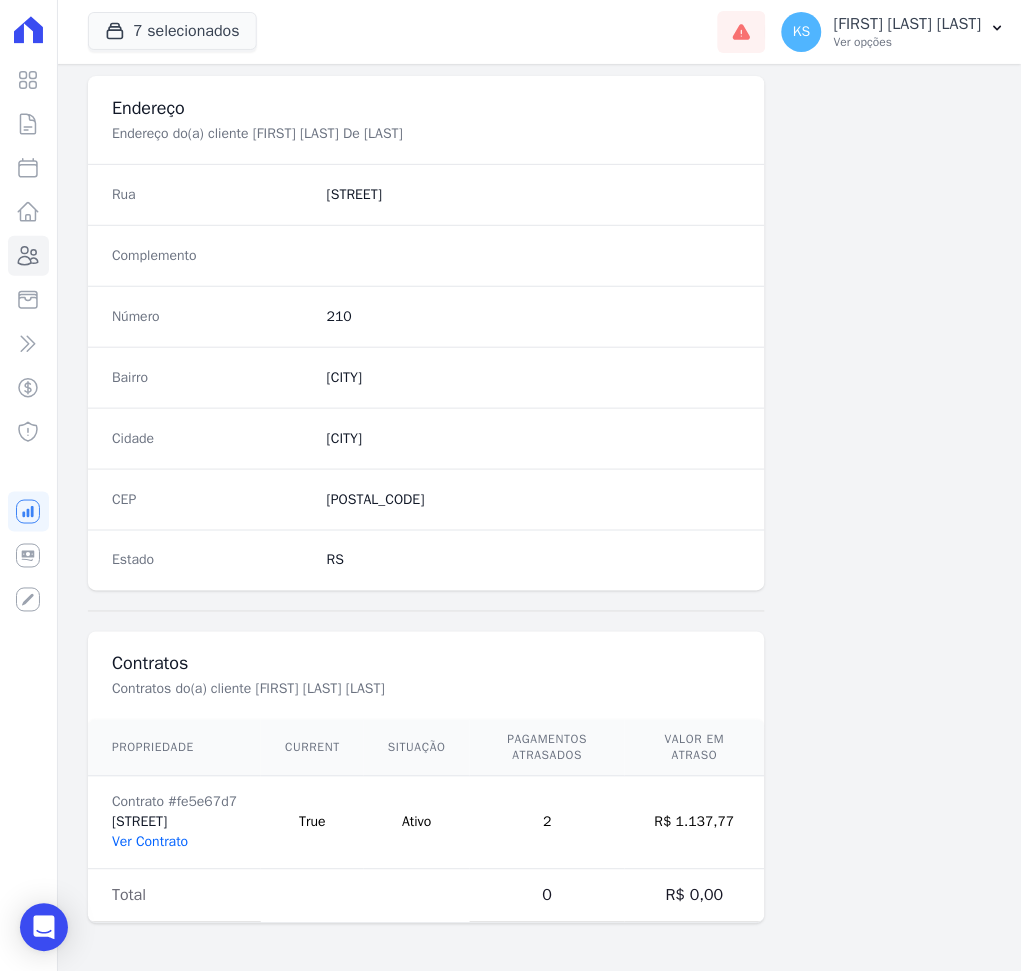 click on "Ver Contrato" at bounding box center (150, 842) 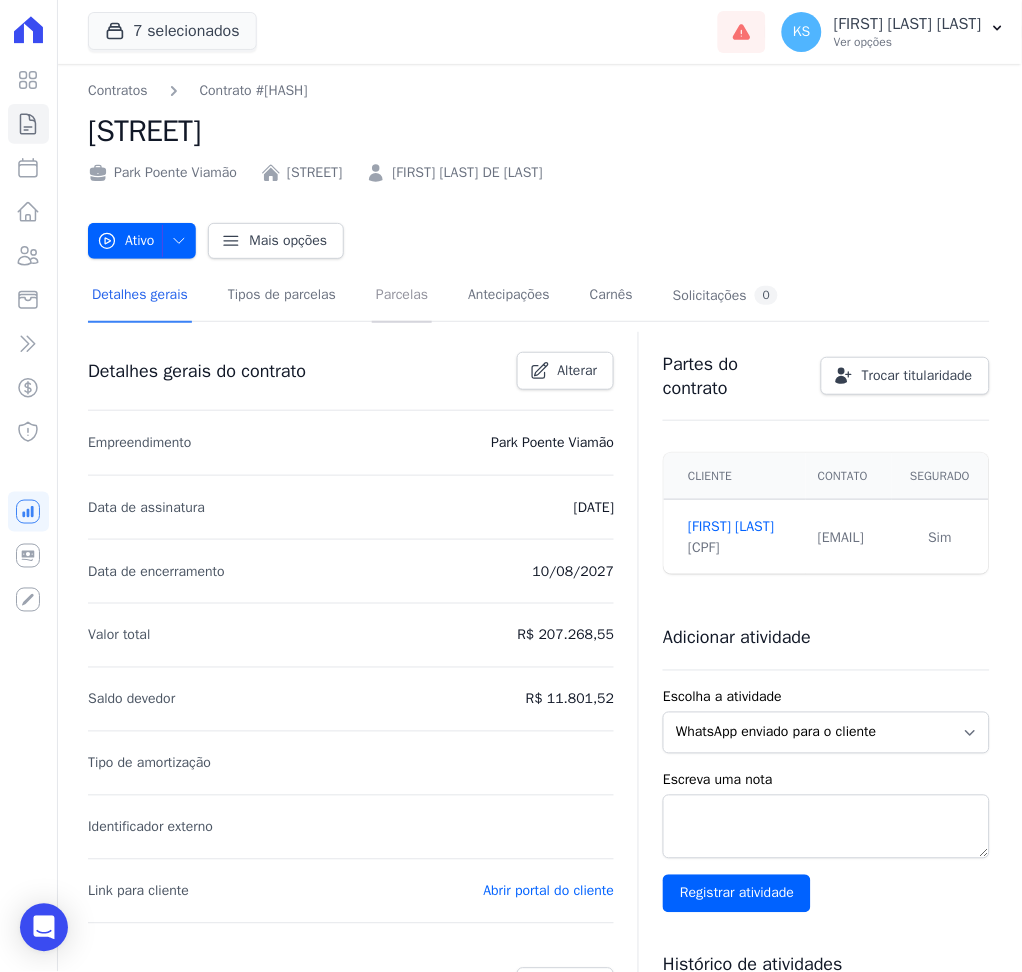 click on "Parcelas" at bounding box center (402, 296) 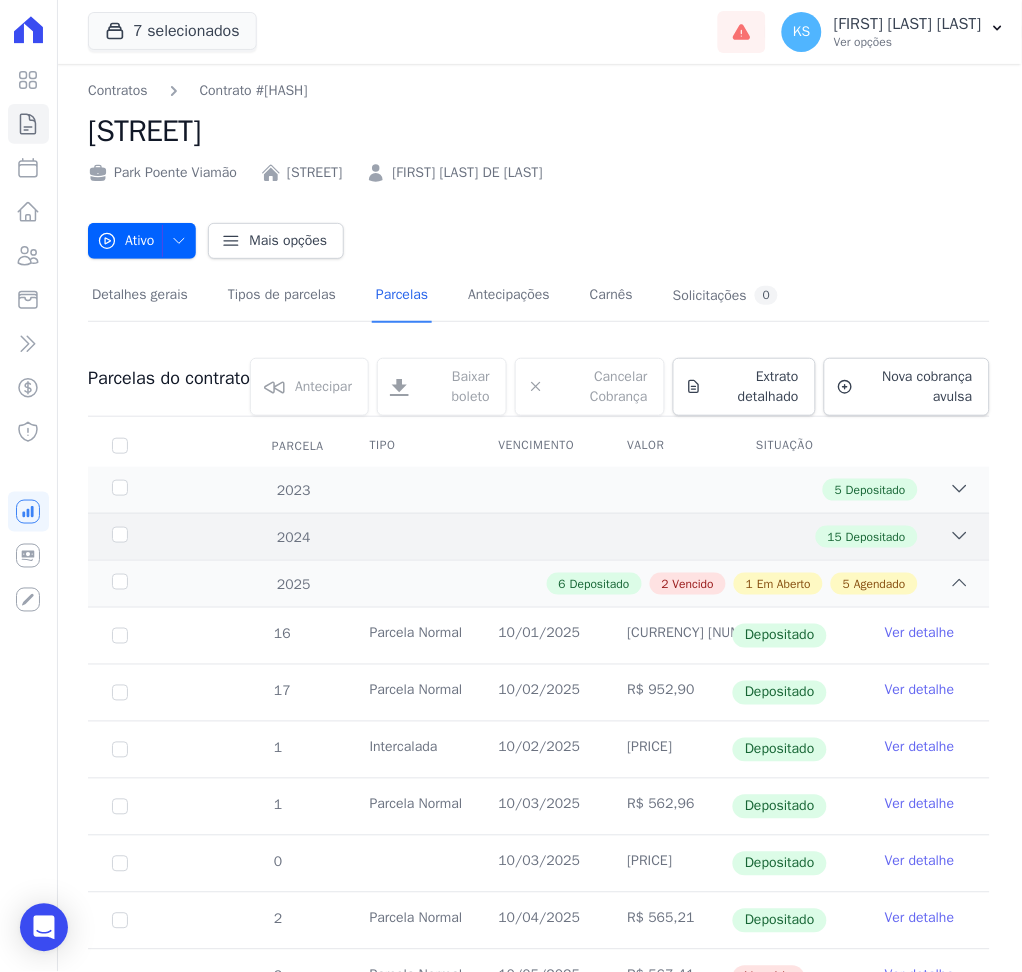 click on "15
Depositado" at bounding box center [582, 537] 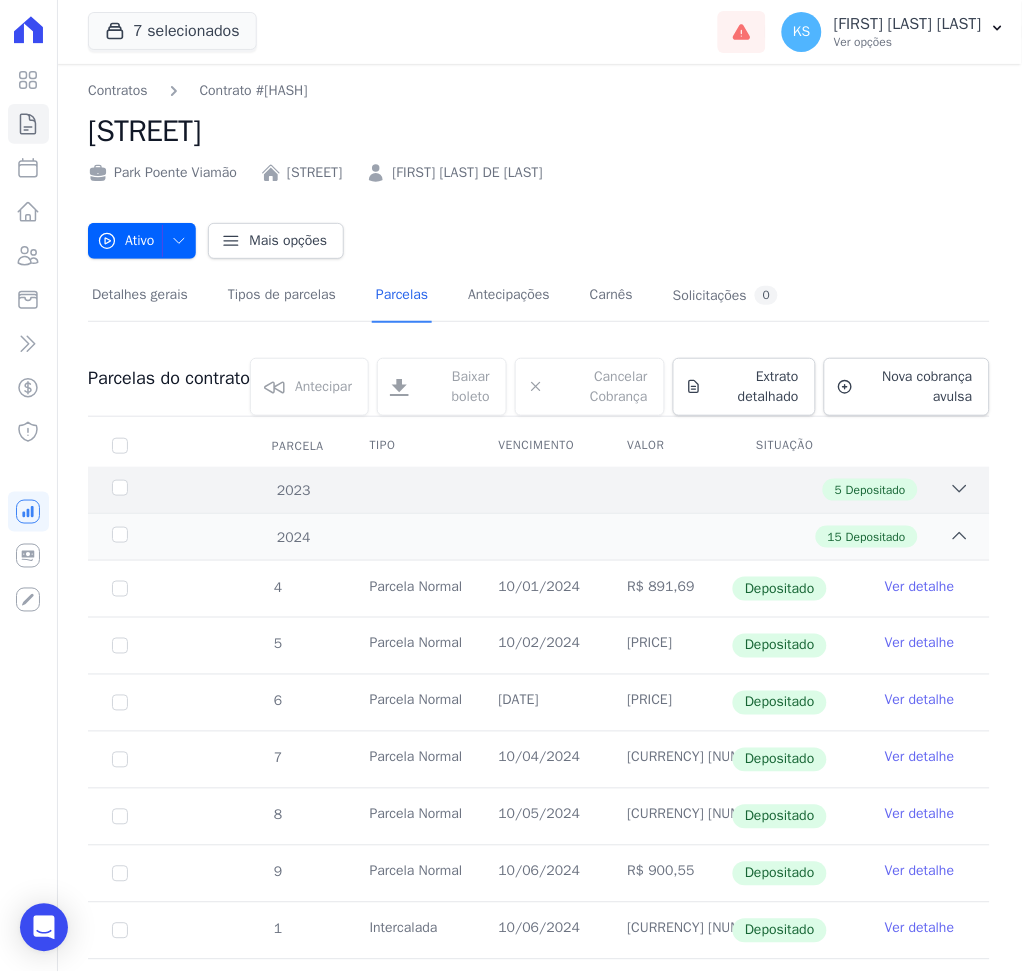 click on "2023
5
Depositado" at bounding box center [539, 490] 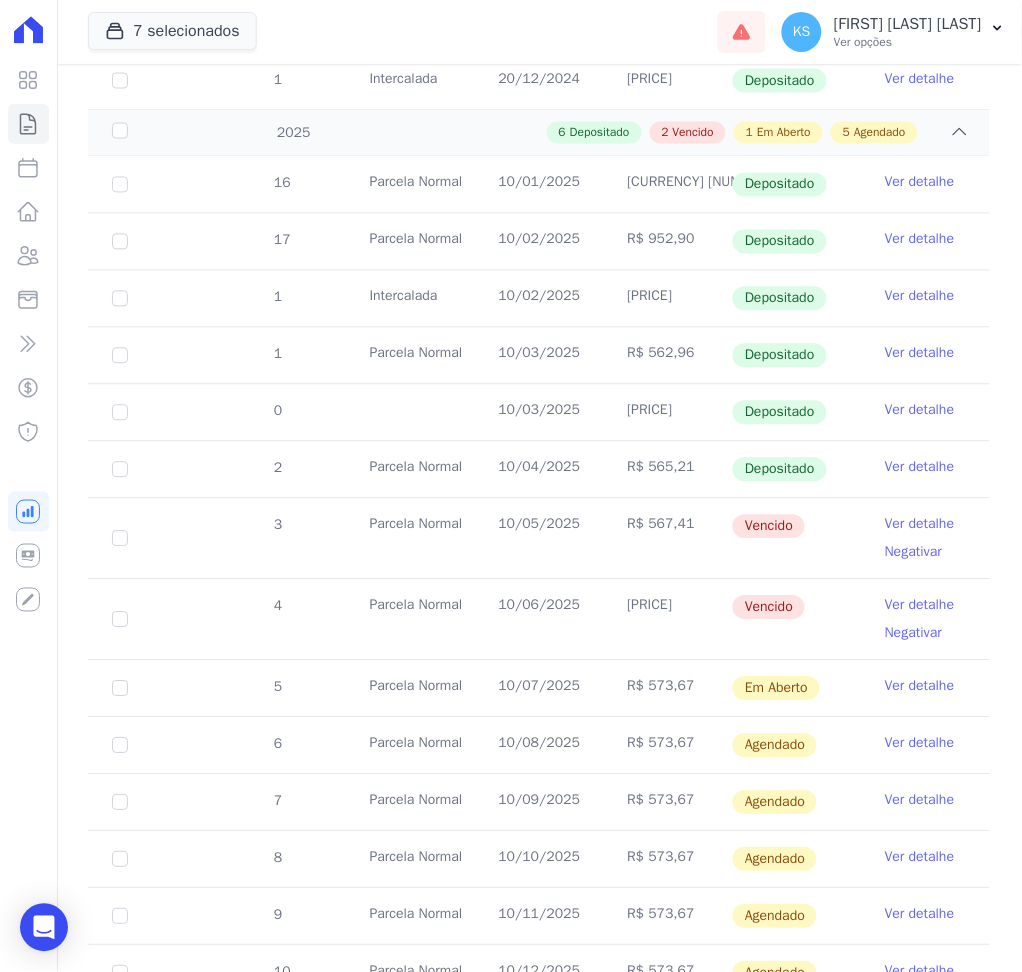 scroll, scrollTop: 1600, scrollLeft: 0, axis: vertical 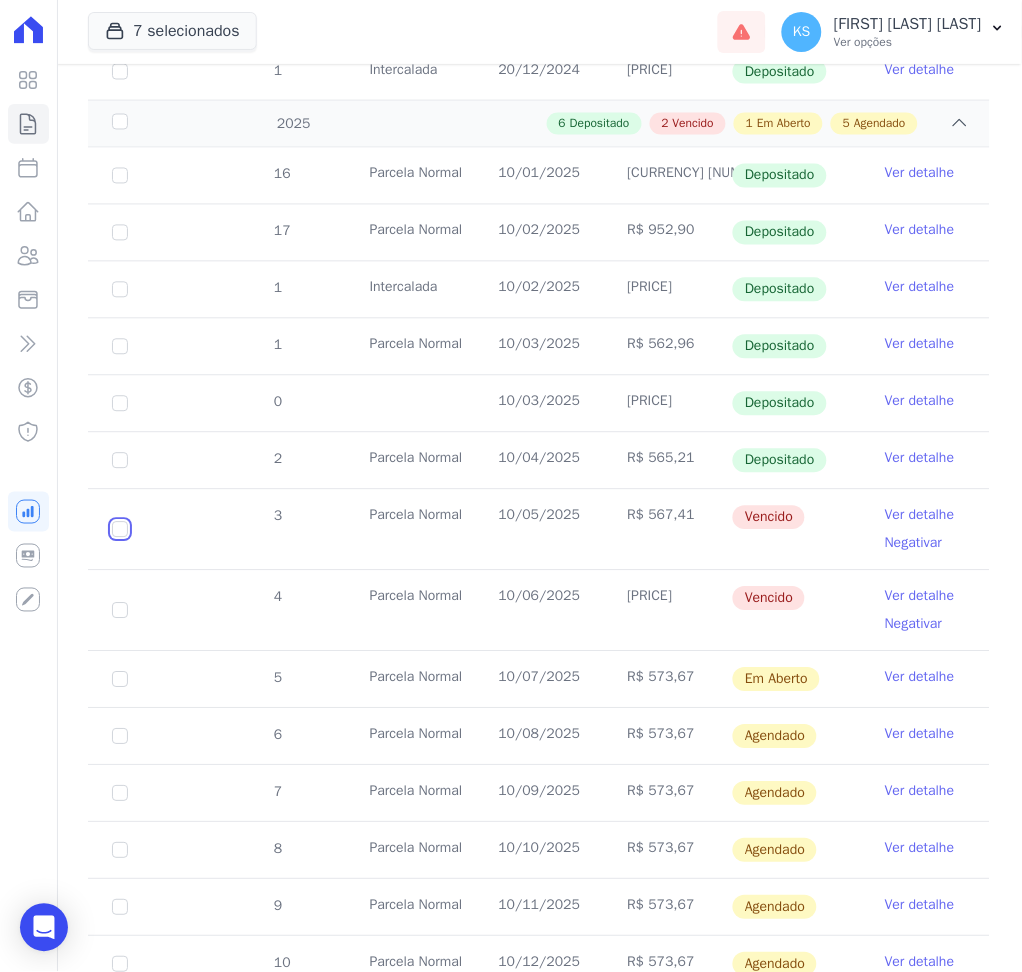 click at bounding box center (120, 530) 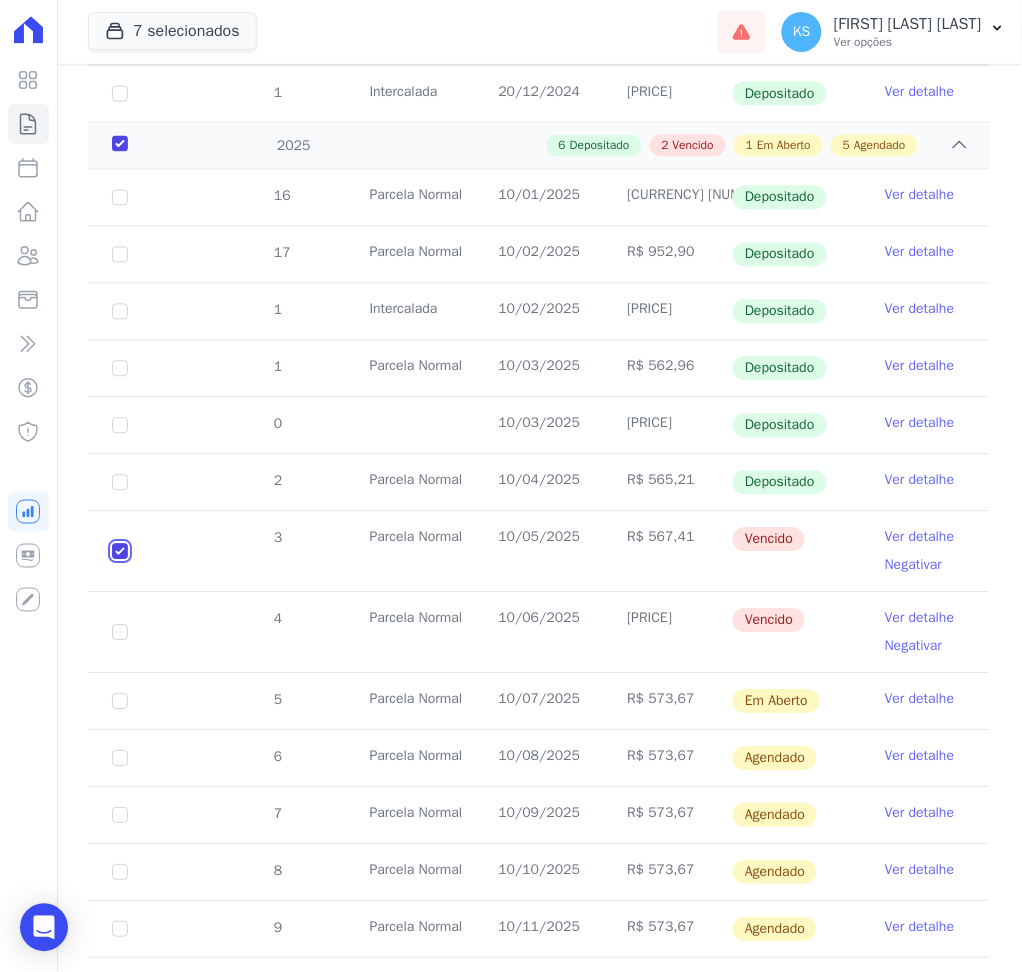 scroll, scrollTop: 1621, scrollLeft: 0, axis: vertical 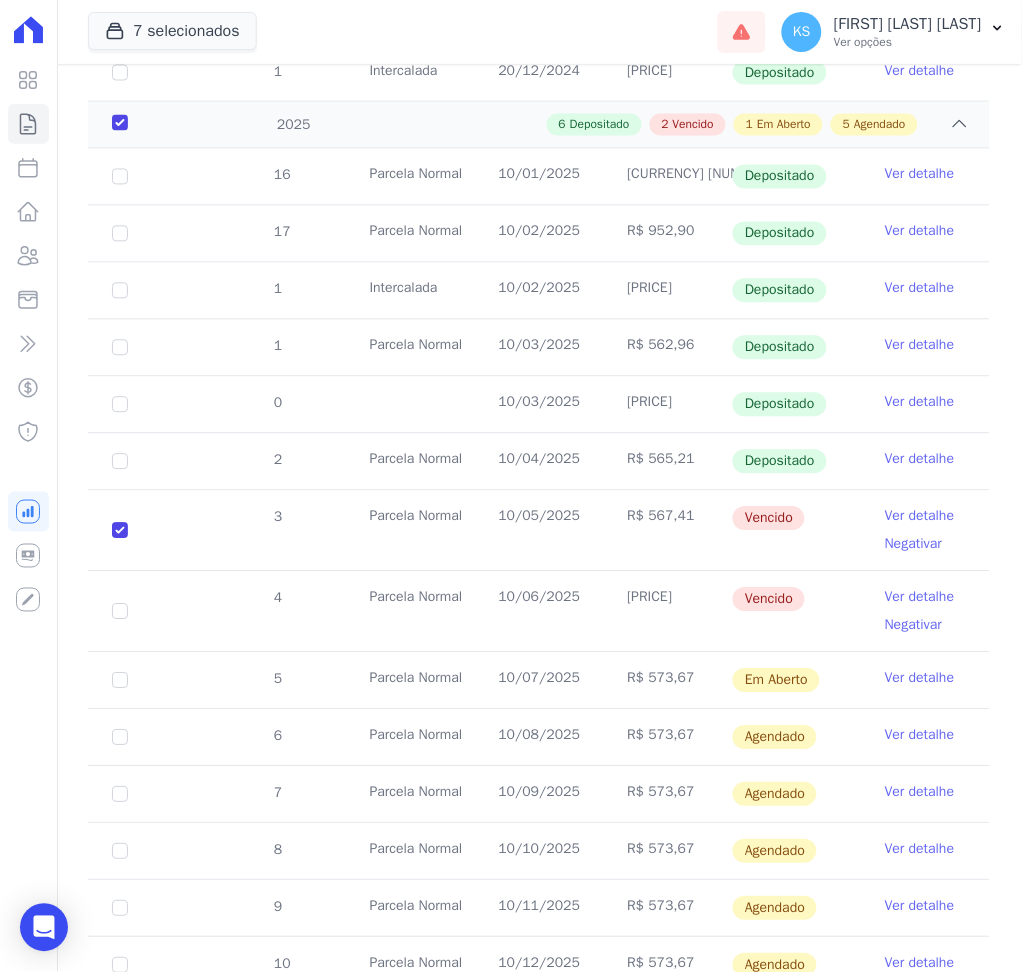 click on "Ver detalhe" at bounding box center [920, 517] 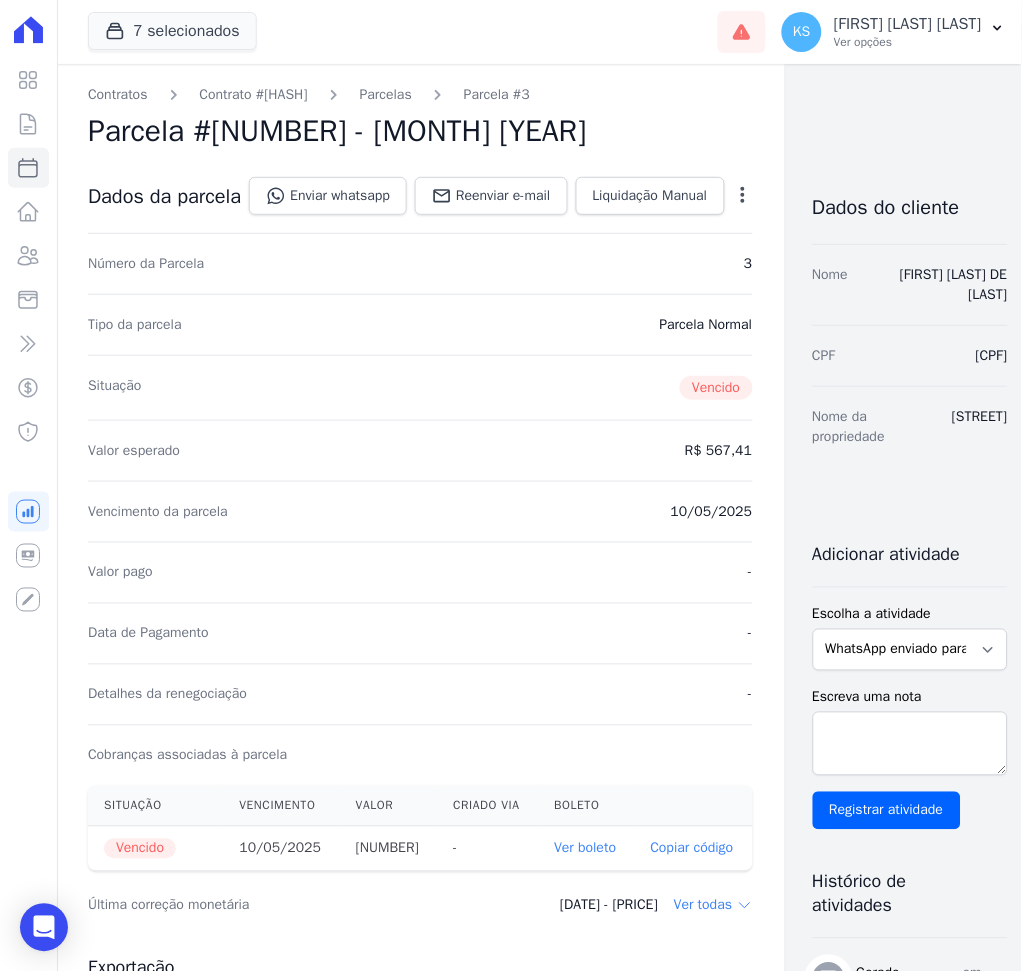 click on "Ver boleto" at bounding box center (585, 848) 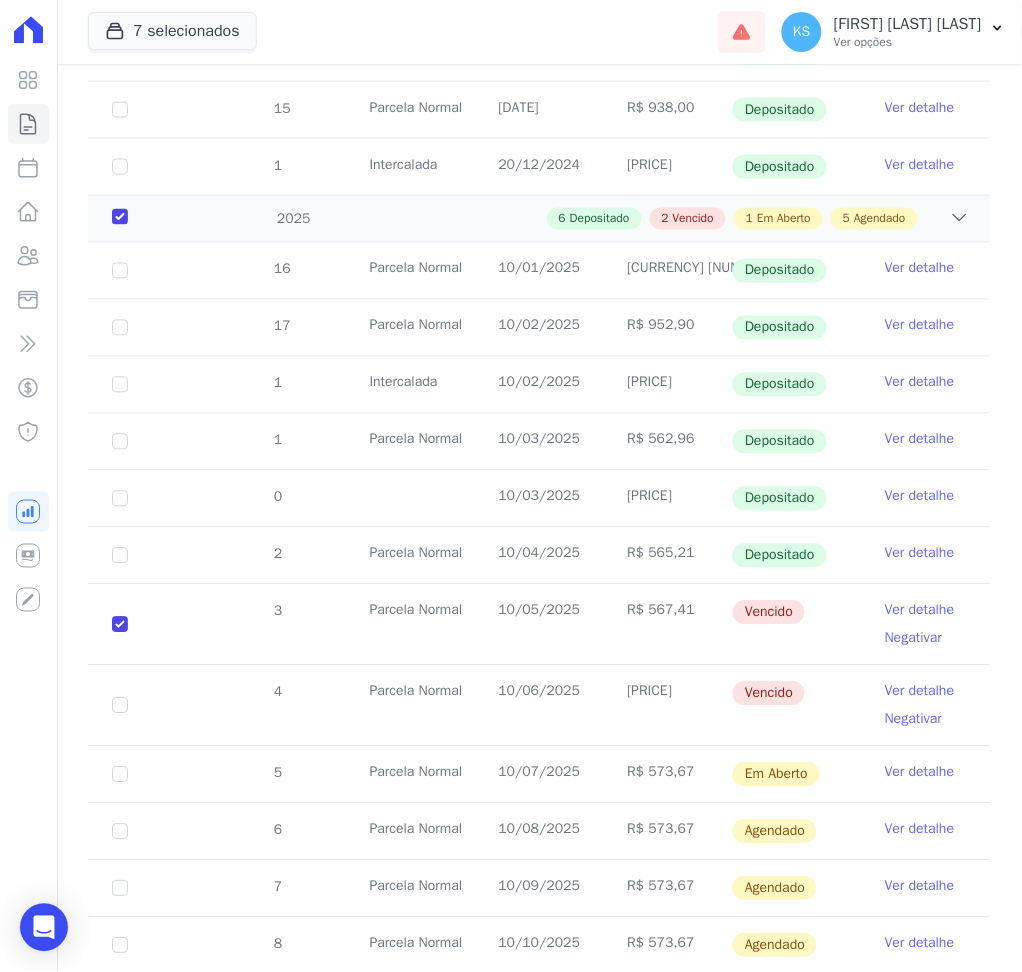 scroll, scrollTop: 1818, scrollLeft: 0, axis: vertical 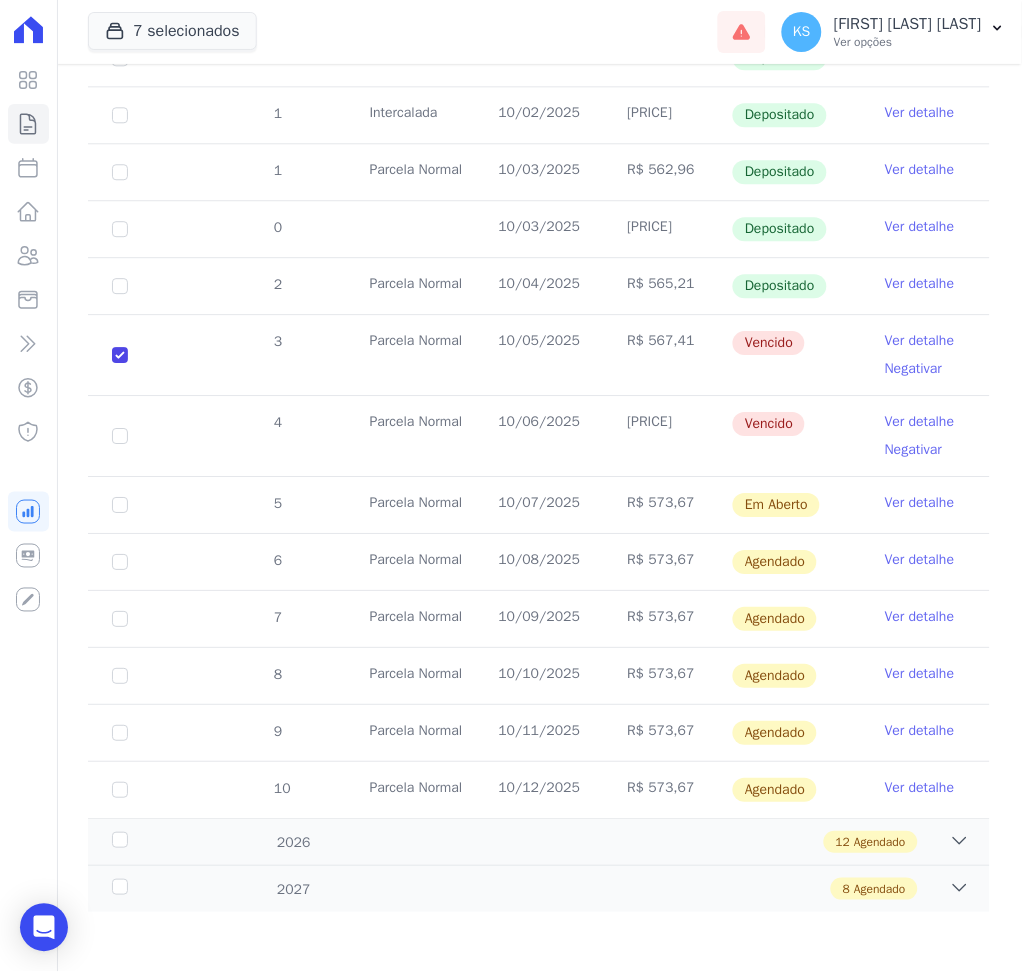 click on "3" at bounding box center (120, 1) 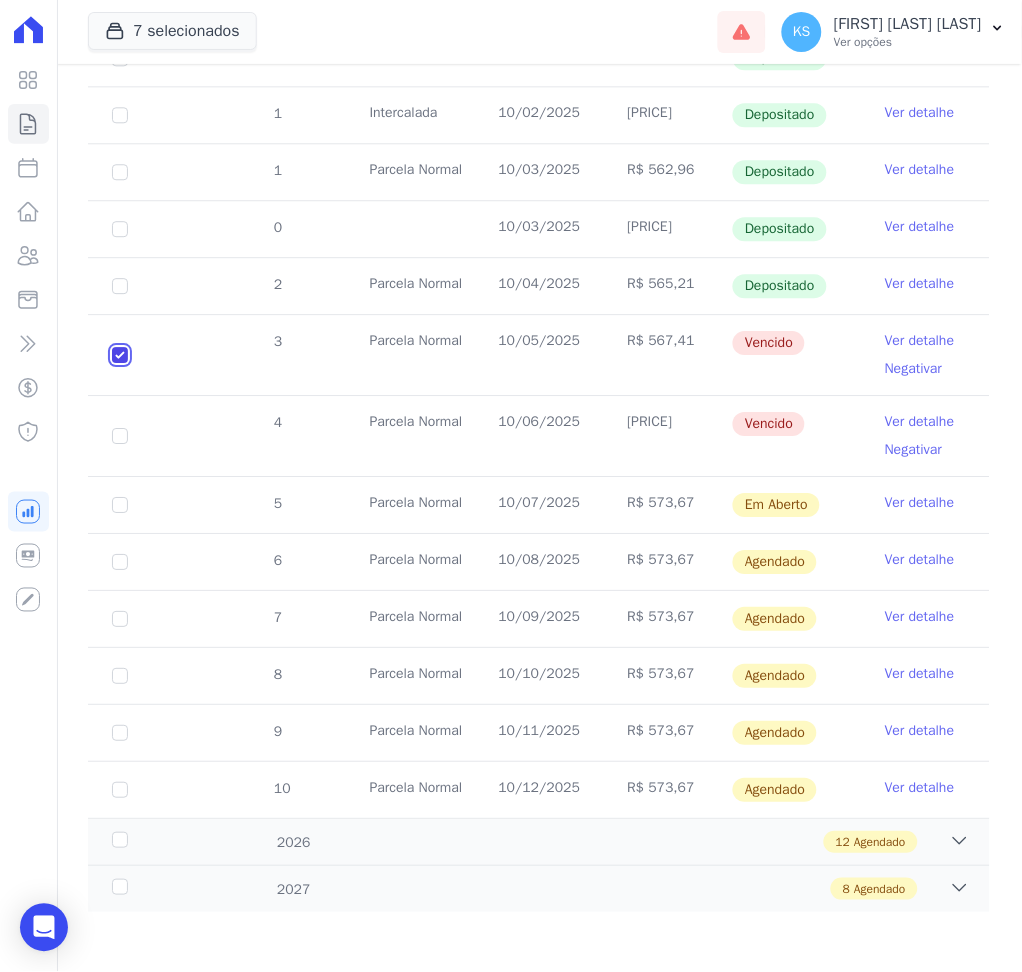 click at bounding box center [120, 355] 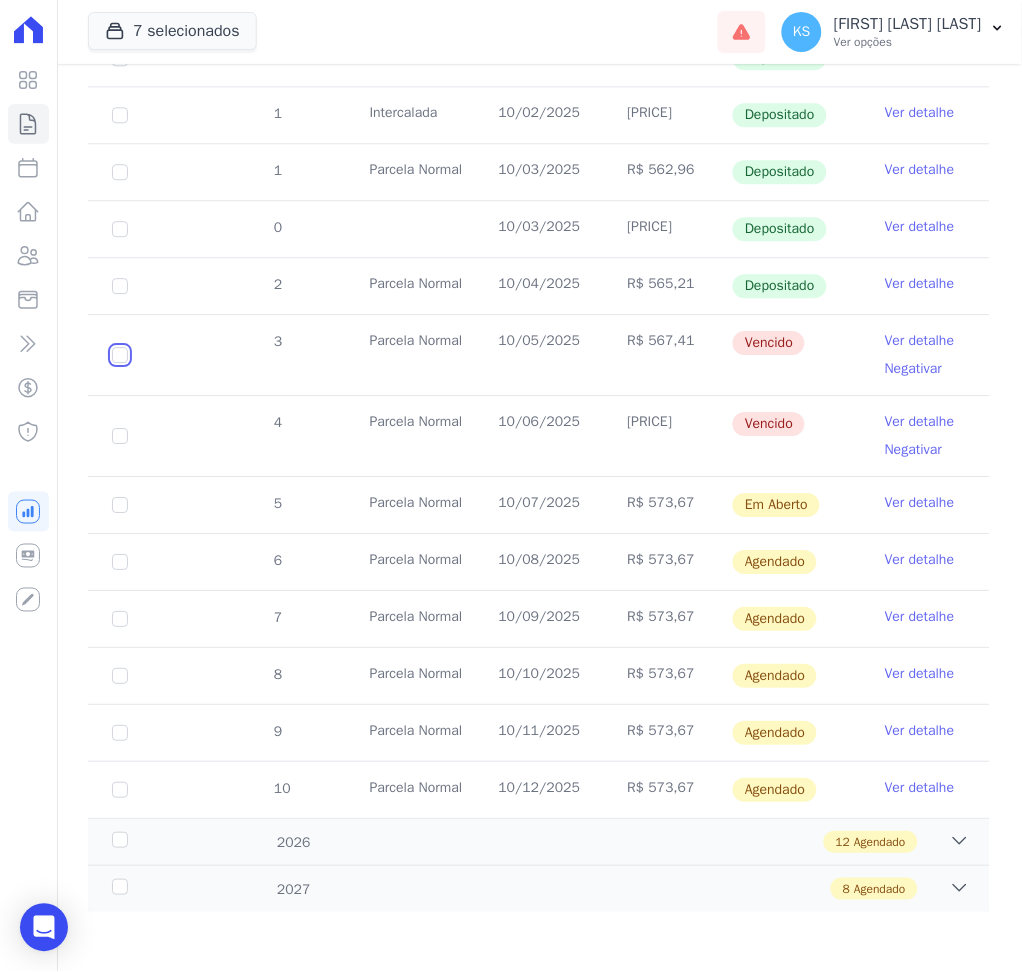 scroll, scrollTop: 1776, scrollLeft: 0, axis: vertical 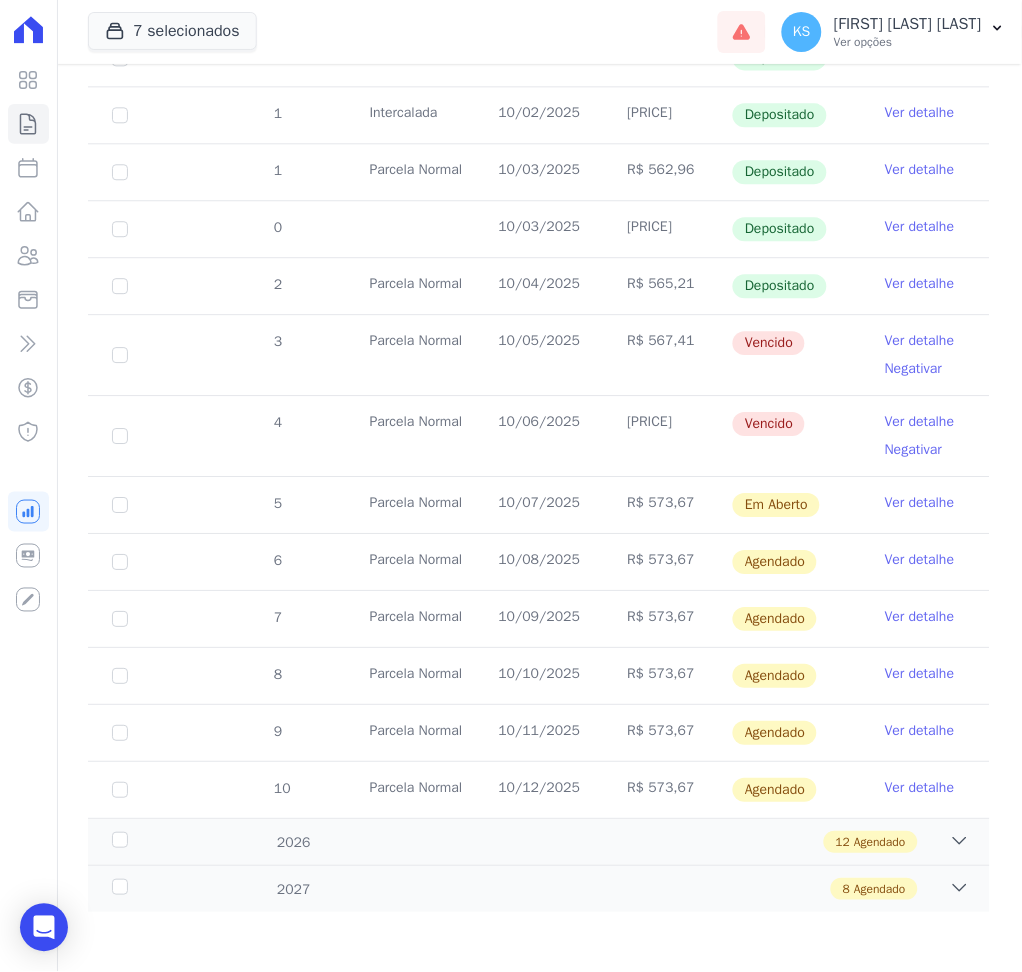 click on "Ver detalhe" at bounding box center (920, 422) 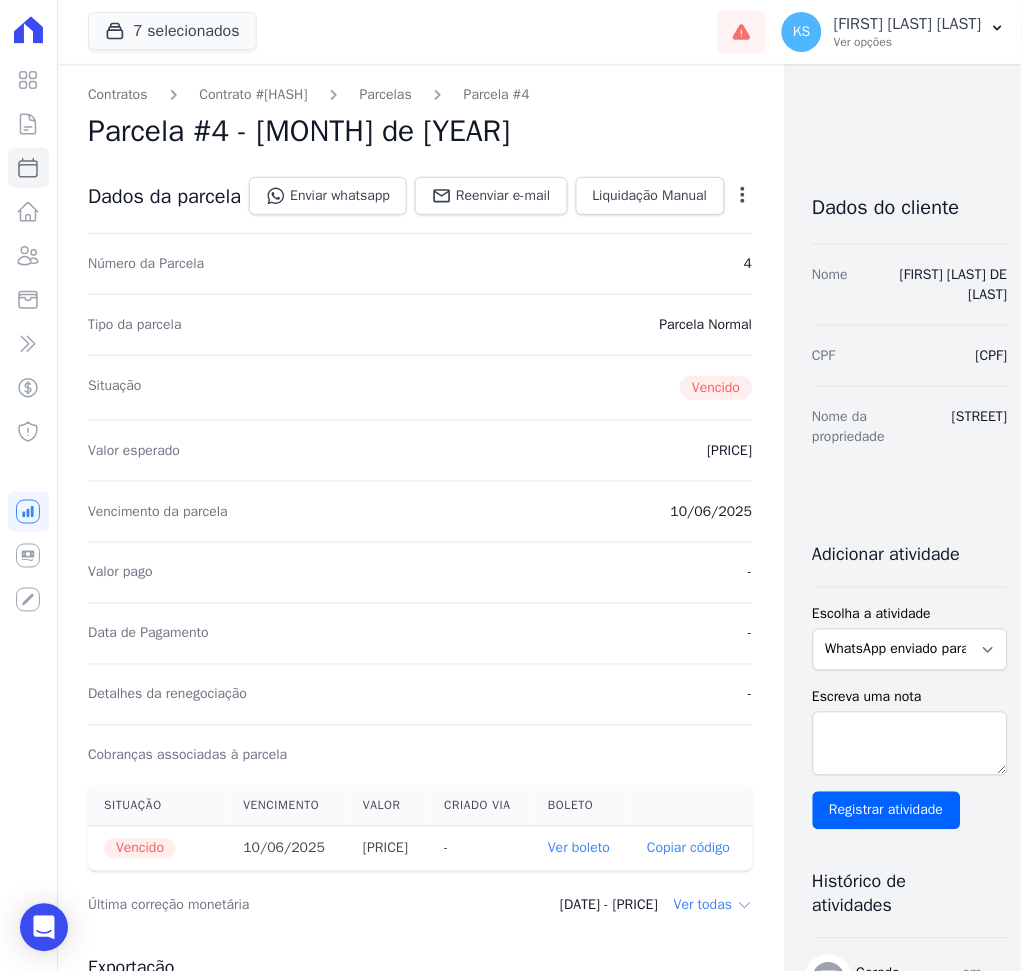 click on "Ver boleto" at bounding box center [579, 848] 